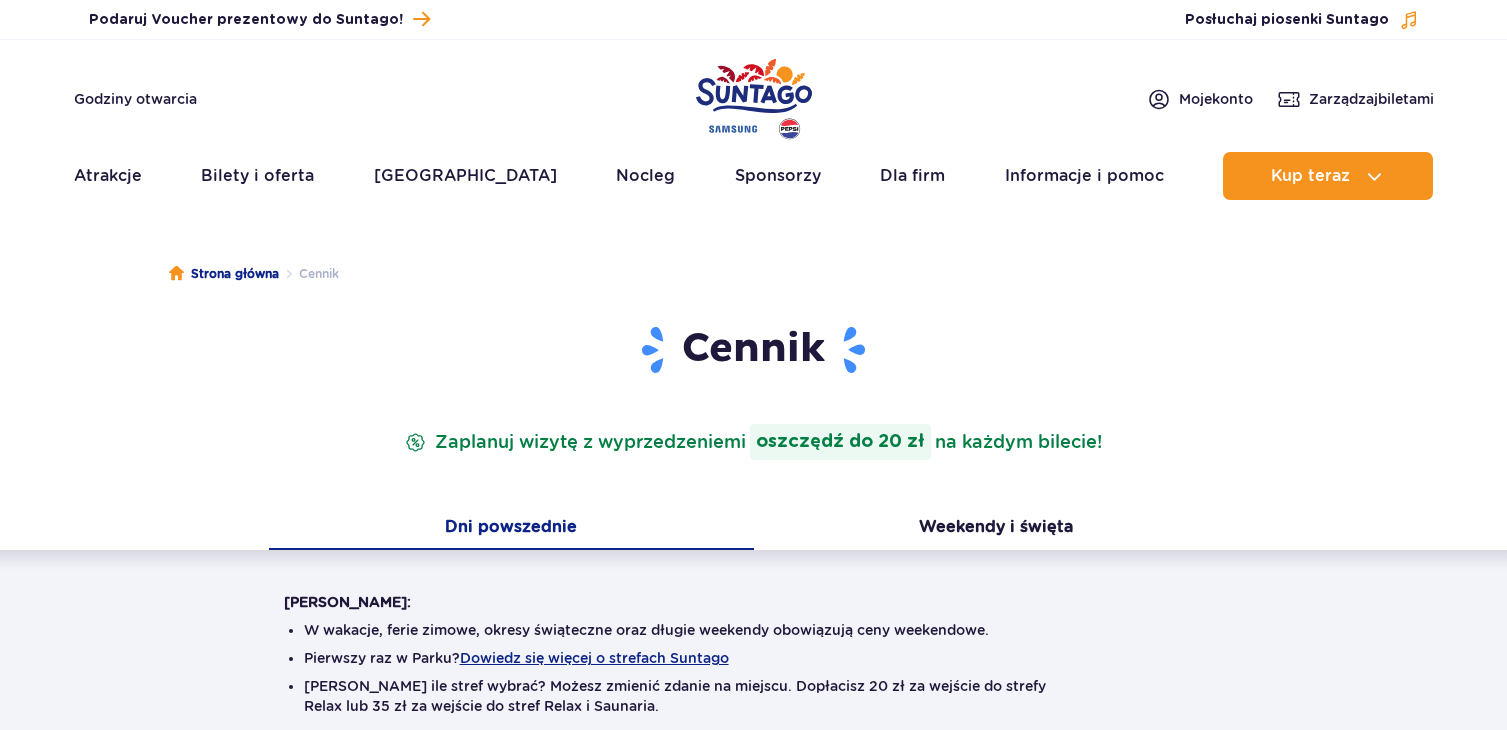 scroll, scrollTop: 0, scrollLeft: 0, axis: both 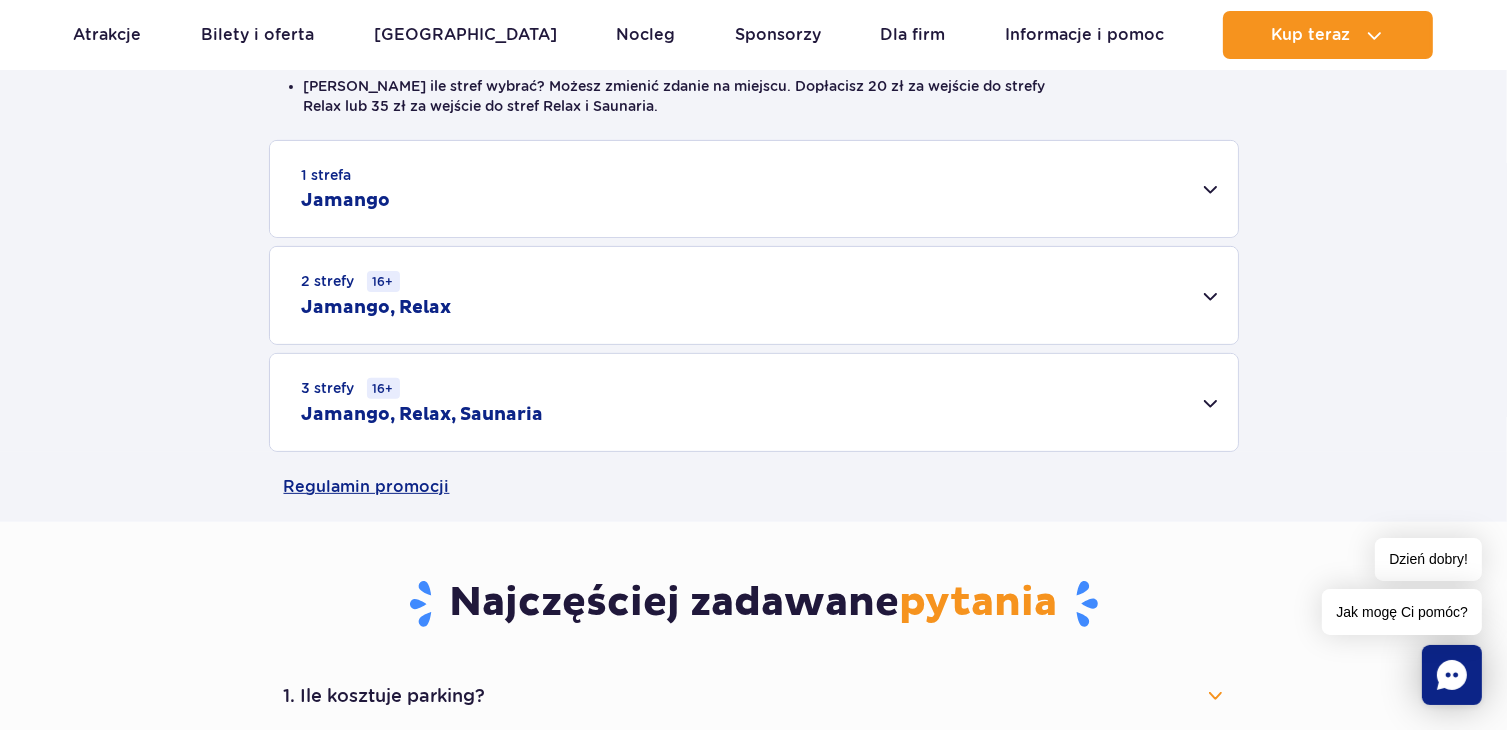 click on "1 strefa
Jamango" at bounding box center (754, 189) 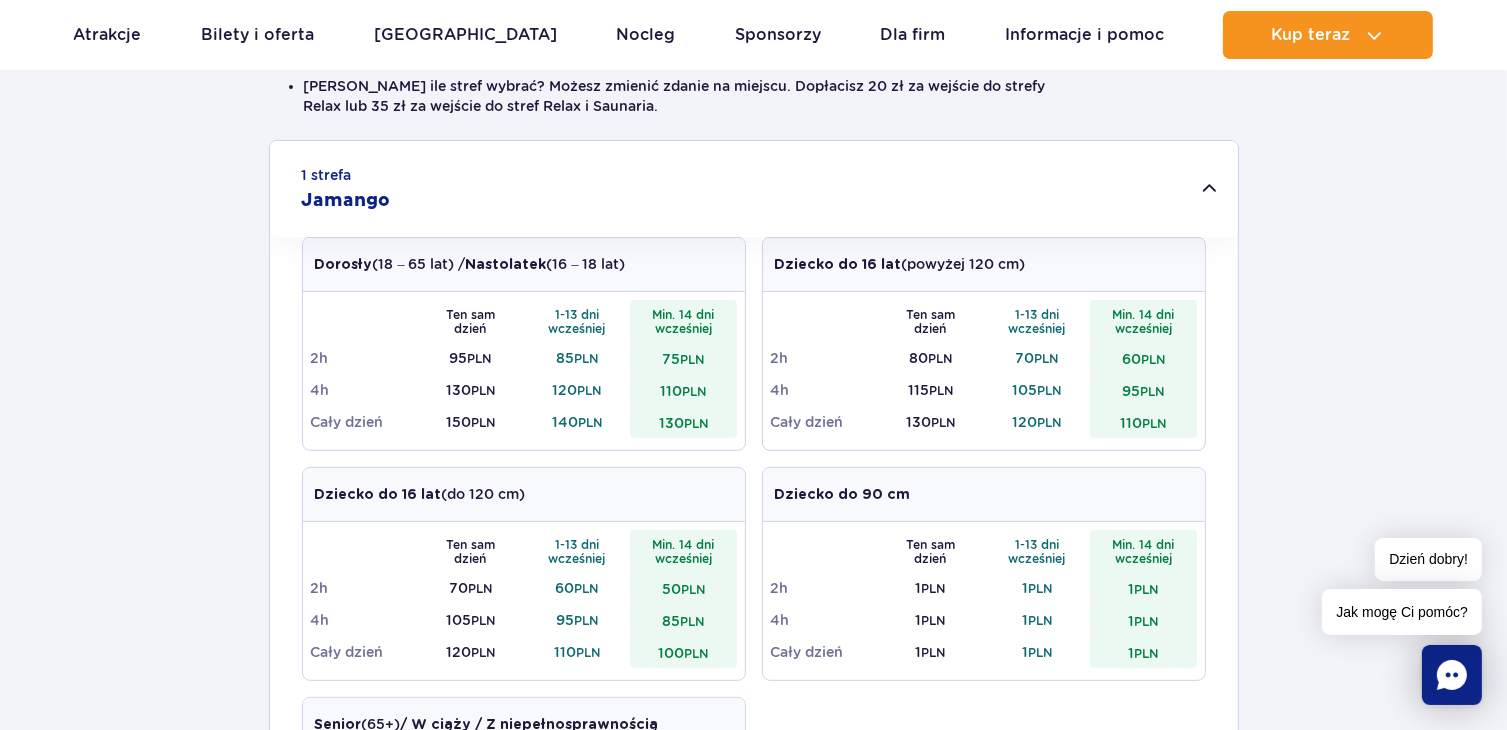 click on "1 strefa
Jamango" at bounding box center [754, 189] 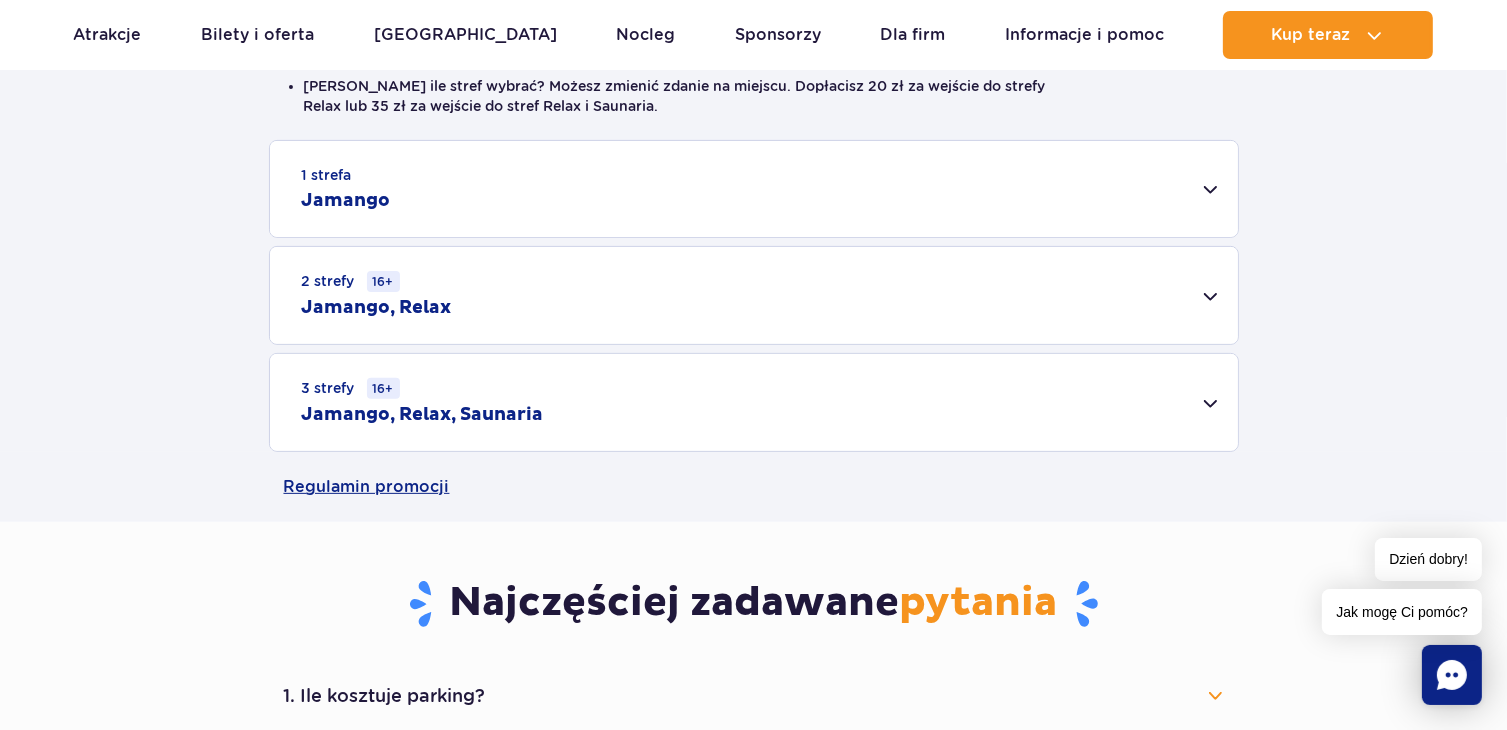 click on "2 strefy  16+
Jamango, Relax" at bounding box center [754, 295] 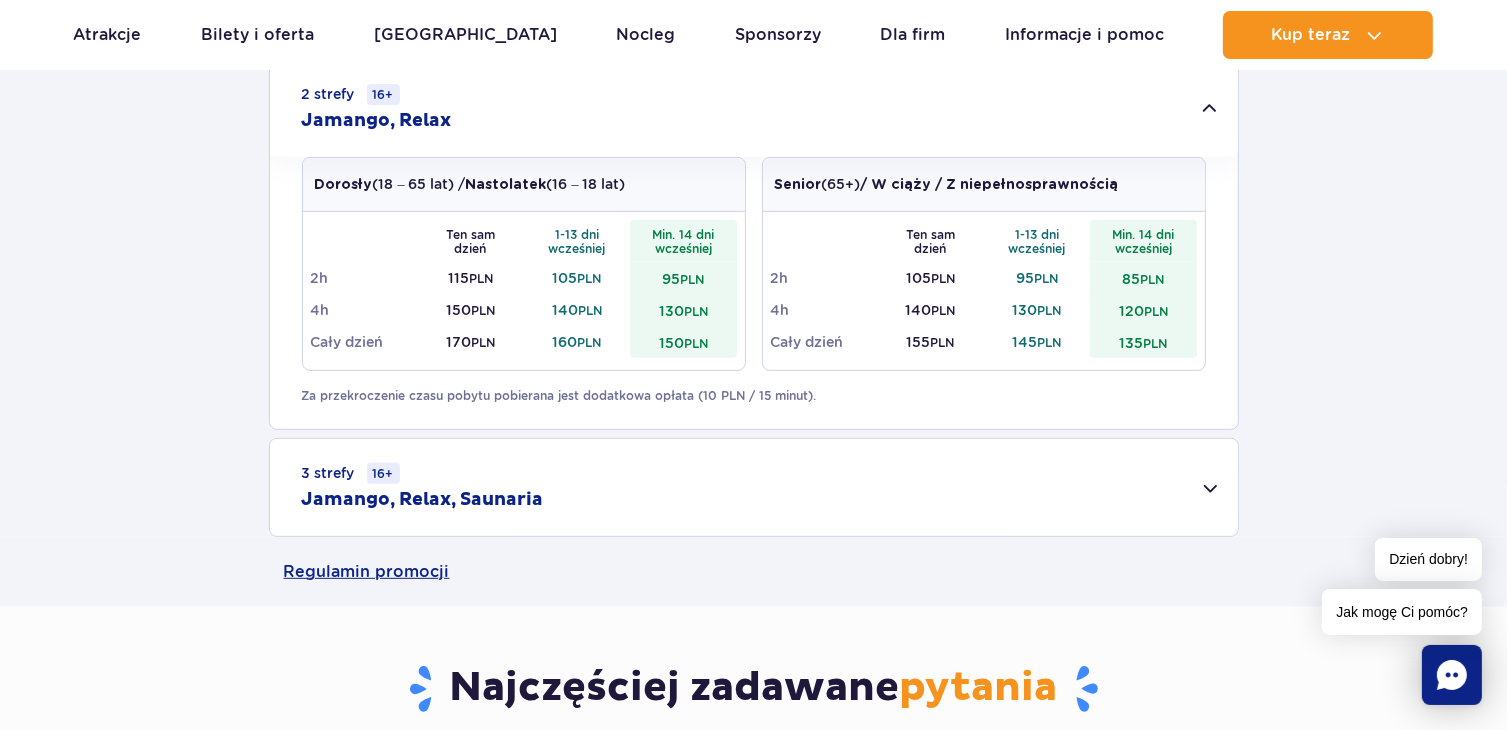 scroll, scrollTop: 800, scrollLeft: 0, axis: vertical 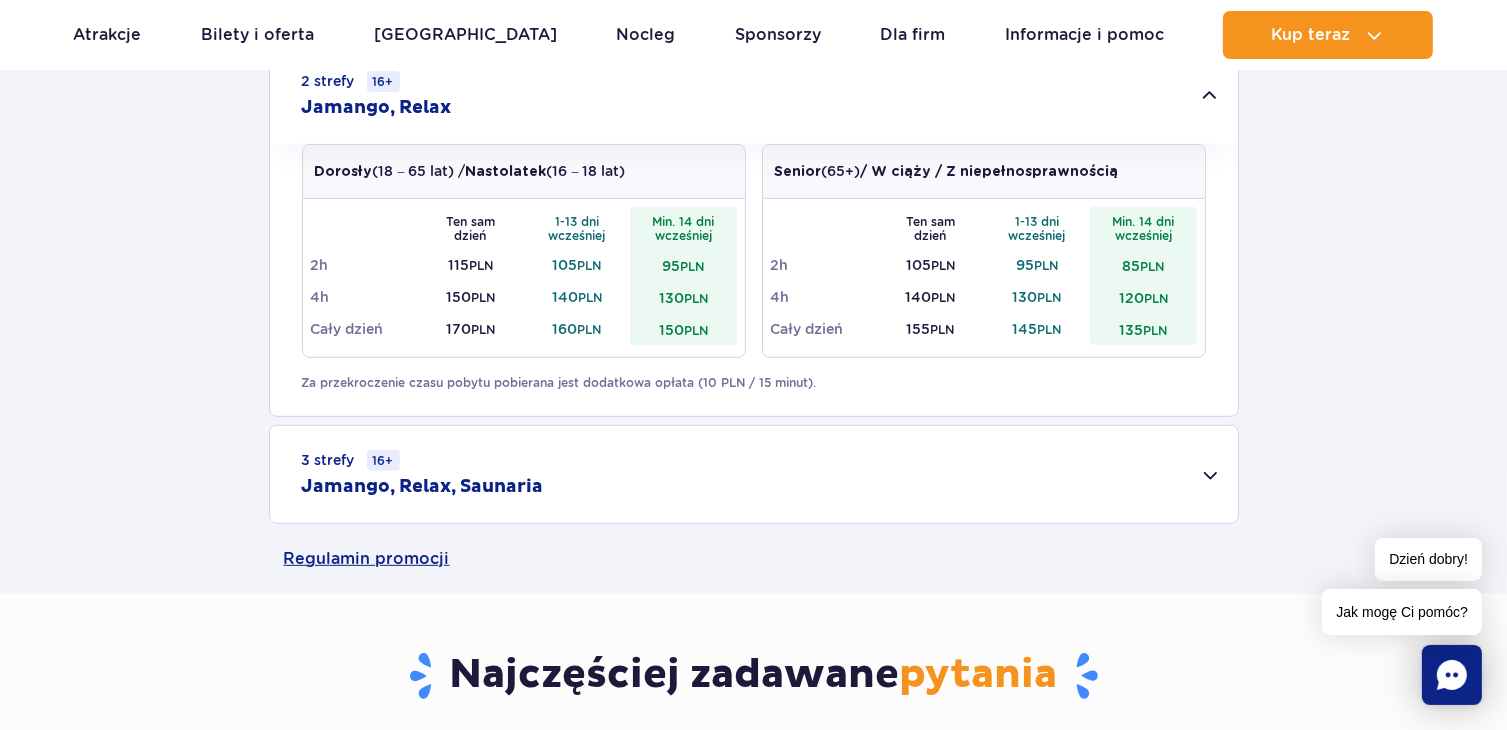 click on "3 strefy  16+
Jamango, Relax, Saunaria" at bounding box center [754, 474] 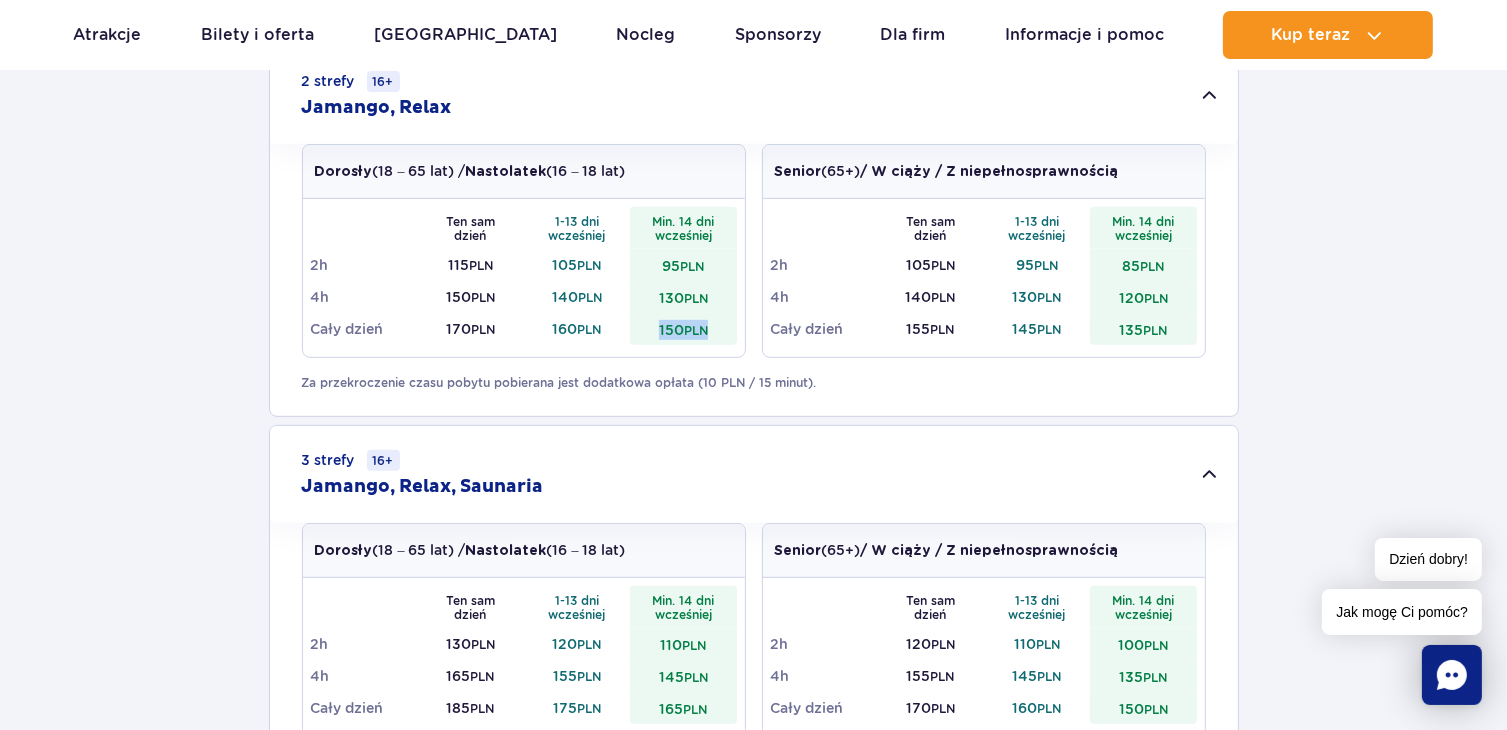 drag, startPoint x: 656, startPoint y: 328, endPoint x: 713, endPoint y: 315, distance: 58.463665 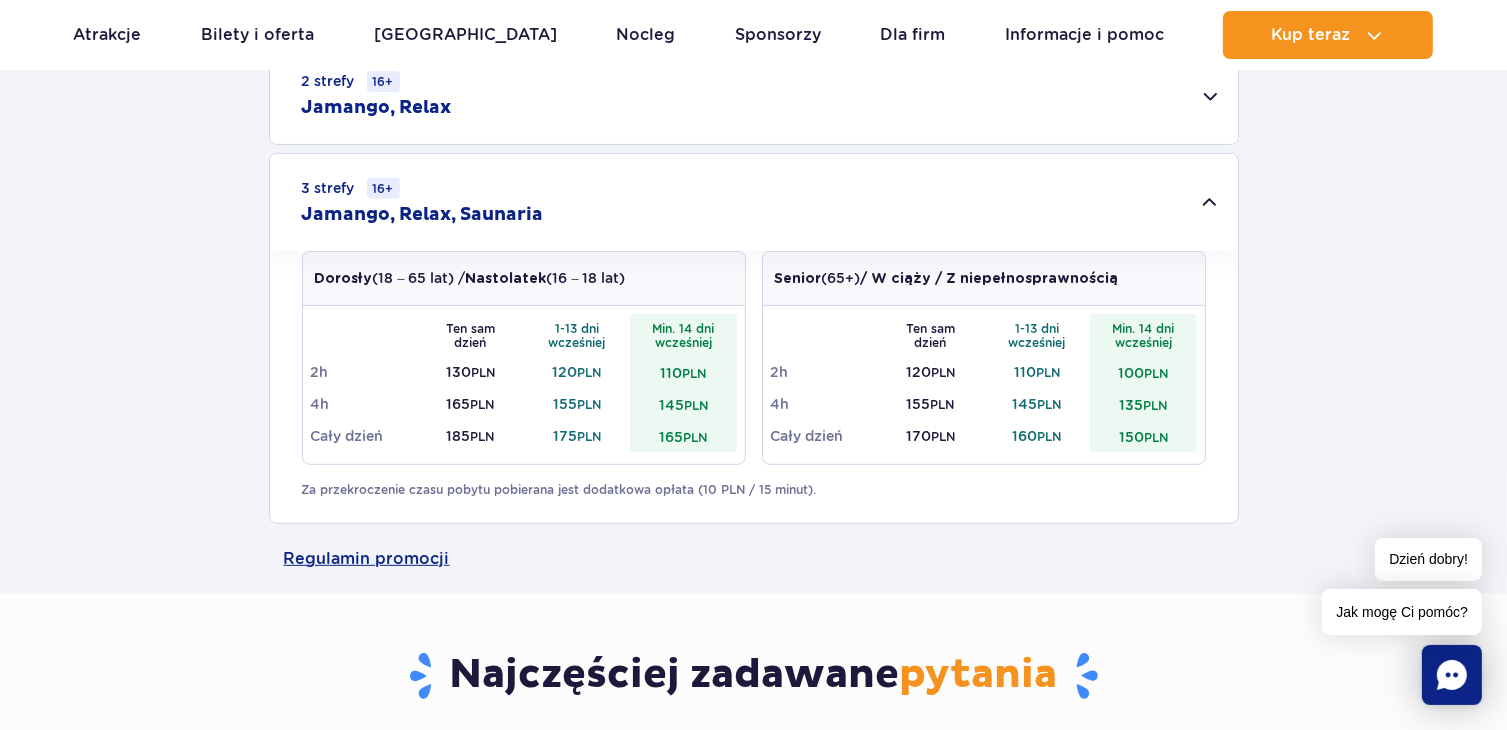 click on "1 strefa
Jamango
Dorosły  (18 – 65 lat) /  Nastolatek  (16 – 18 lat)
Ten sam dzień
1-13 dni wcześniej
Min. 14 dni wcześniej
2h 95  PLN 85  PLN 75  PLN
4h 130  PLN 120  PLN 110  PLN
Cały dzień 150  PLN 140  PLN 130  PLN
Dziecko do 16 lat  (powyżej 120 cm)
Ten sam dzień
1-13 dni wcześniej
Min. 14 dni wcześniej
2h 80  PLN 70  PLN 60  PLN
4h 115  PLN 105  PLN 95  PLN
Cały dzień 130  PLN PLN" at bounding box center (753, 232) 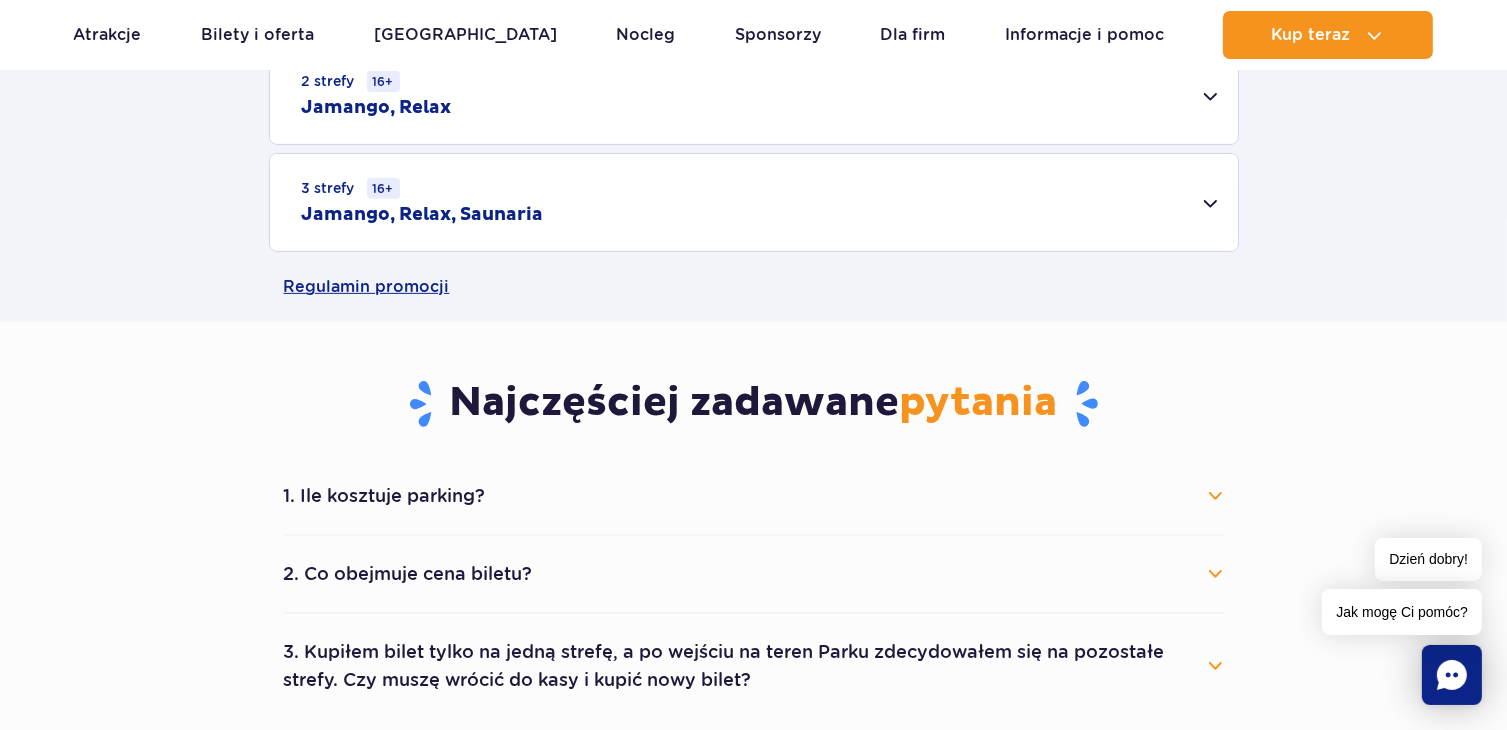 scroll, scrollTop: 600, scrollLeft: 0, axis: vertical 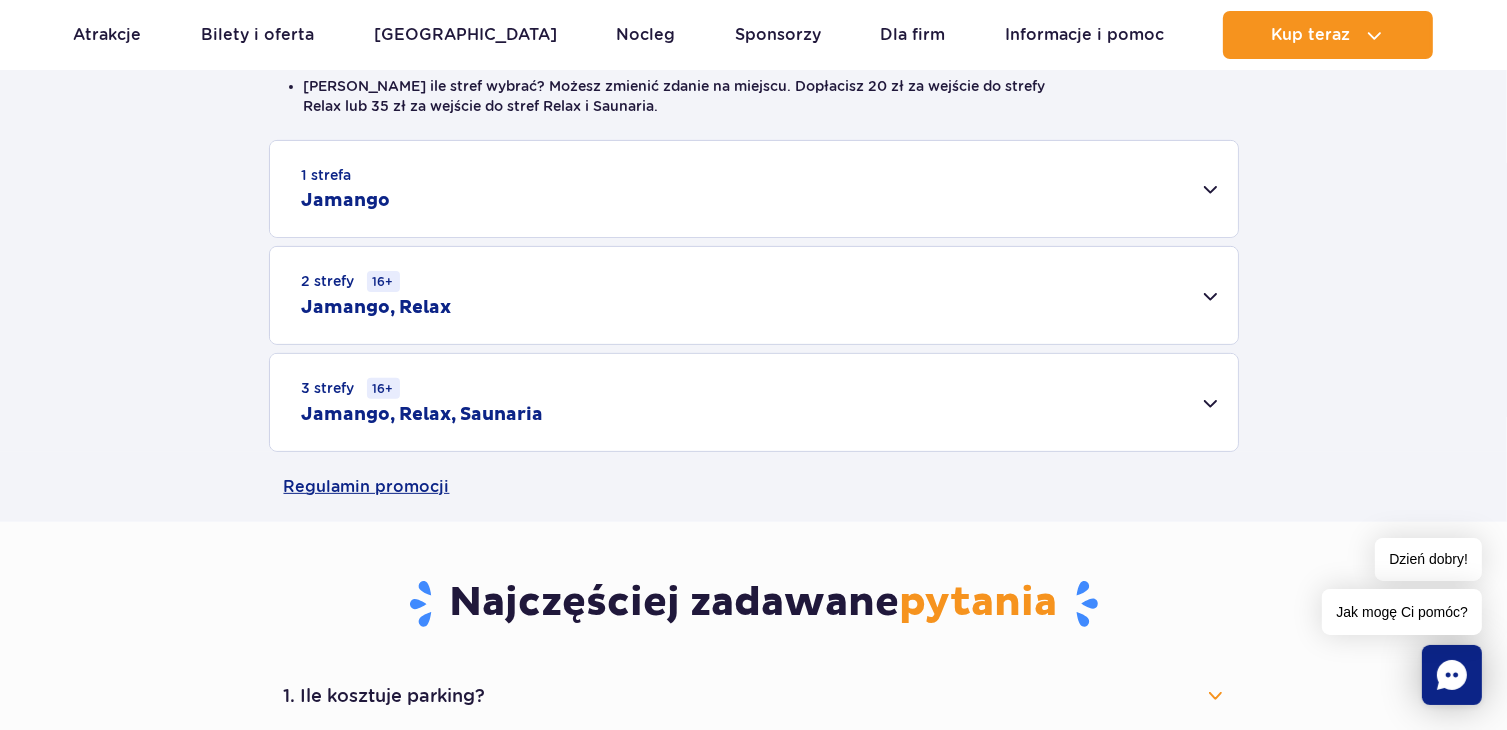 click on "2 strefy  16+
Jamango, Relax" at bounding box center (754, 295) 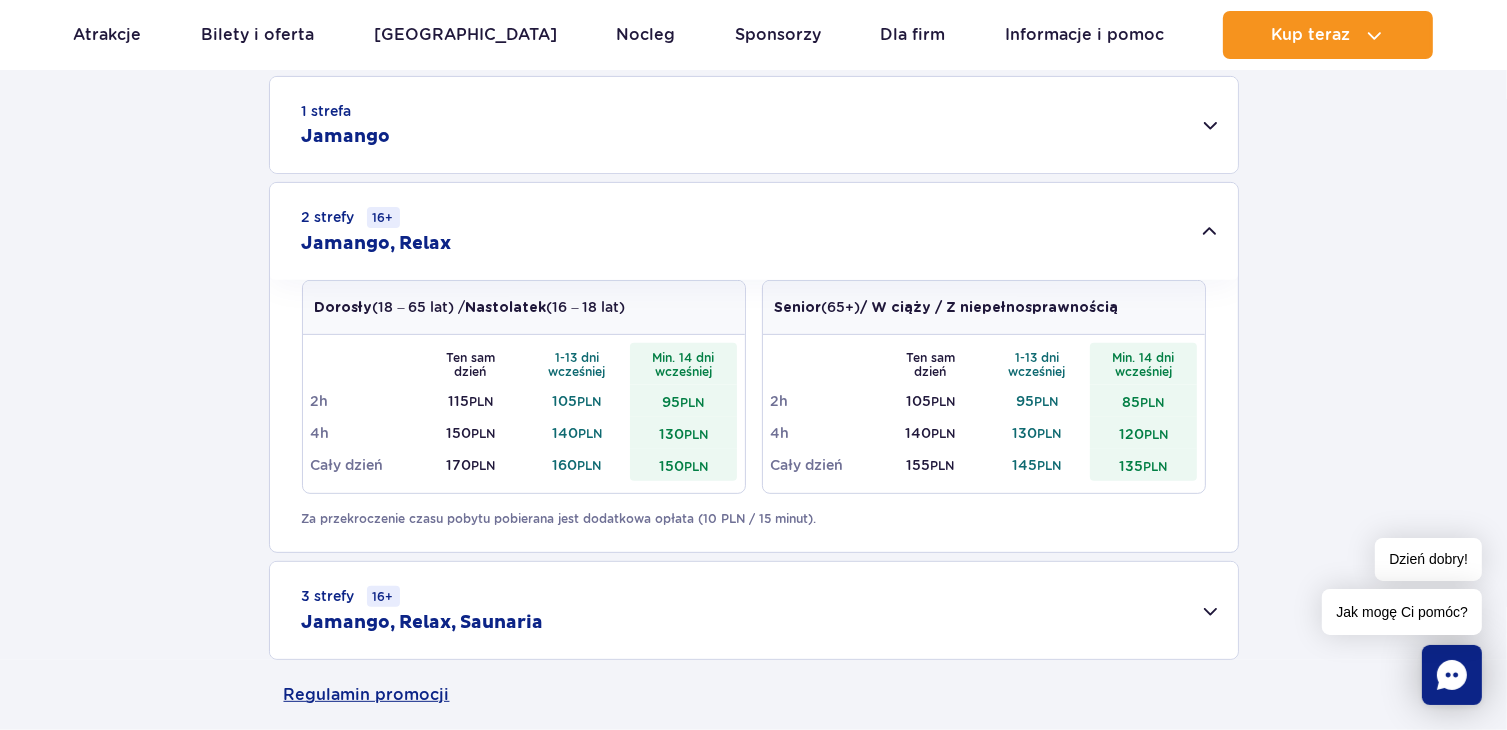 scroll, scrollTop: 700, scrollLeft: 0, axis: vertical 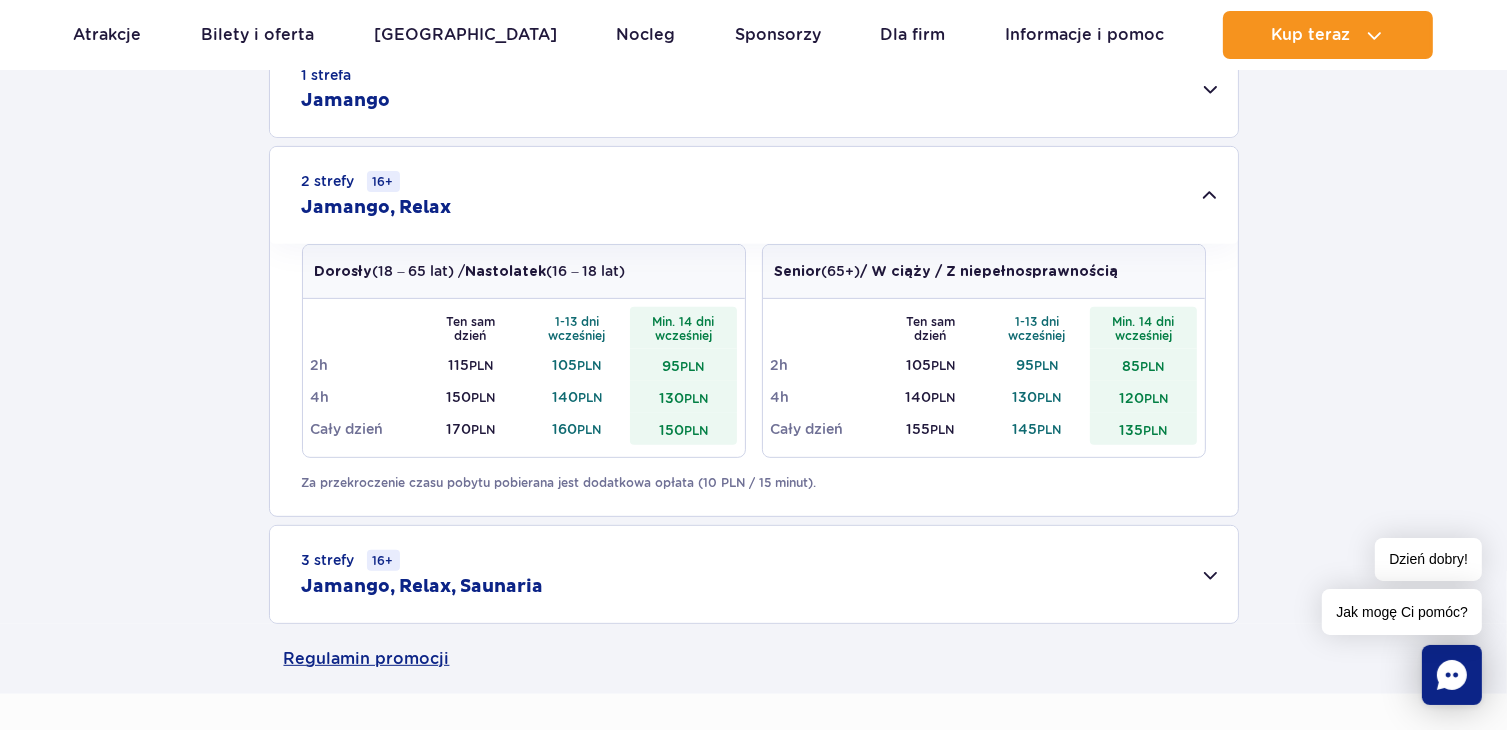 click on "3 strefy  16+
Jamango, Relax, Saunaria" at bounding box center [754, 574] 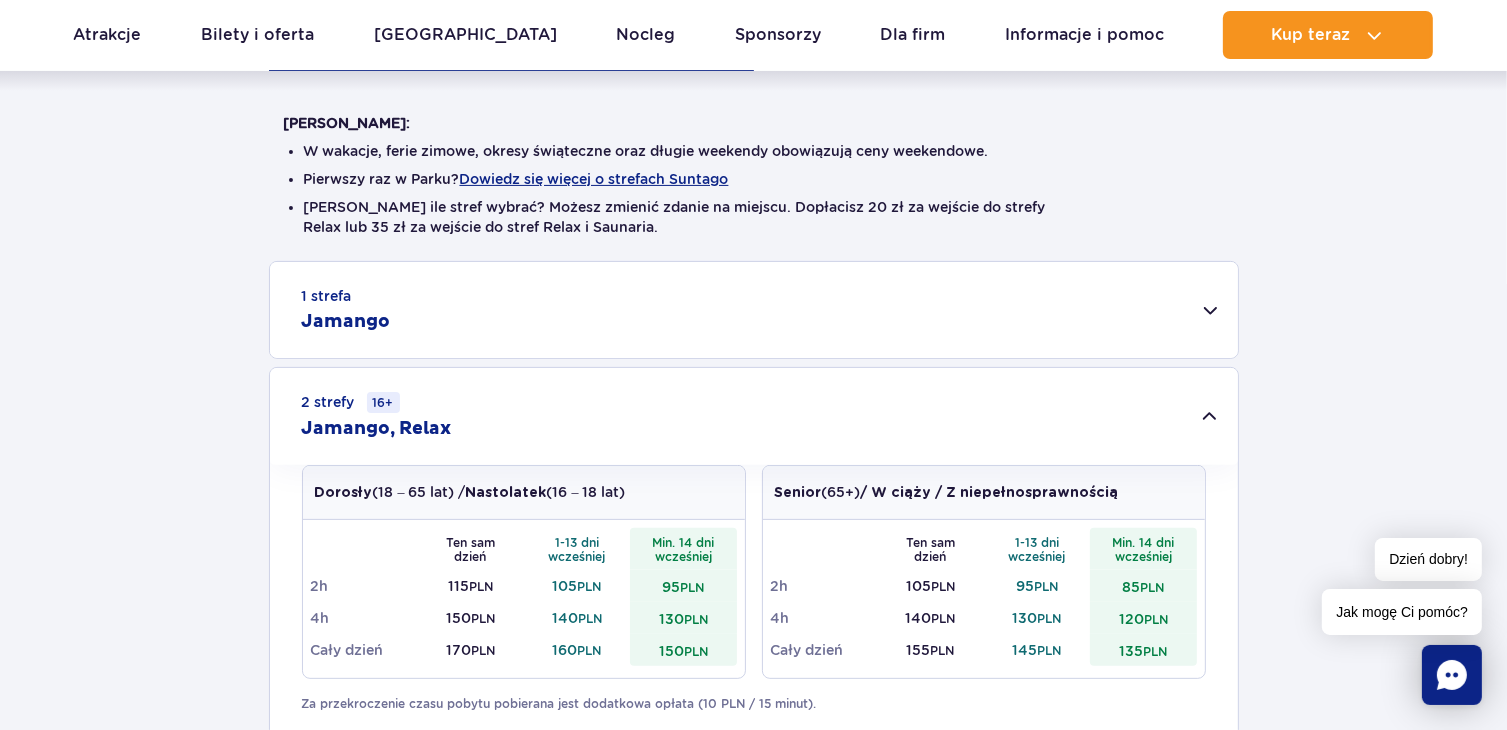 scroll, scrollTop: 300, scrollLeft: 0, axis: vertical 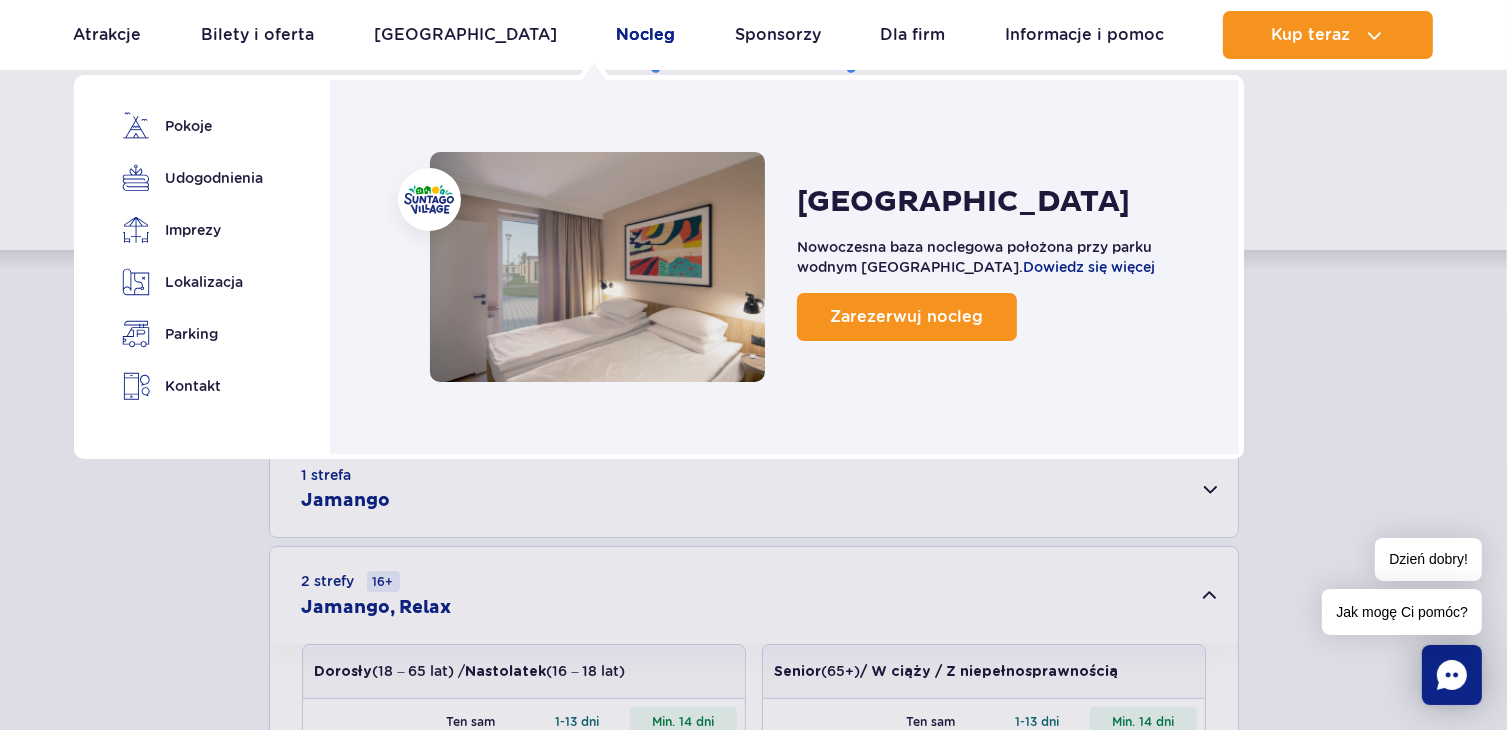 click on "Nocleg" at bounding box center [645, 35] 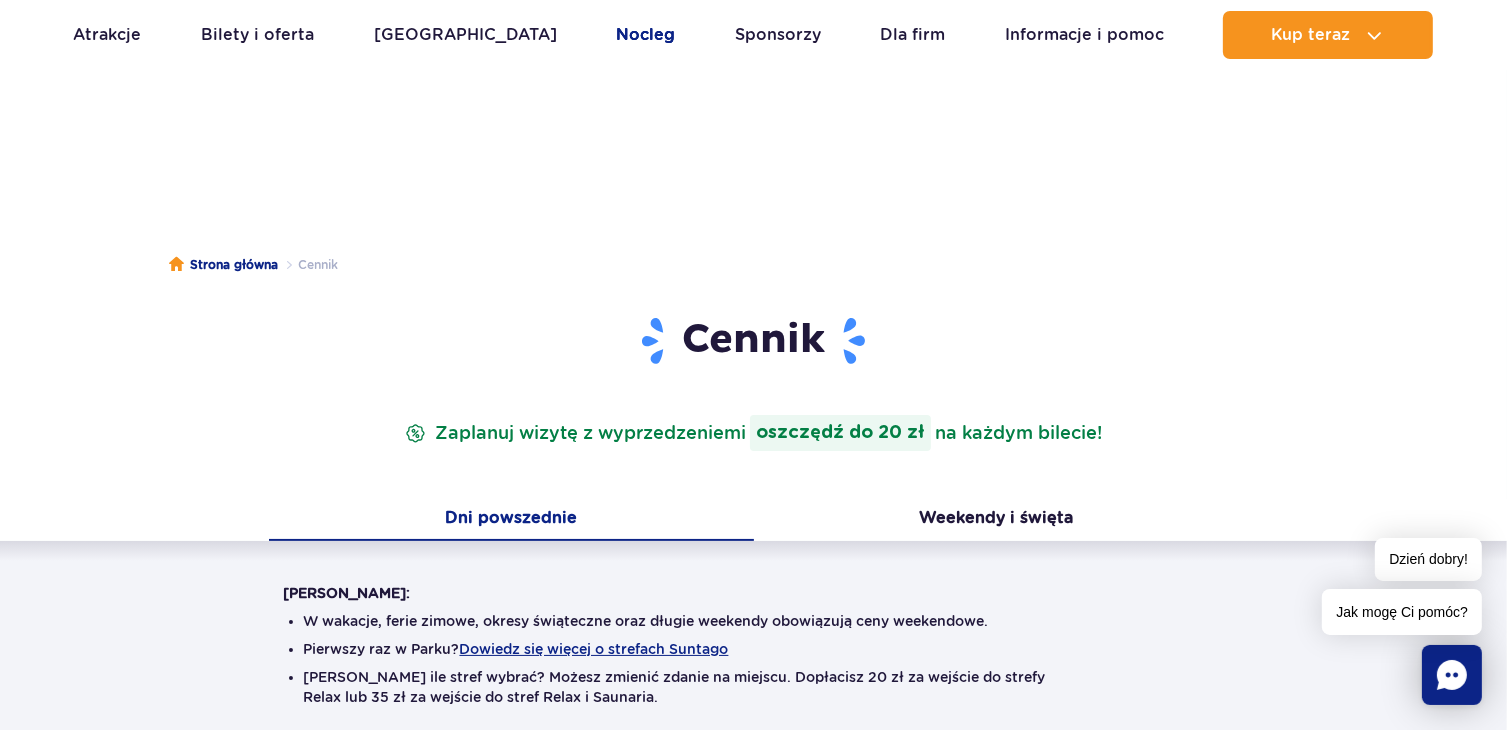 scroll, scrollTop: 0, scrollLeft: 0, axis: both 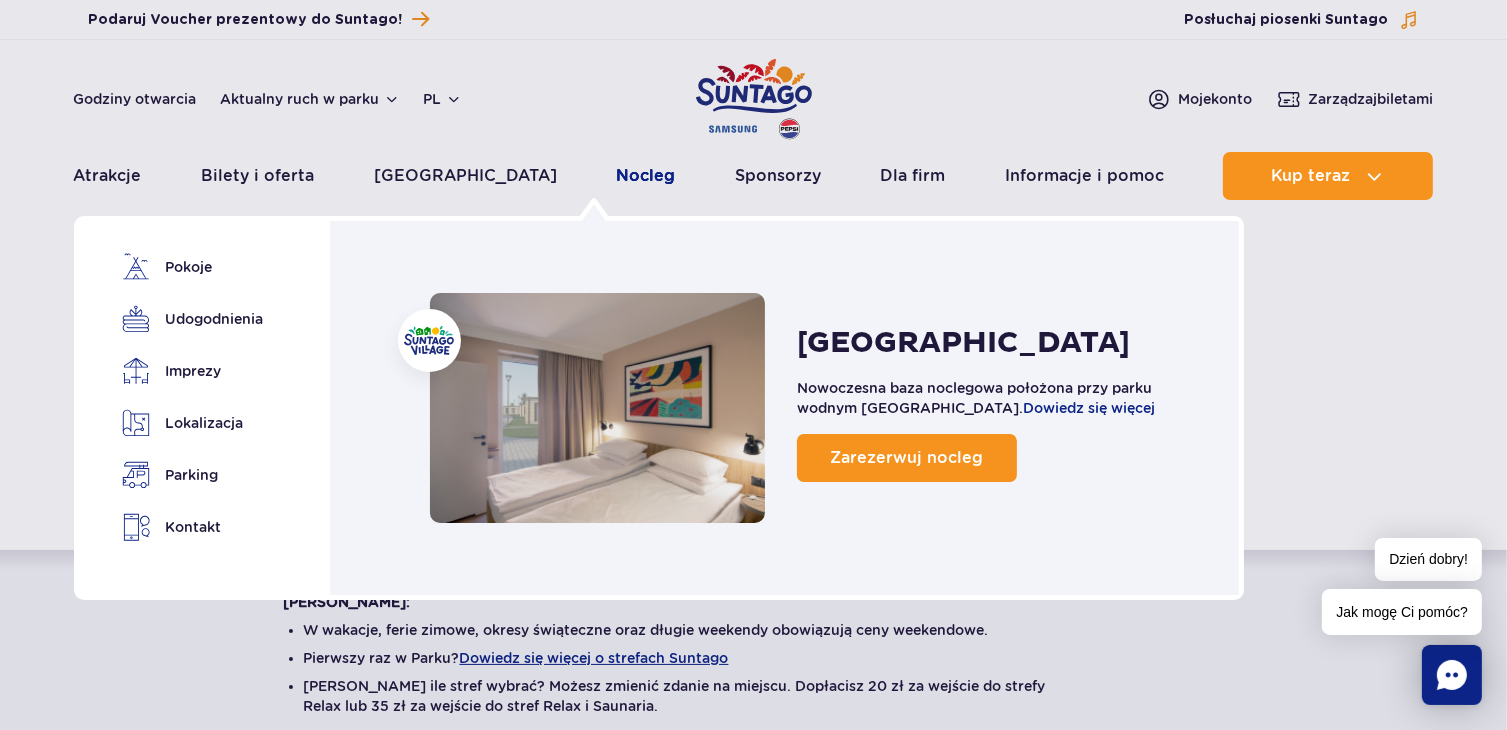 click on "Nocleg" at bounding box center [645, 176] 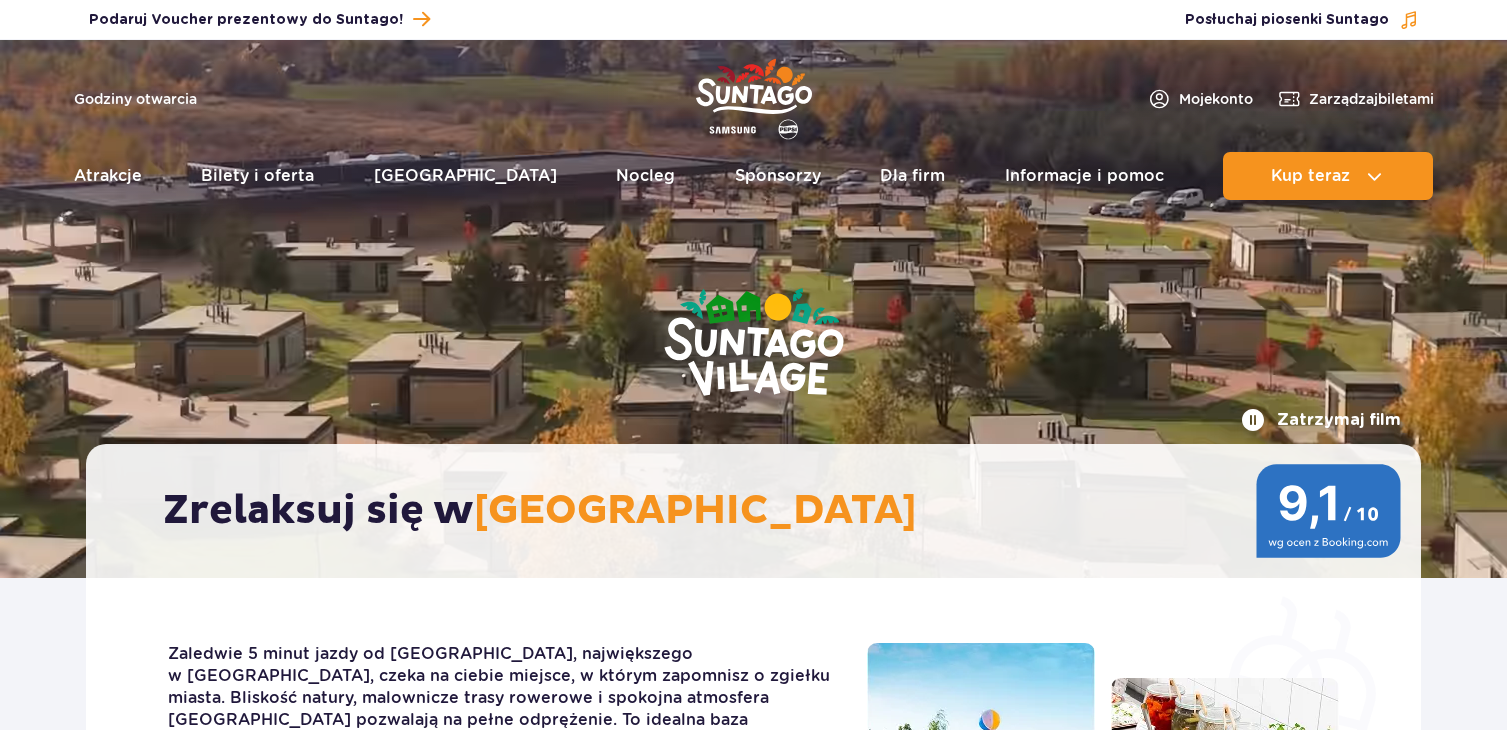 scroll, scrollTop: 0, scrollLeft: 0, axis: both 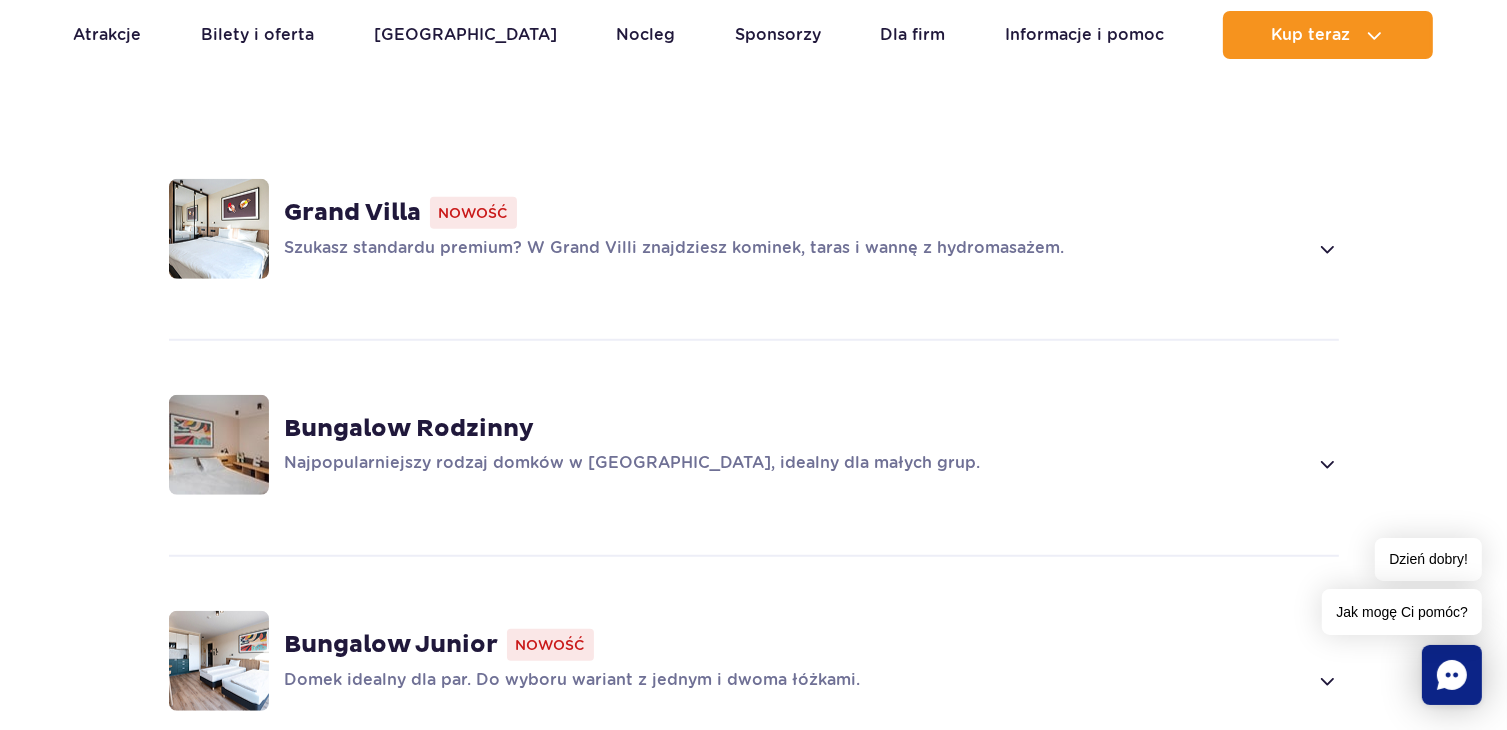 click at bounding box center (219, 229) 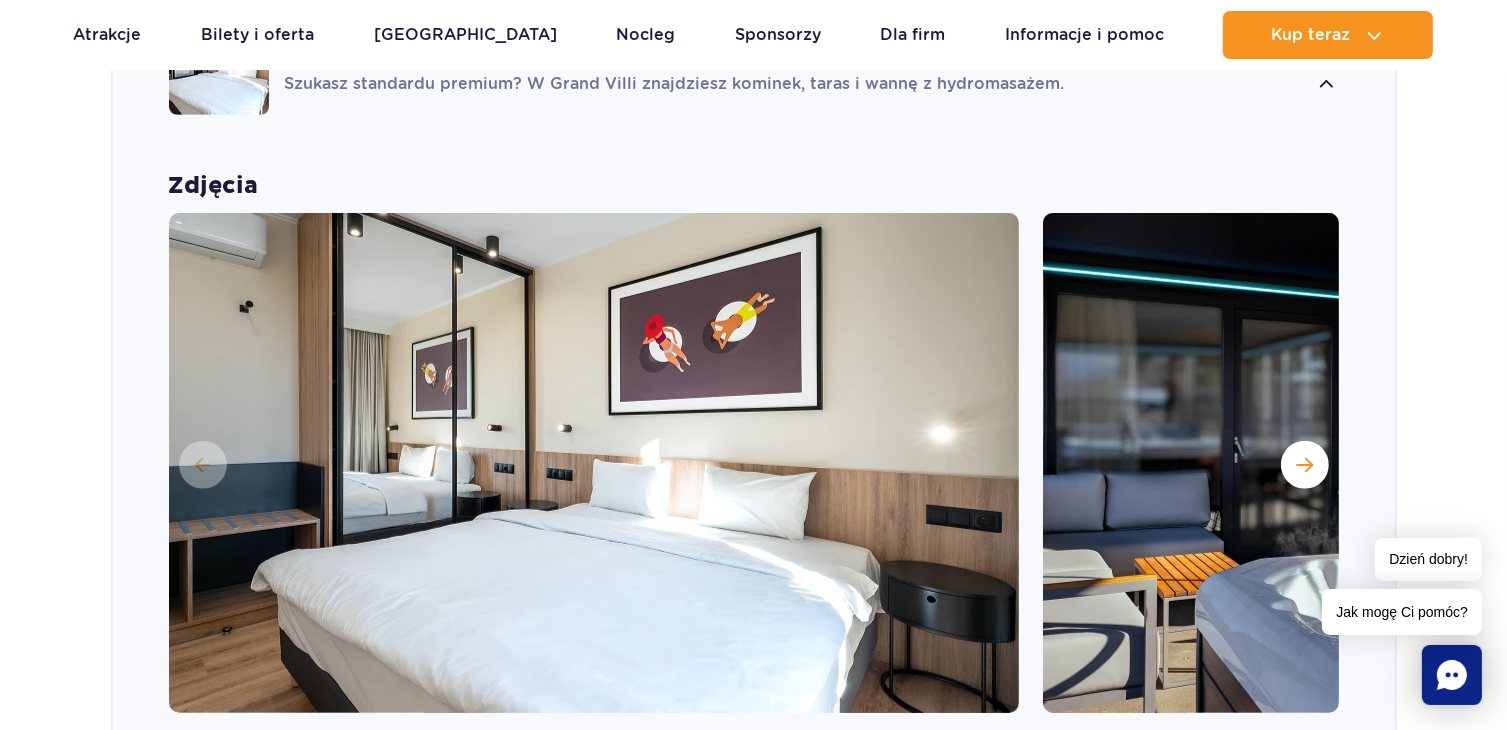 scroll, scrollTop: 1700, scrollLeft: 0, axis: vertical 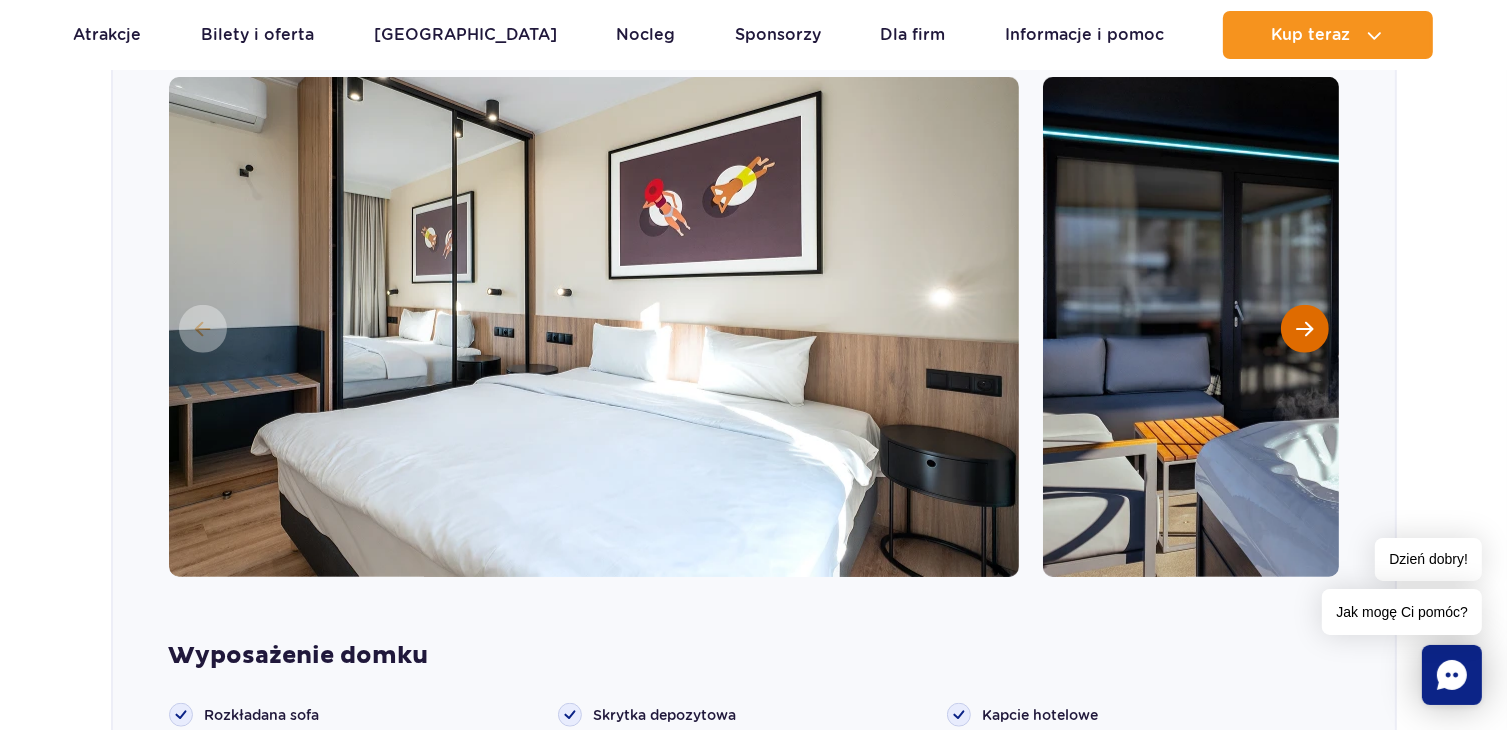 click at bounding box center (1305, 329) 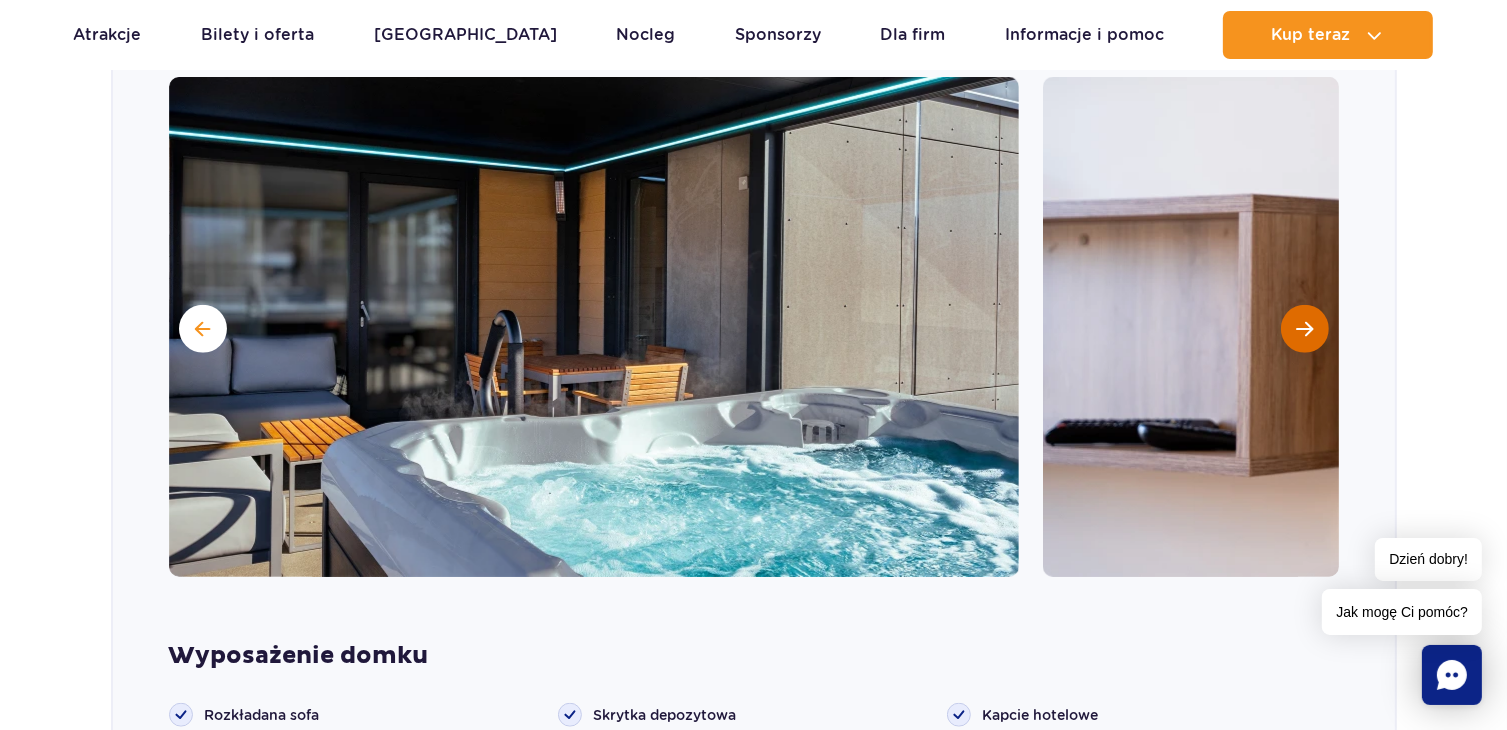 click at bounding box center [1305, 329] 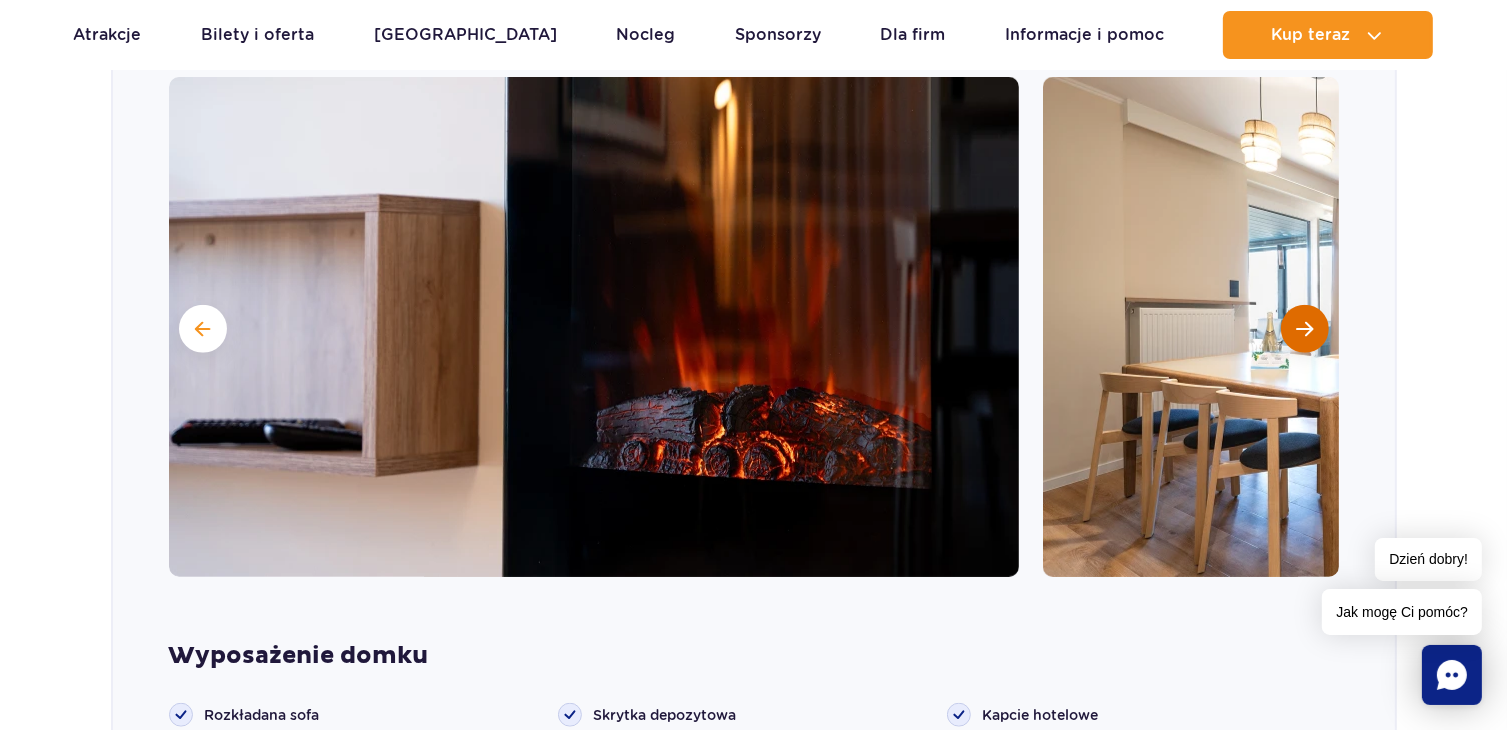 click at bounding box center (1305, 329) 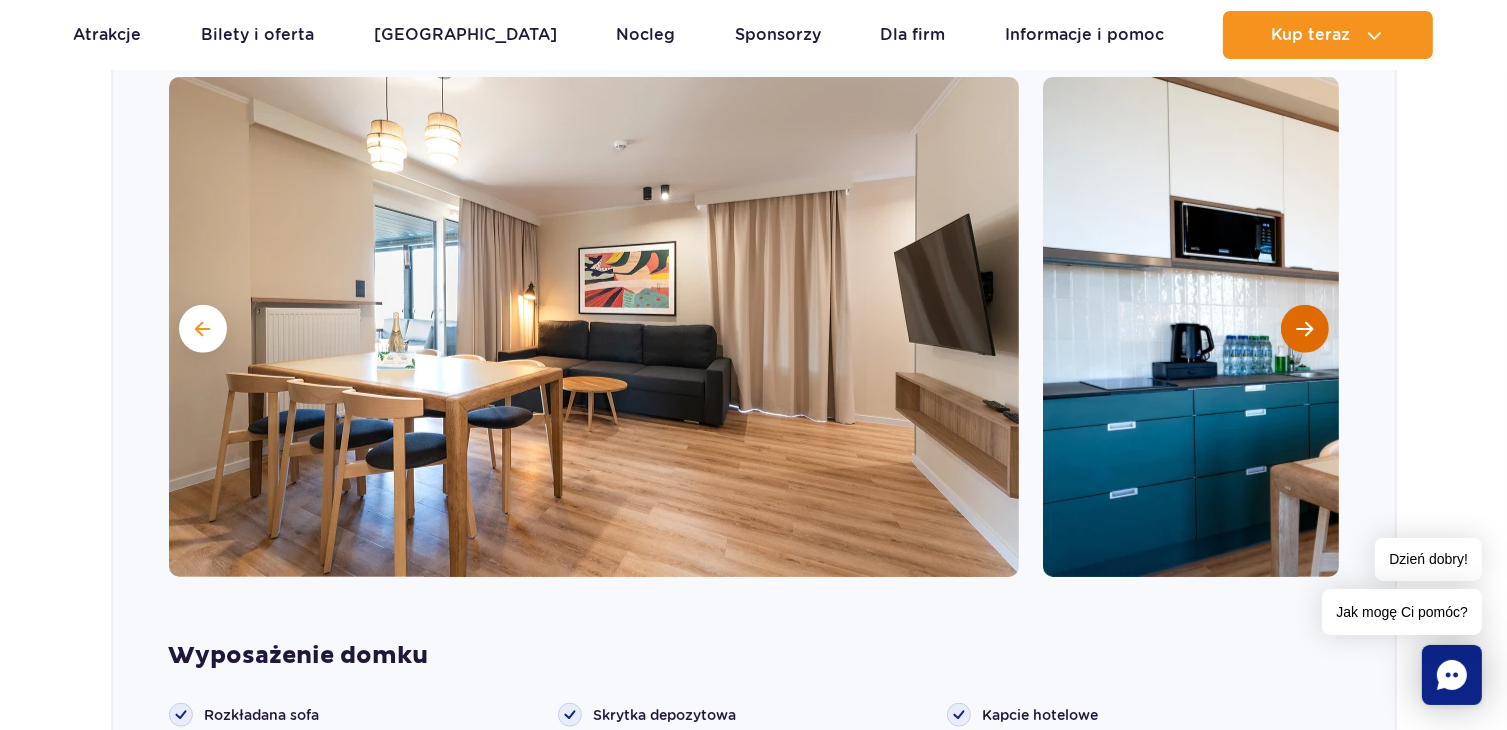 click at bounding box center [1305, 329] 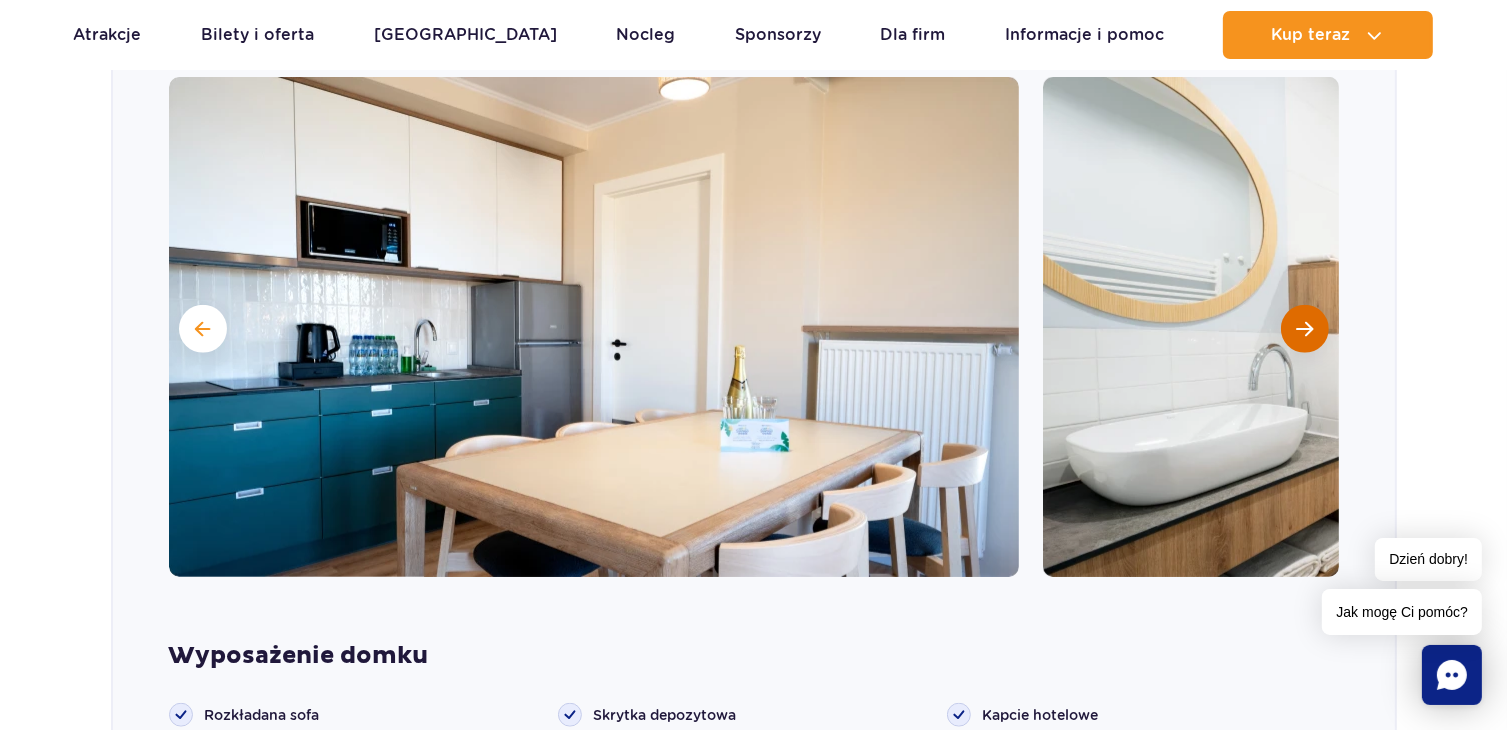 click at bounding box center (1305, 329) 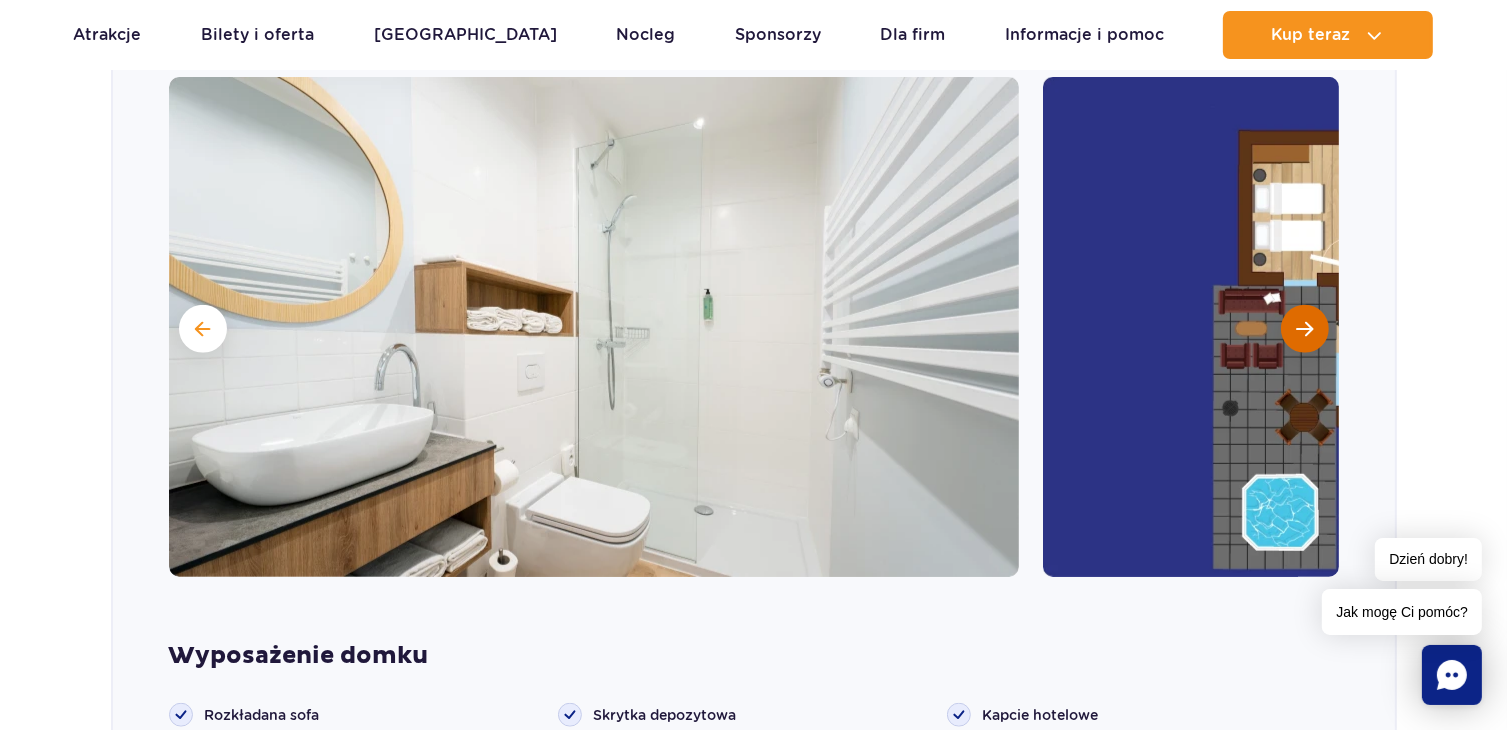 click at bounding box center (1305, 329) 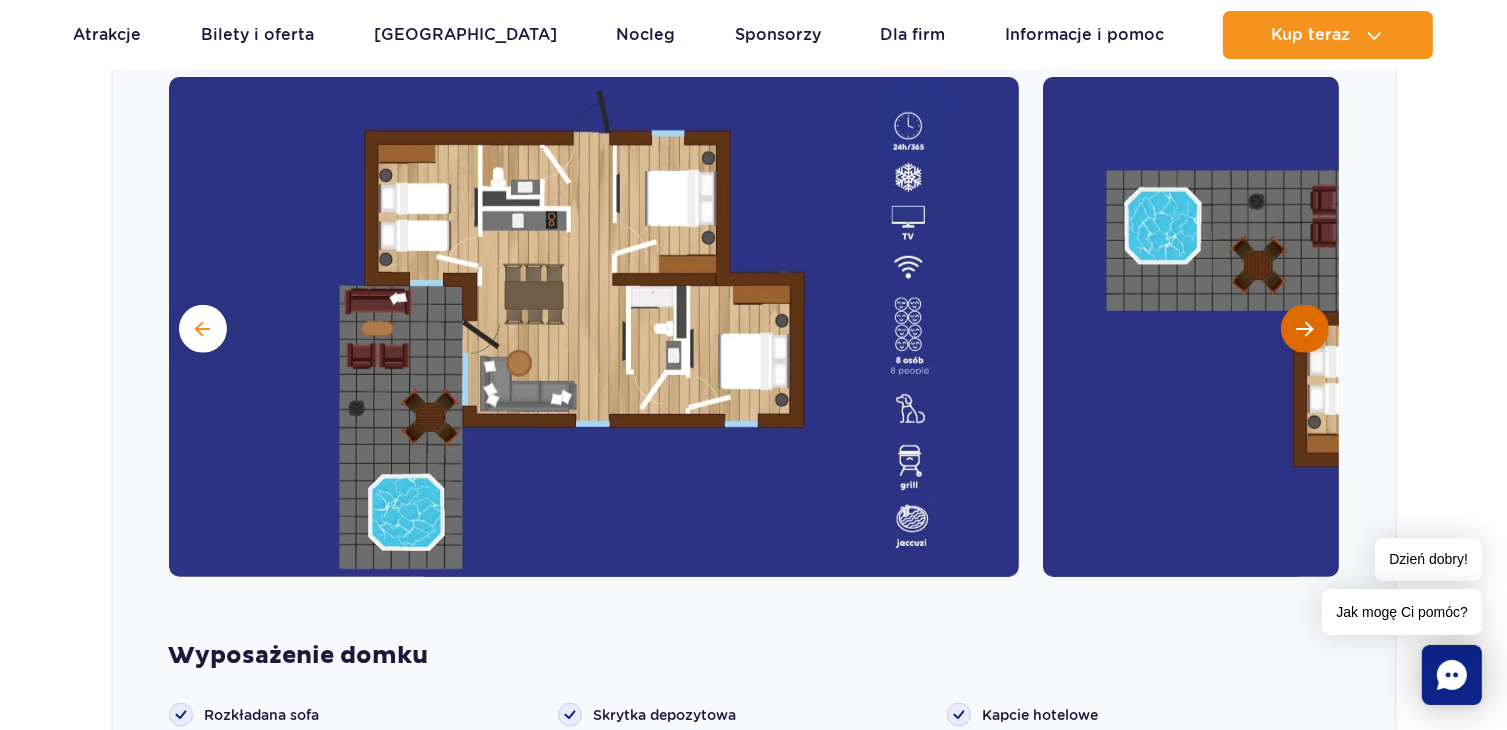 click at bounding box center [1304, 329] 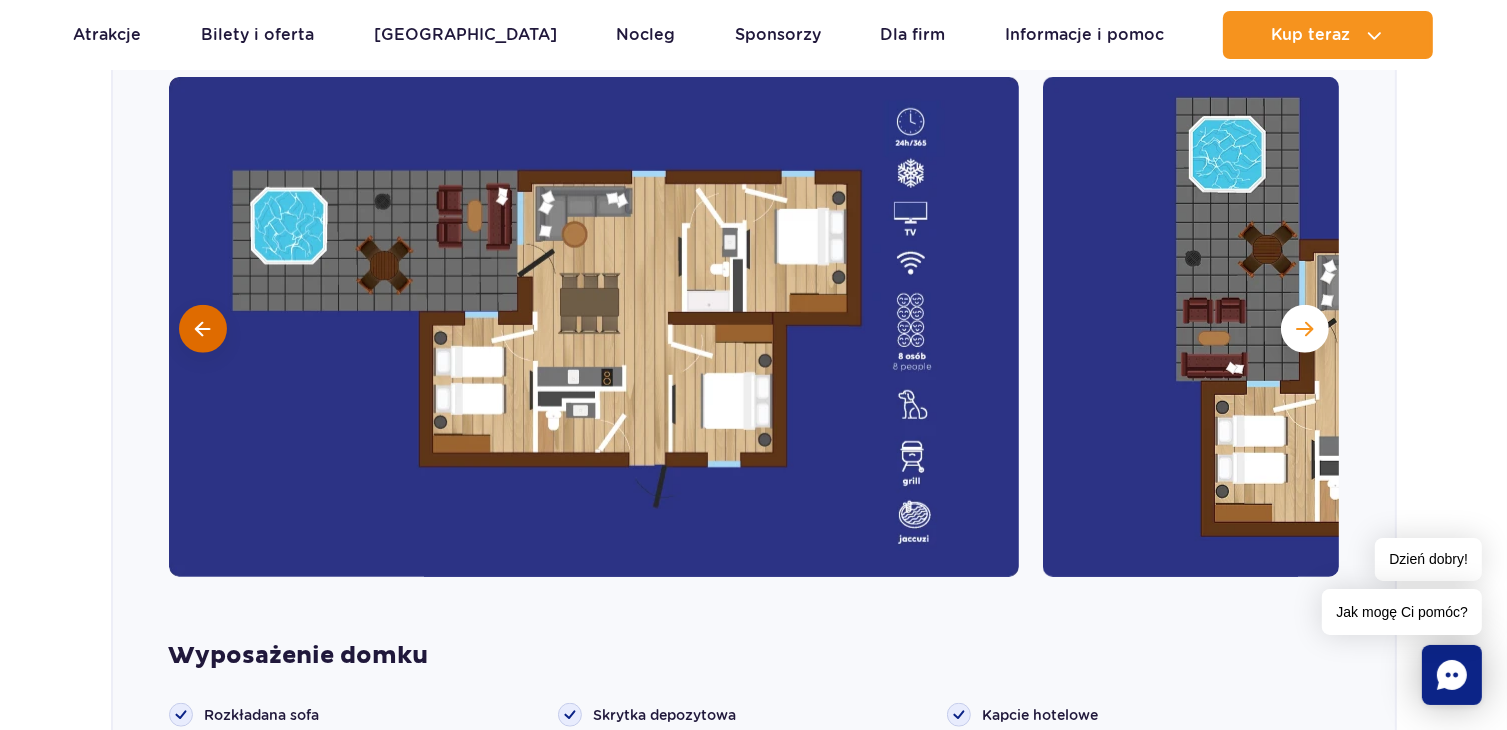 click at bounding box center (203, 329) 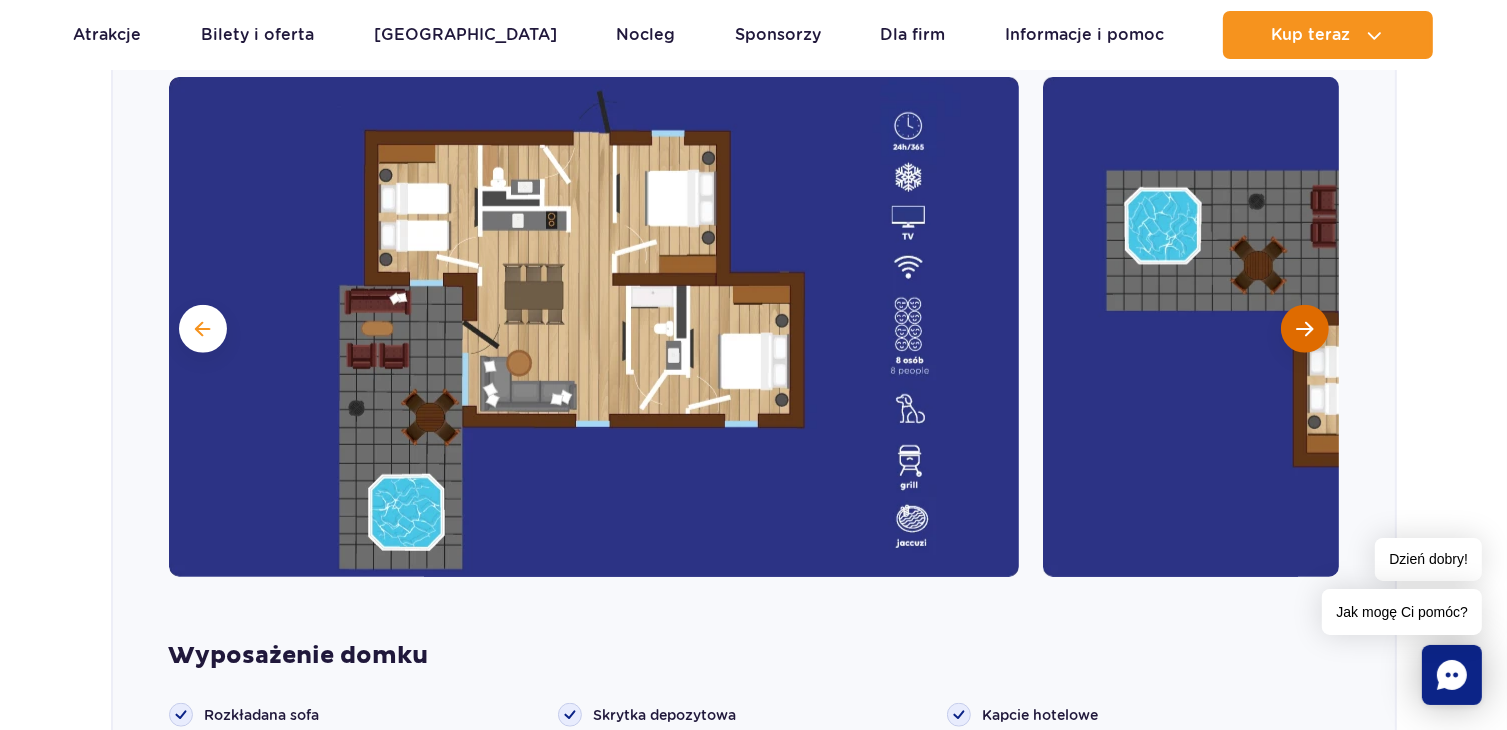 click at bounding box center [1304, 329] 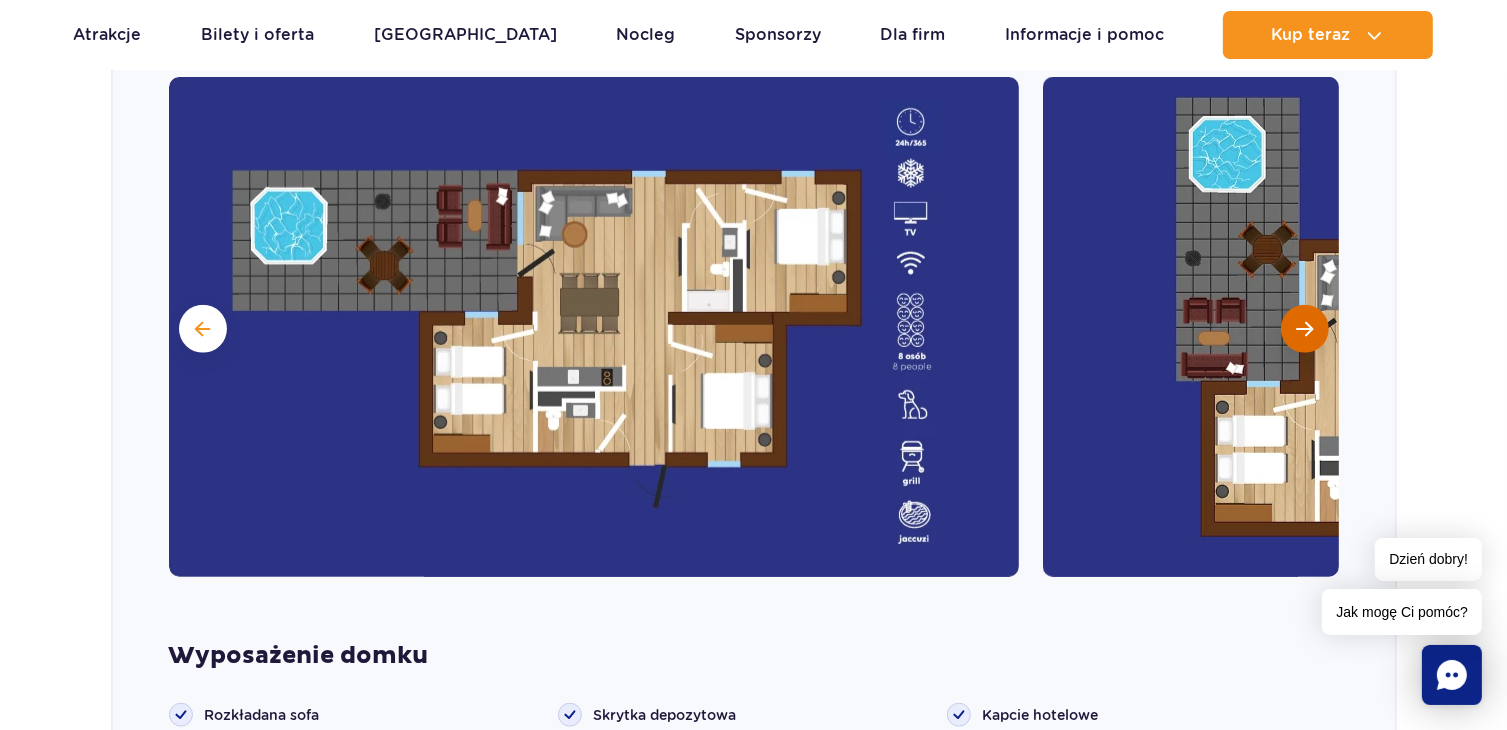 click at bounding box center (1304, 329) 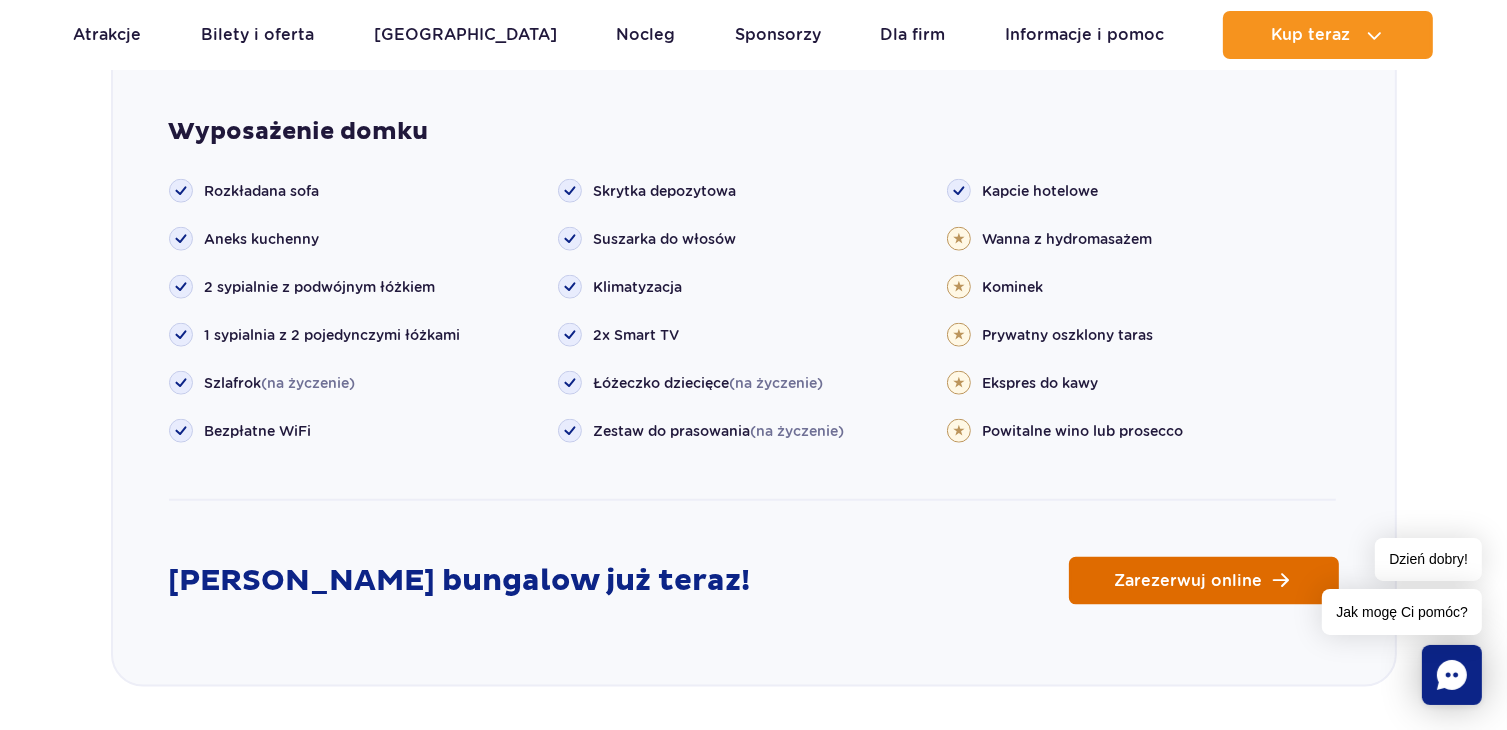 scroll, scrollTop: 2200, scrollLeft: 0, axis: vertical 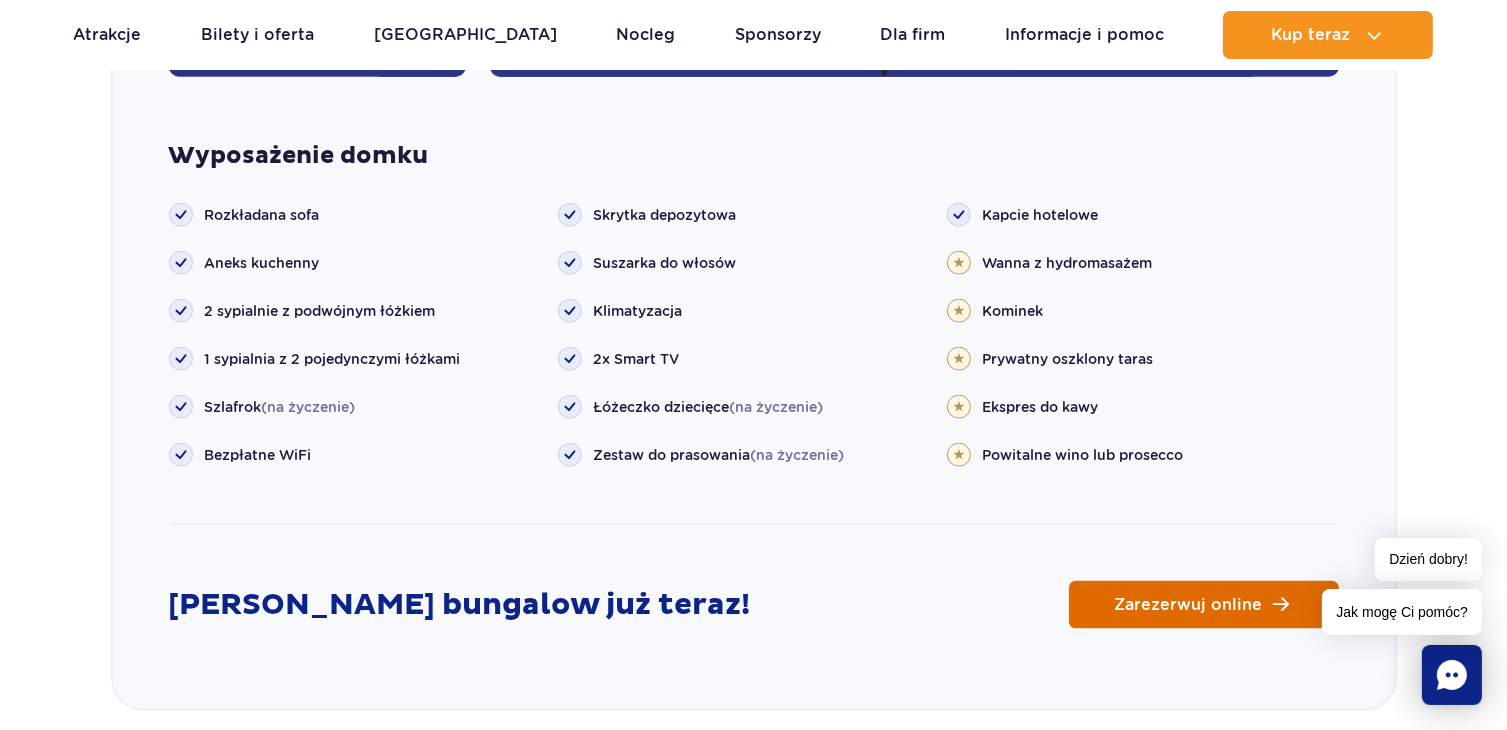 click on "Zarezerwuj online" at bounding box center [1189, 605] 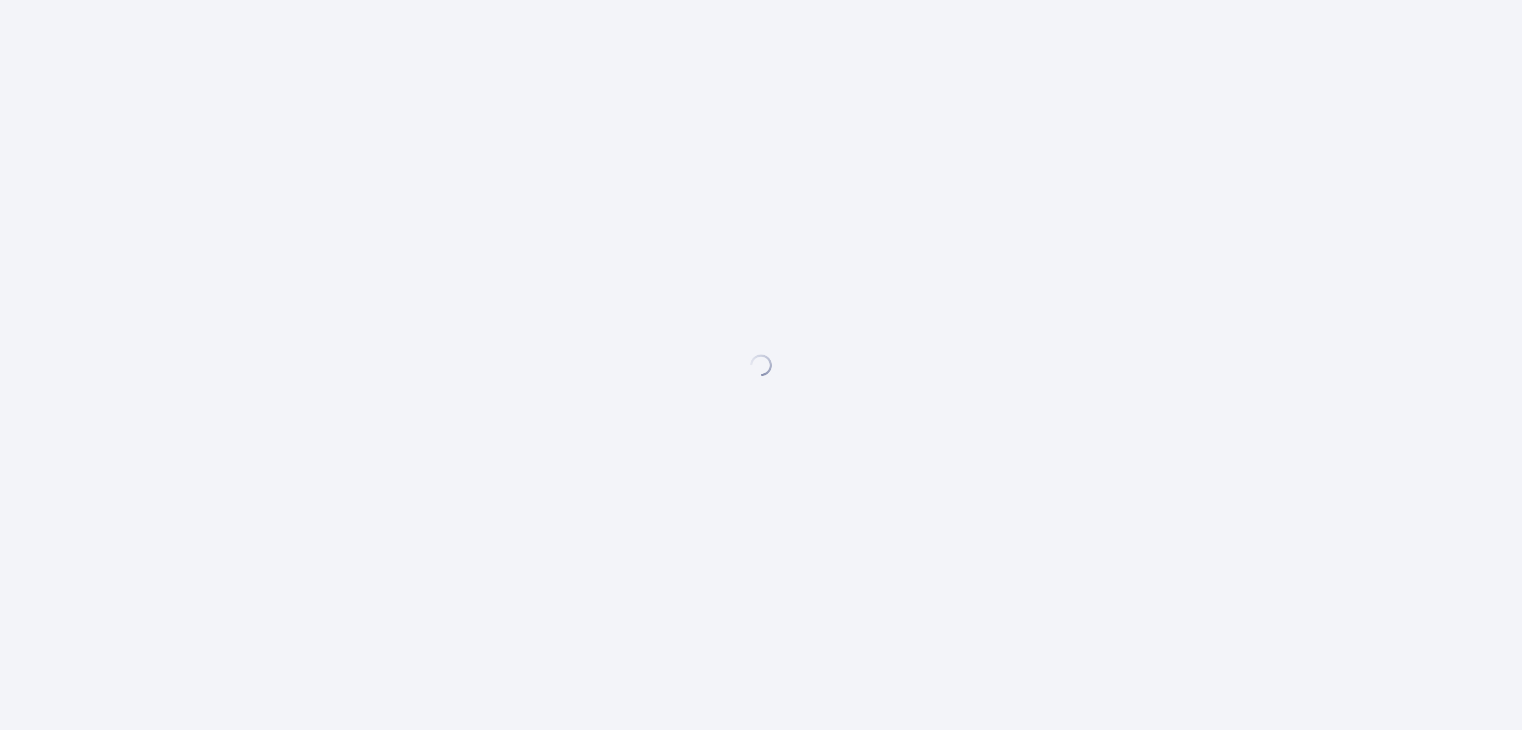 scroll, scrollTop: 0, scrollLeft: 0, axis: both 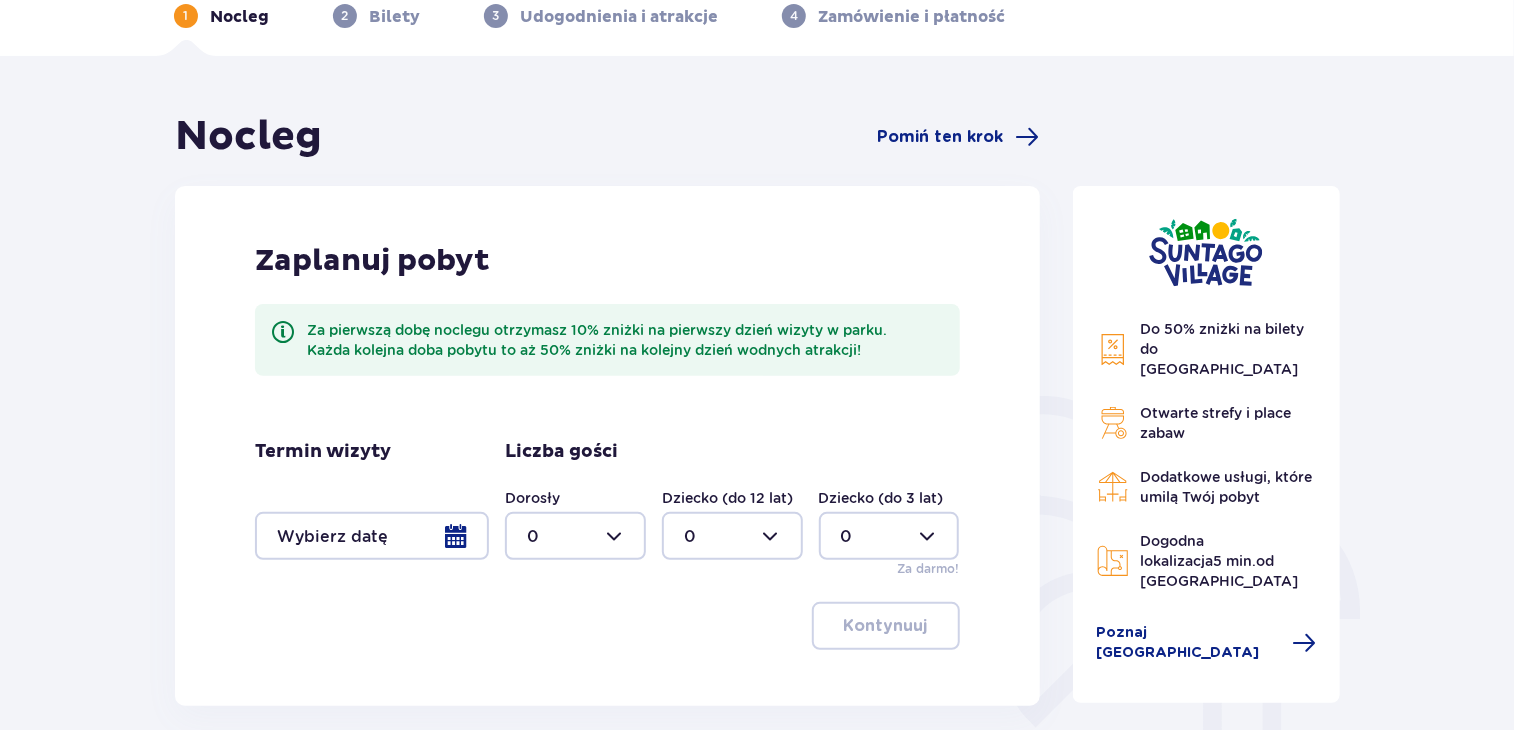 click at bounding box center (372, 536) 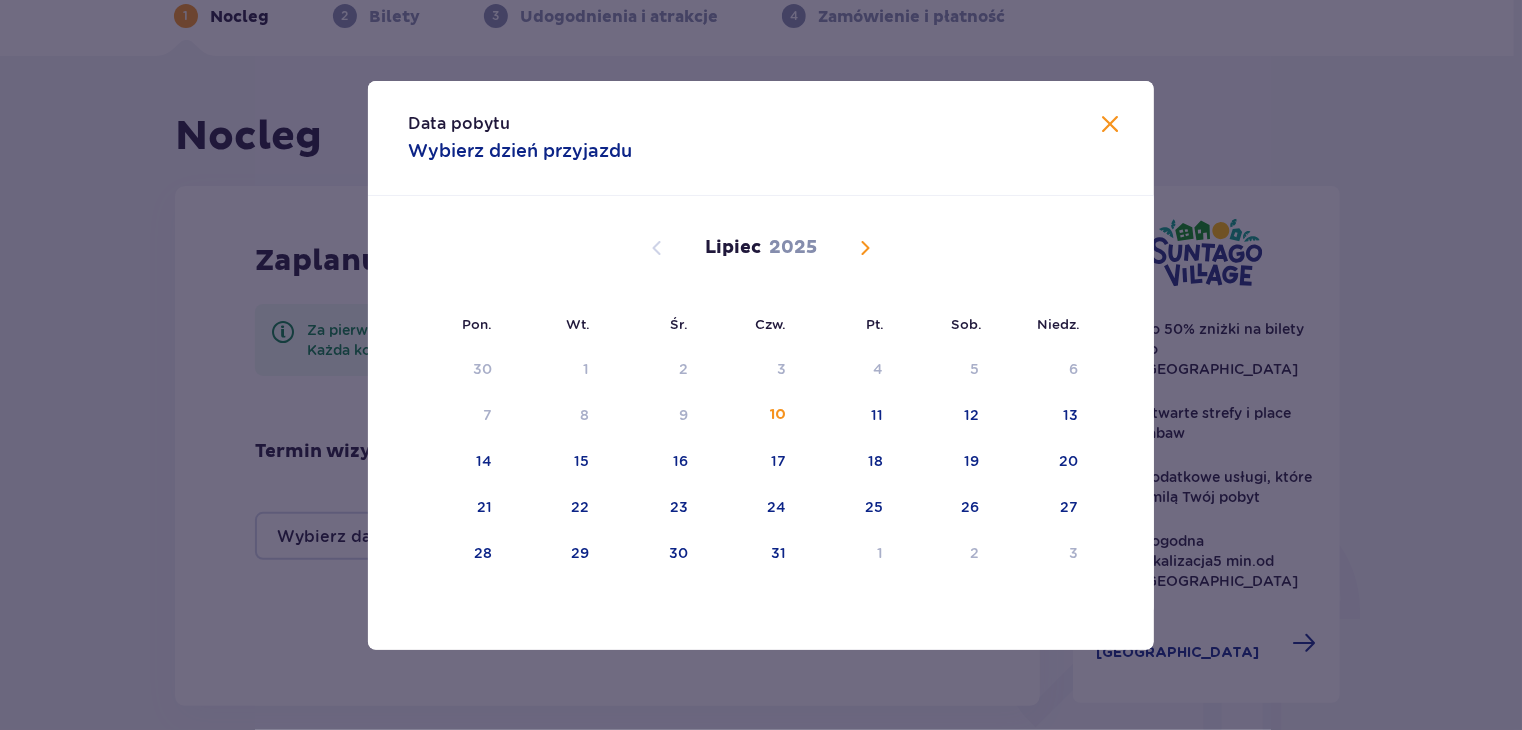 click at bounding box center (865, 248) 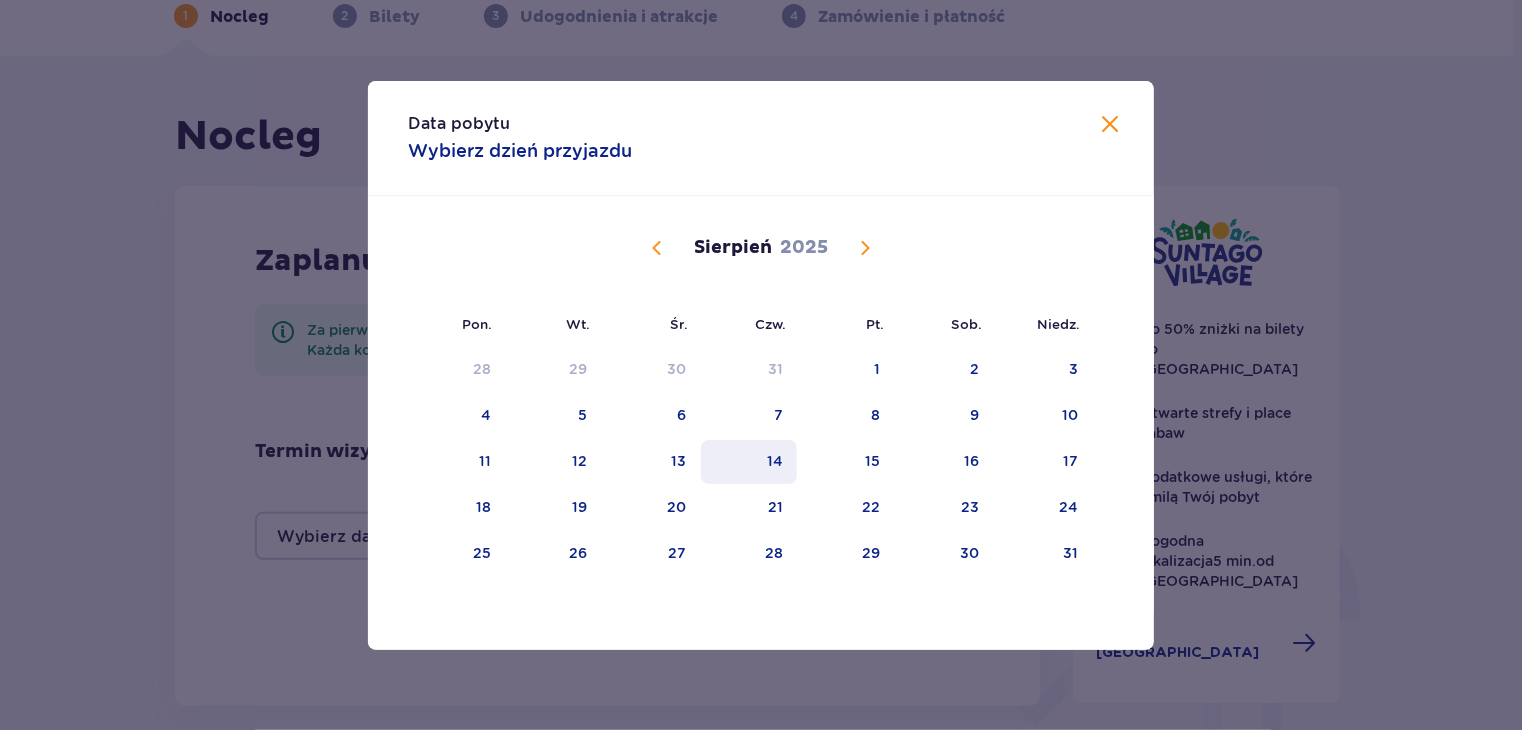 click on "14" at bounding box center (775, 461) 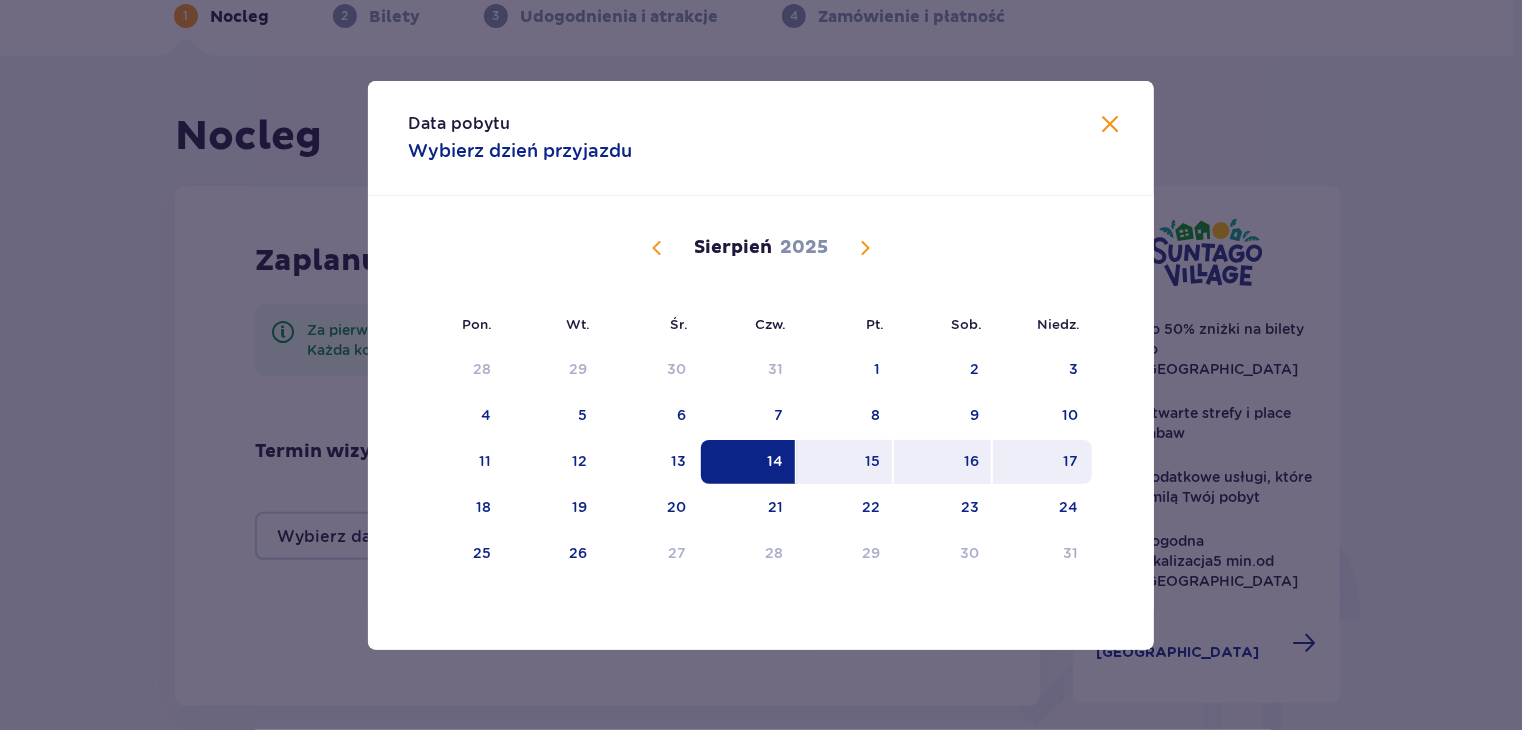 click on "17" at bounding box center (1042, 462) 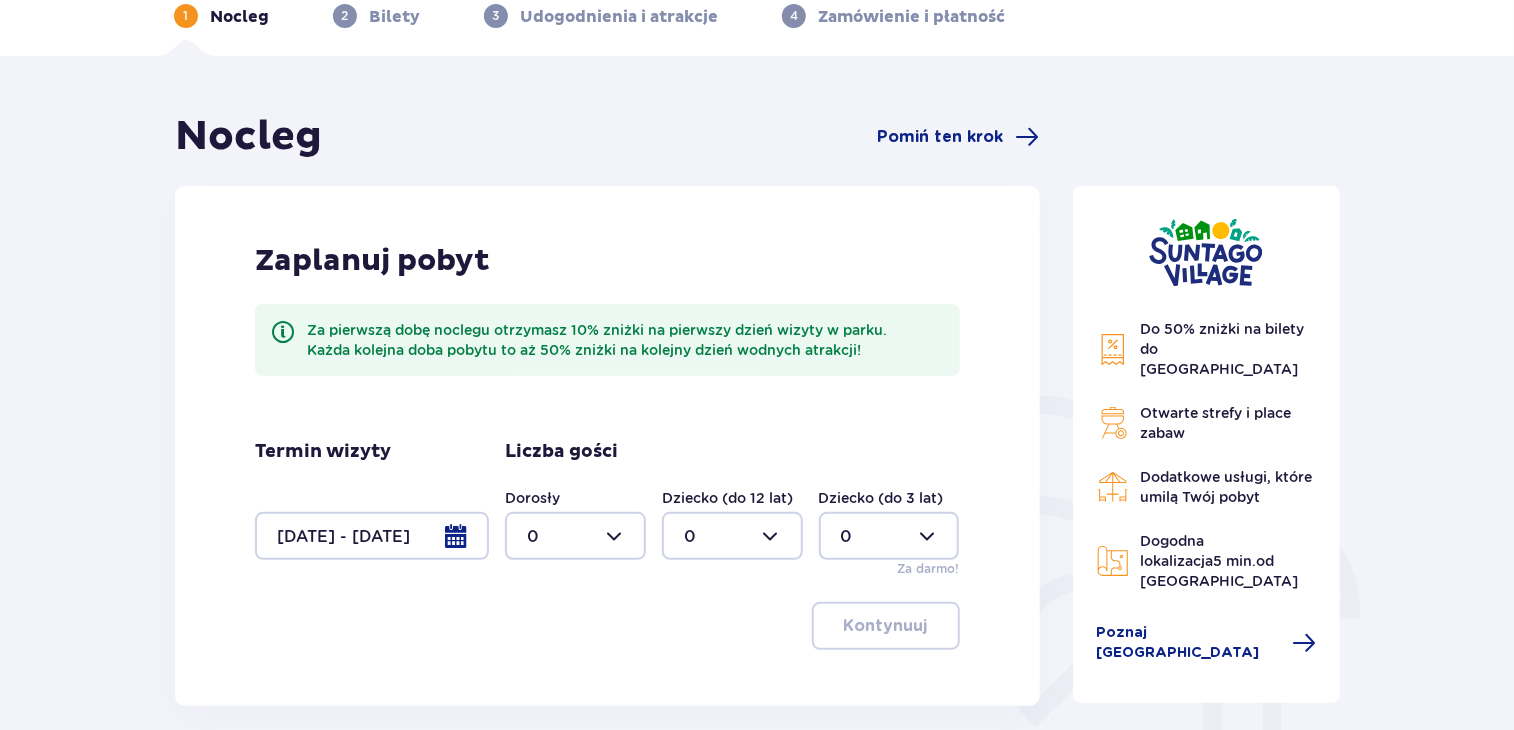 click at bounding box center (575, 536) 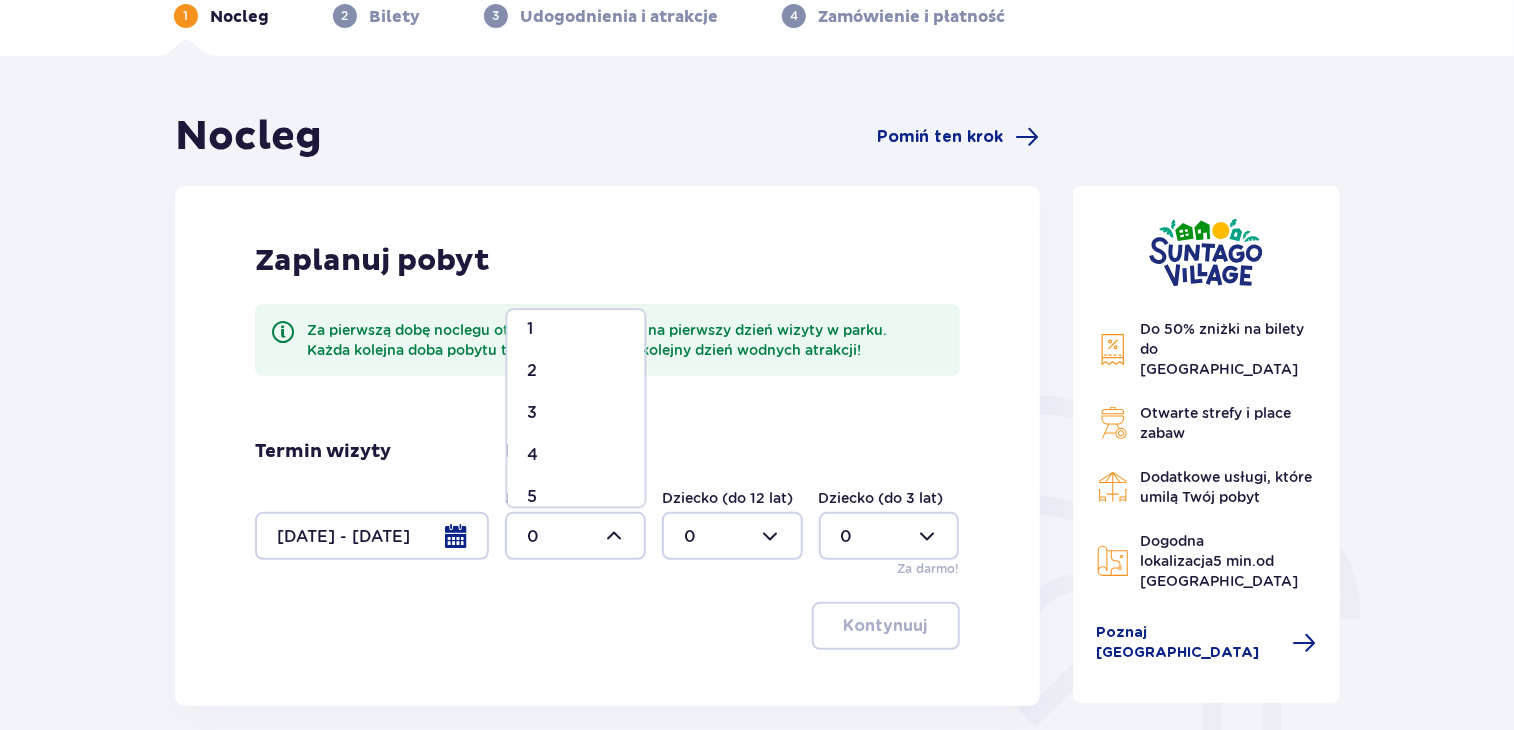 scroll, scrollTop: 100, scrollLeft: 0, axis: vertical 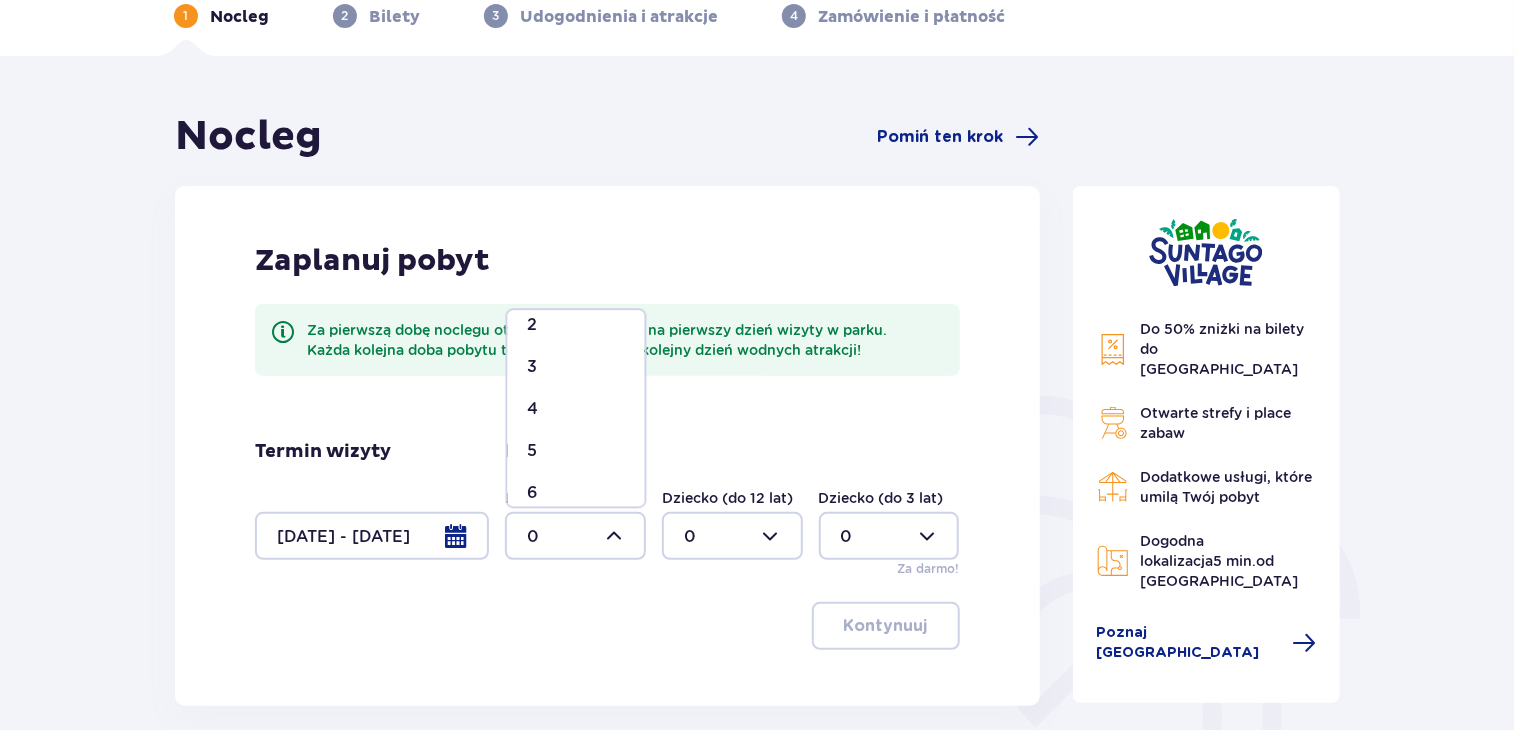 click on "6" at bounding box center [533, 493] 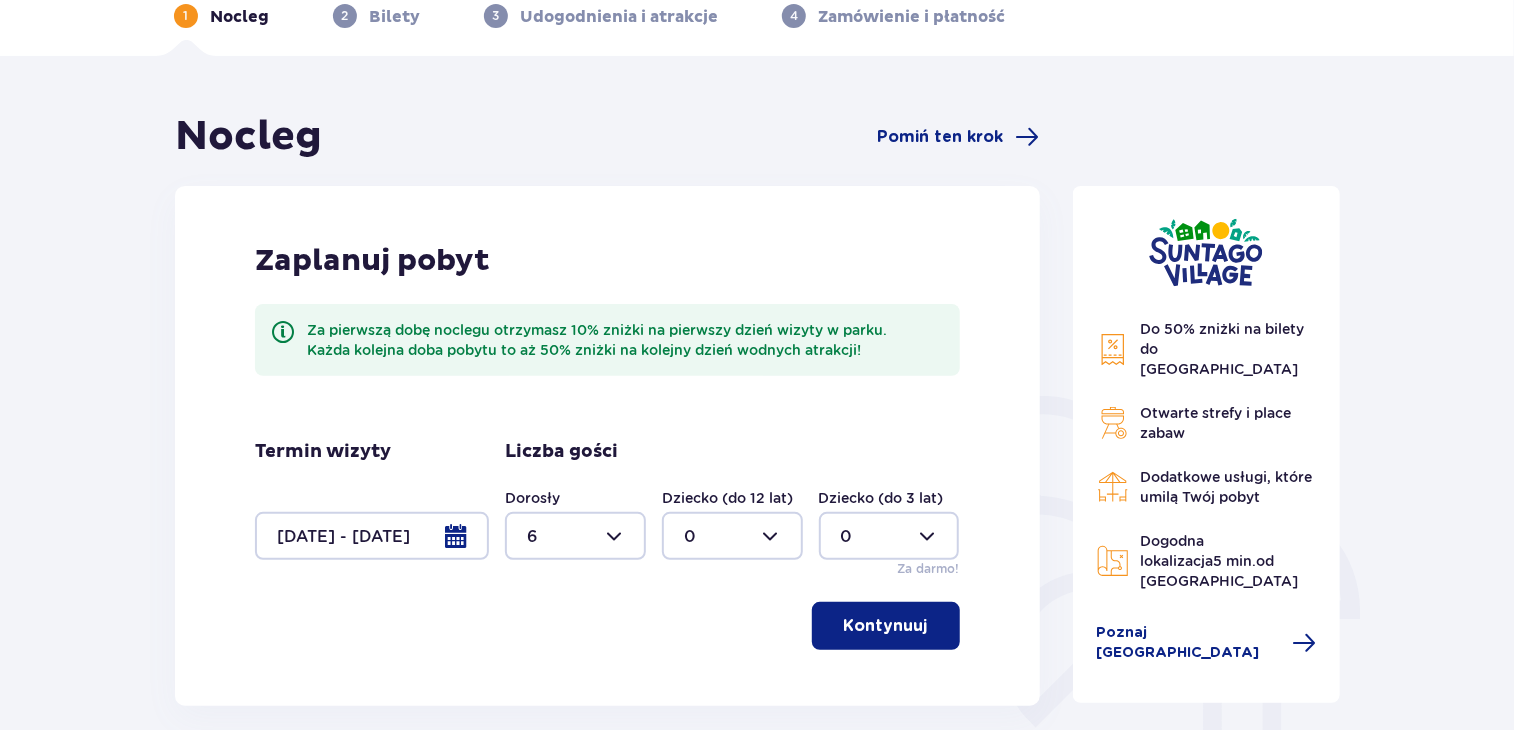 type on "6" 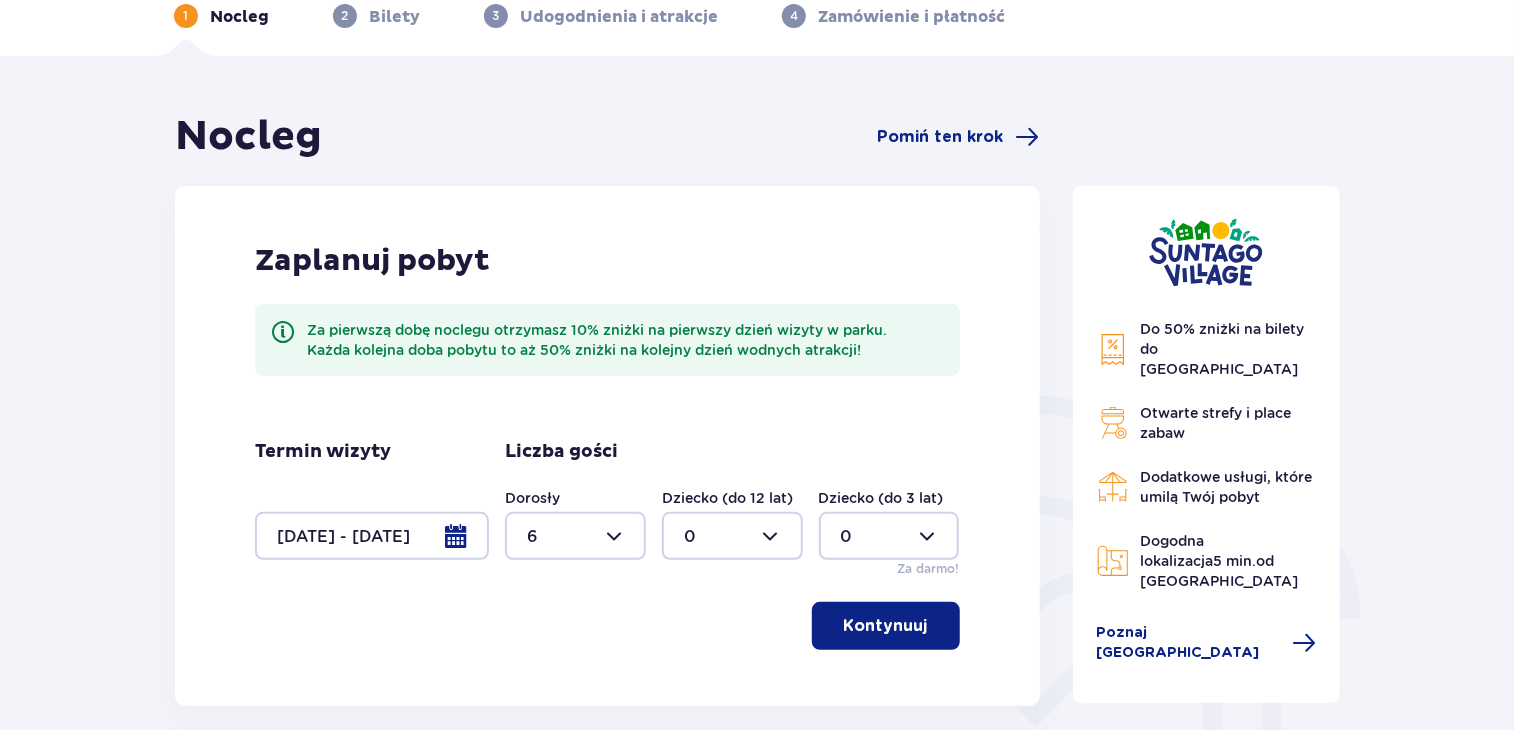 click on "Kontynuuj" at bounding box center (886, 626) 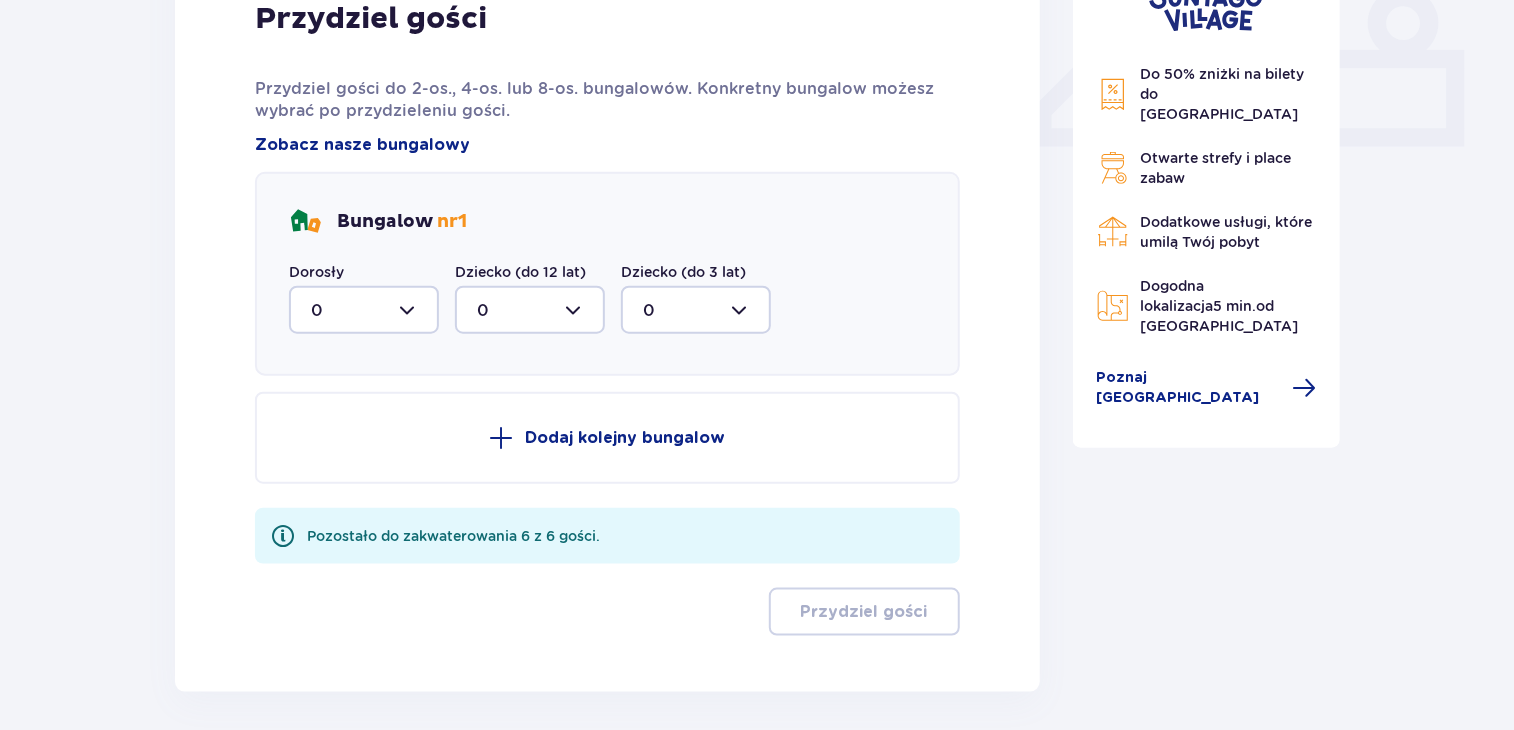 scroll, scrollTop: 767, scrollLeft: 0, axis: vertical 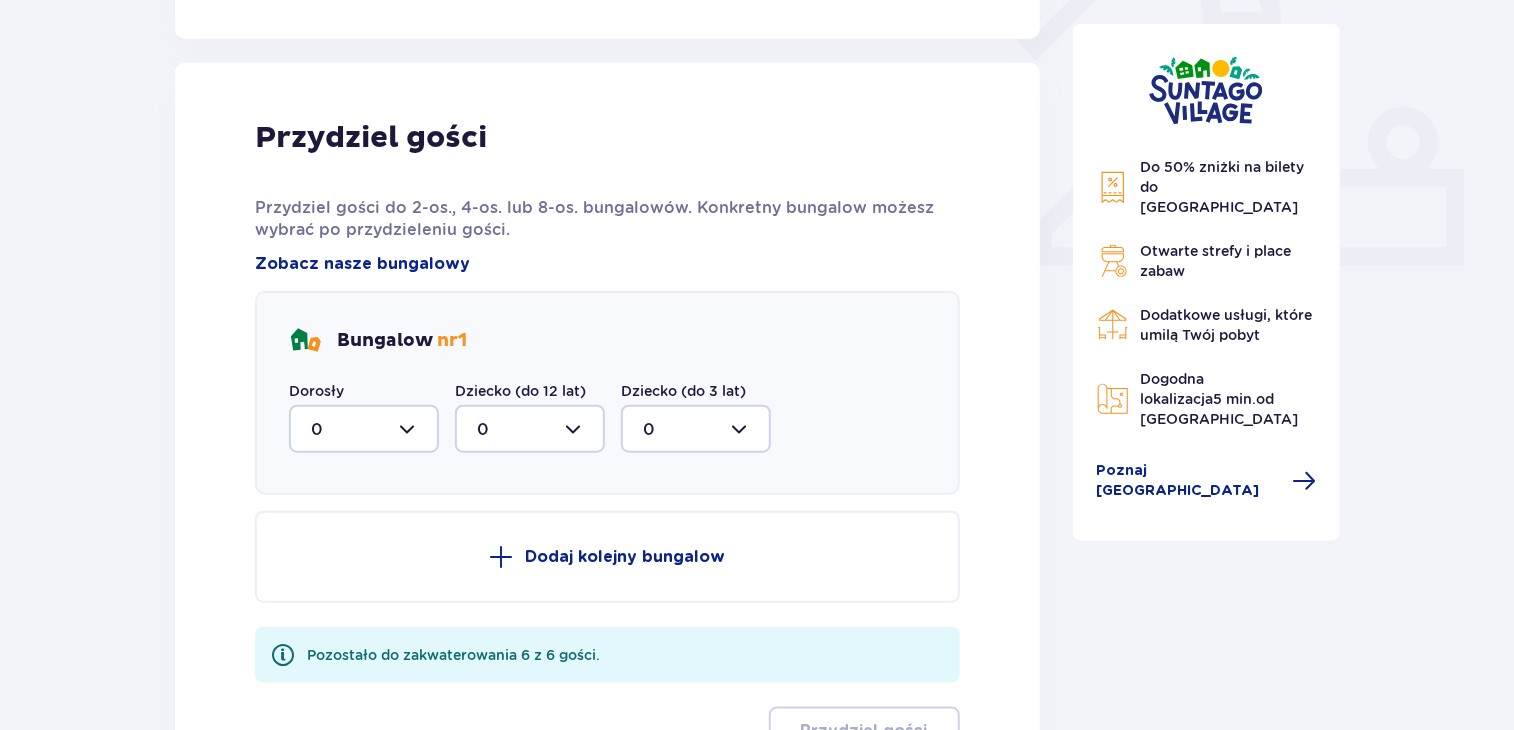 click at bounding box center (364, 429) 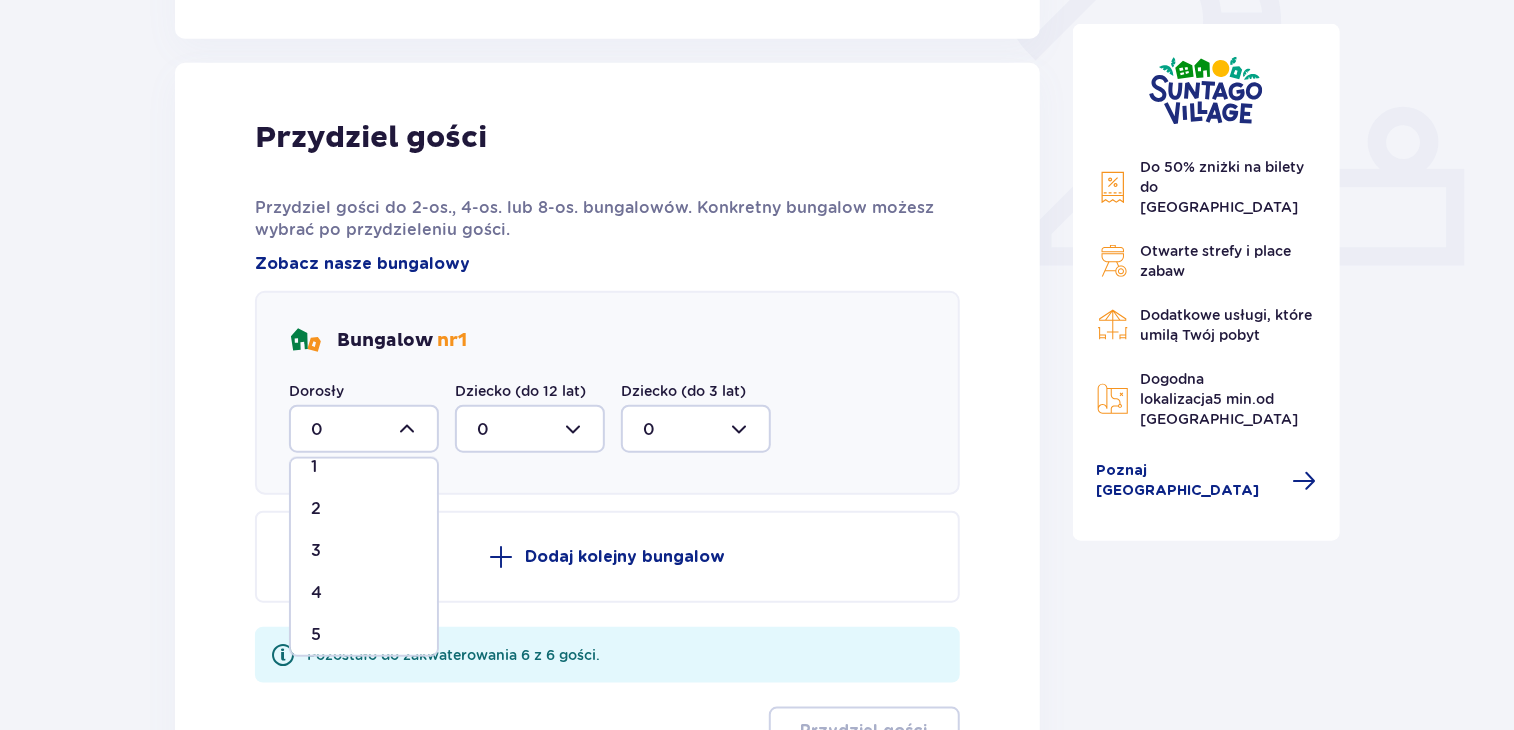 scroll, scrollTop: 100, scrollLeft: 0, axis: vertical 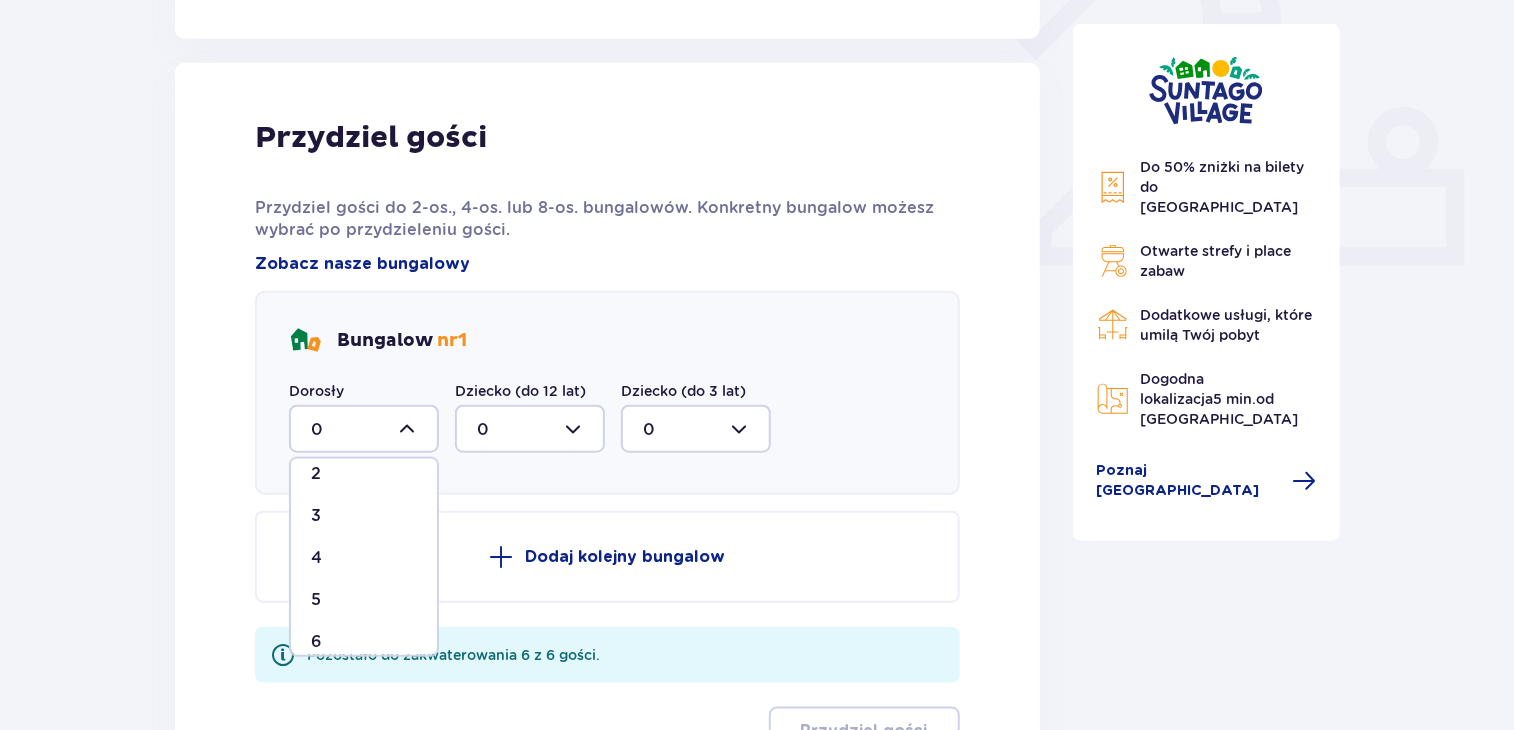 click on "6" at bounding box center [364, 642] 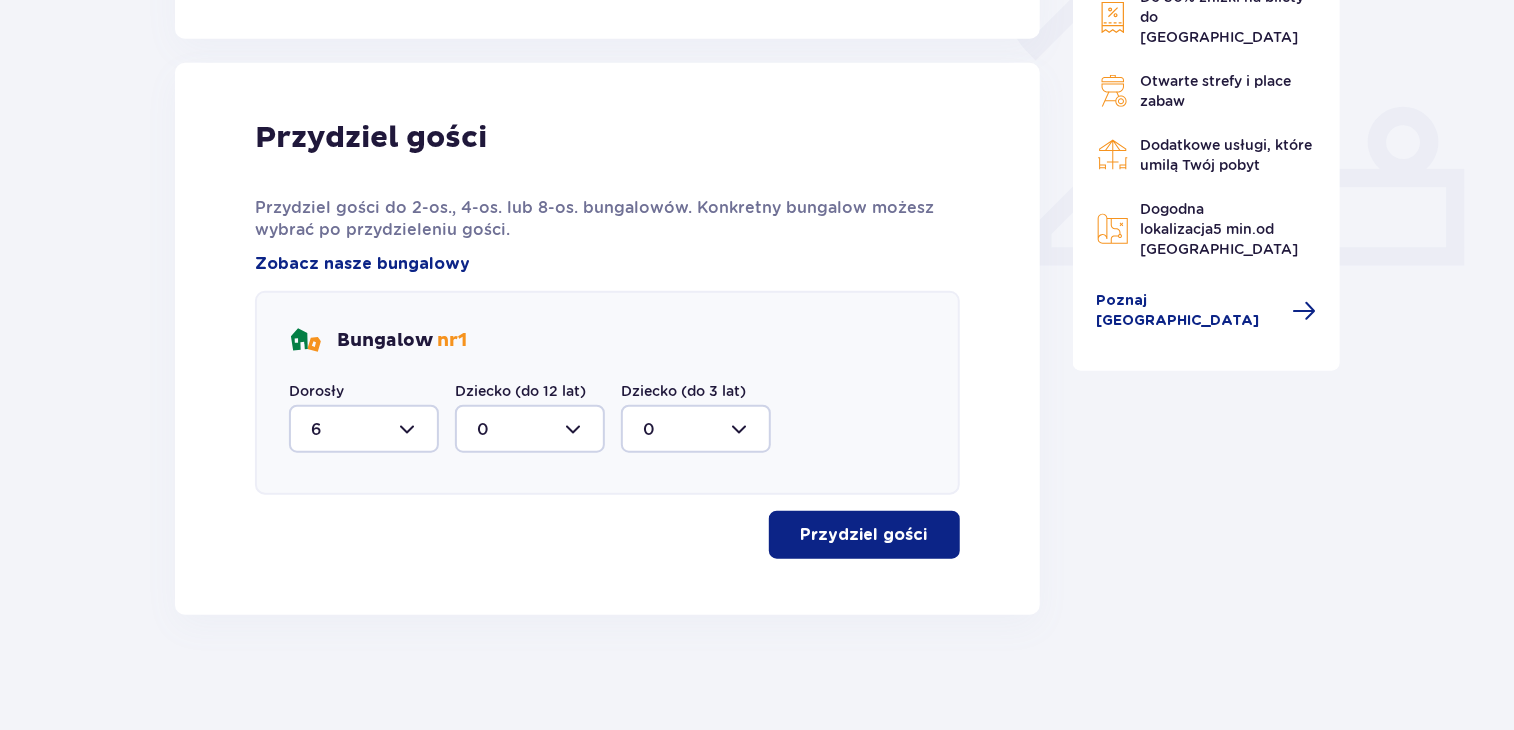 click on "Przydziel gości" at bounding box center [864, 535] 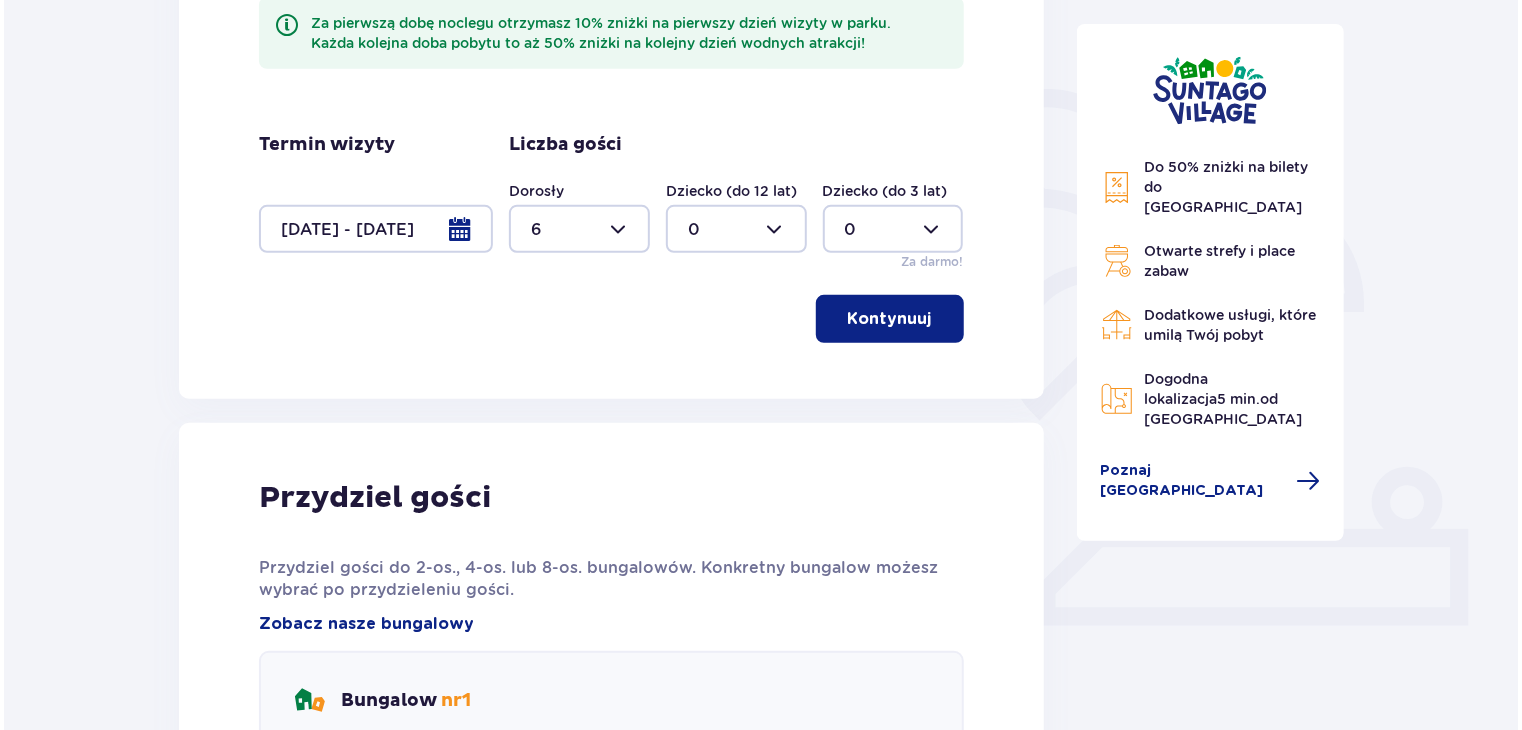 scroll, scrollTop: 395, scrollLeft: 0, axis: vertical 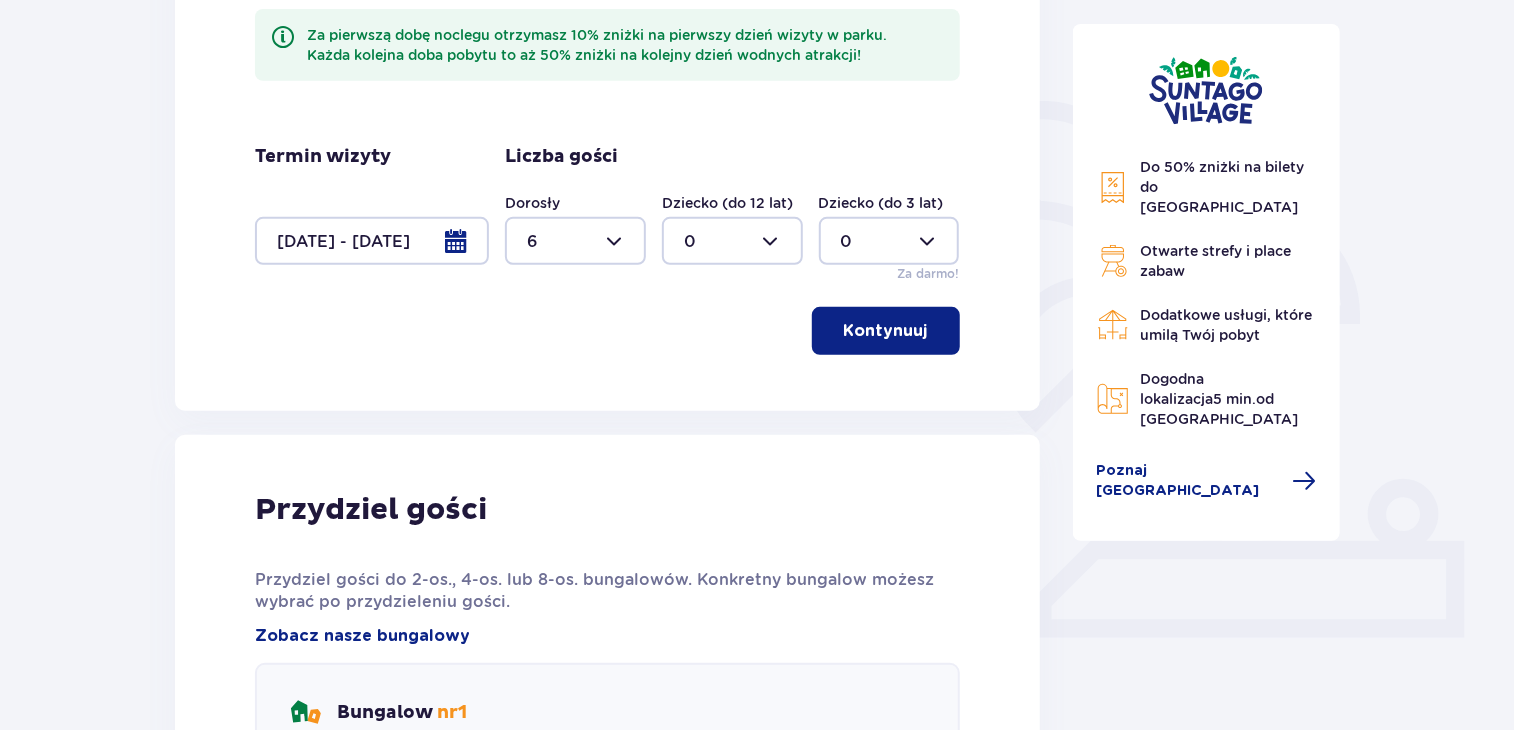 click at bounding box center (372, 241) 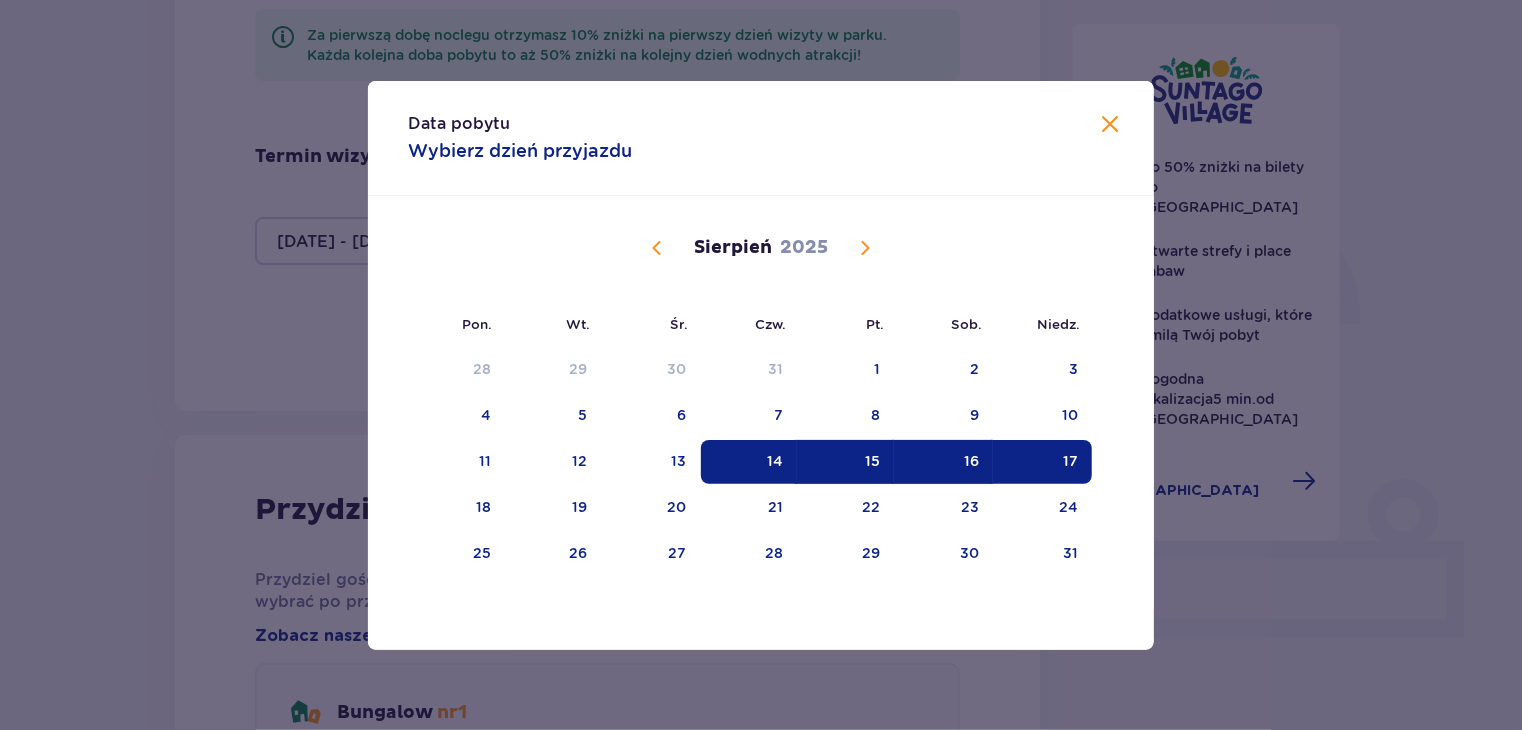 click on "15" at bounding box center (872, 461) 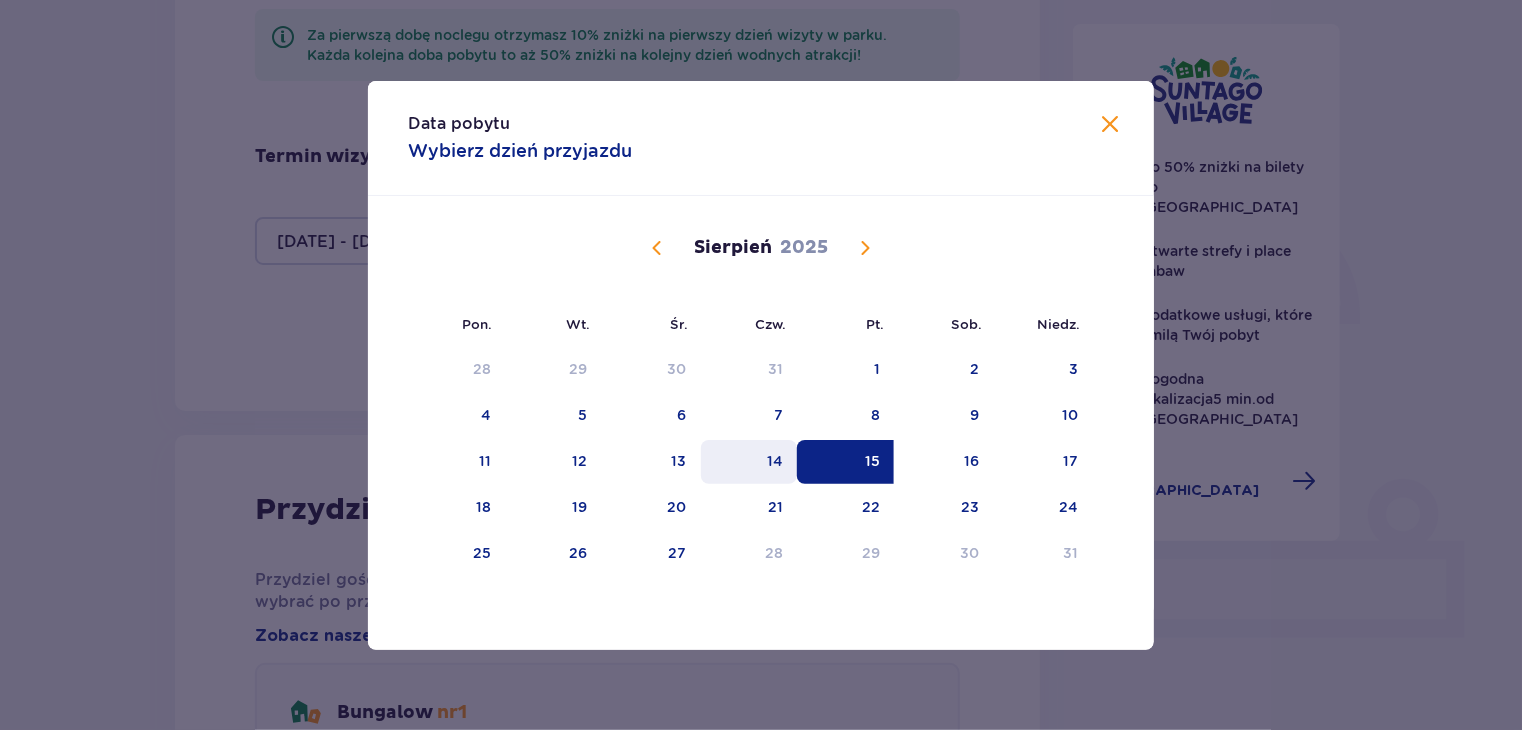 click on "14" at bounding box center (749, 462) 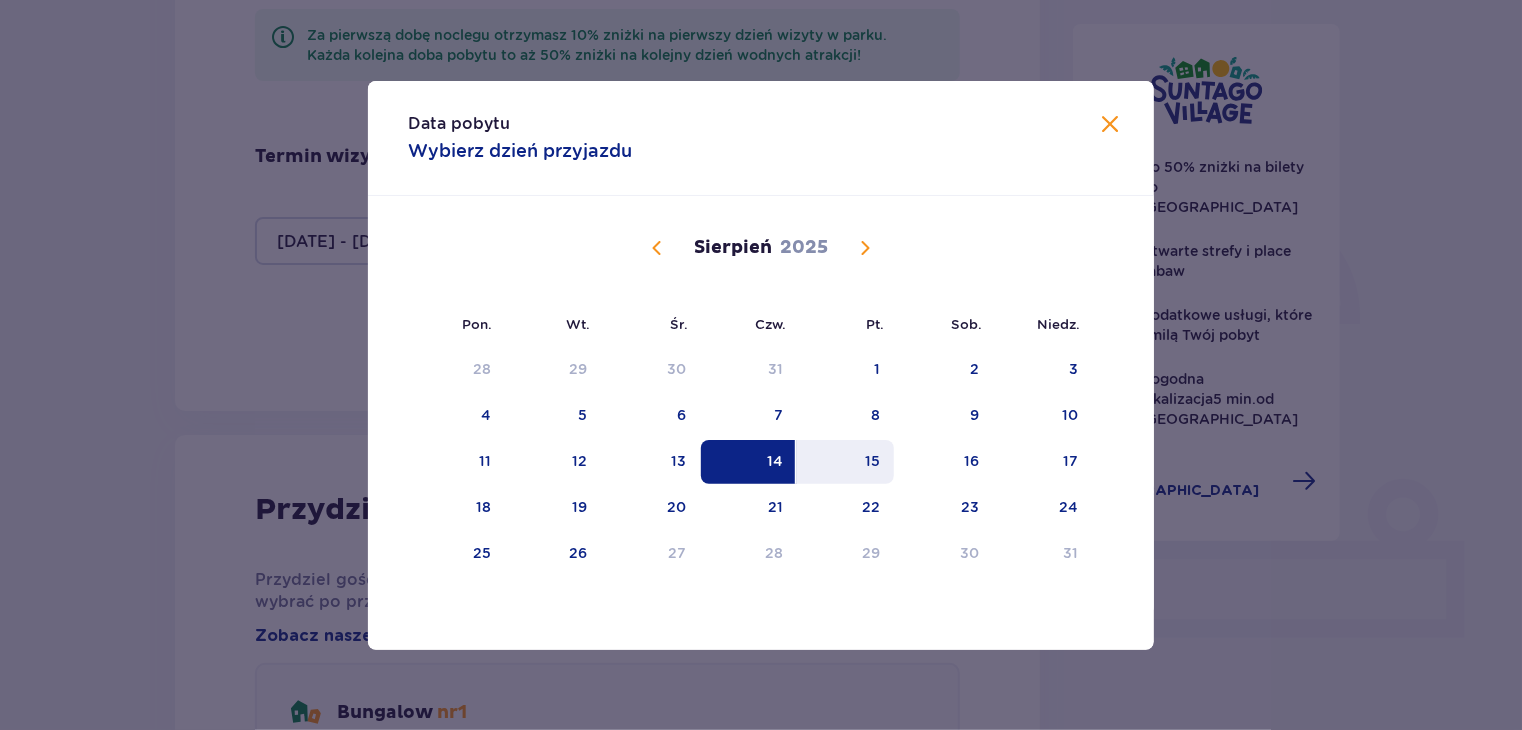 click on "15" at bounding box center (872, 461) 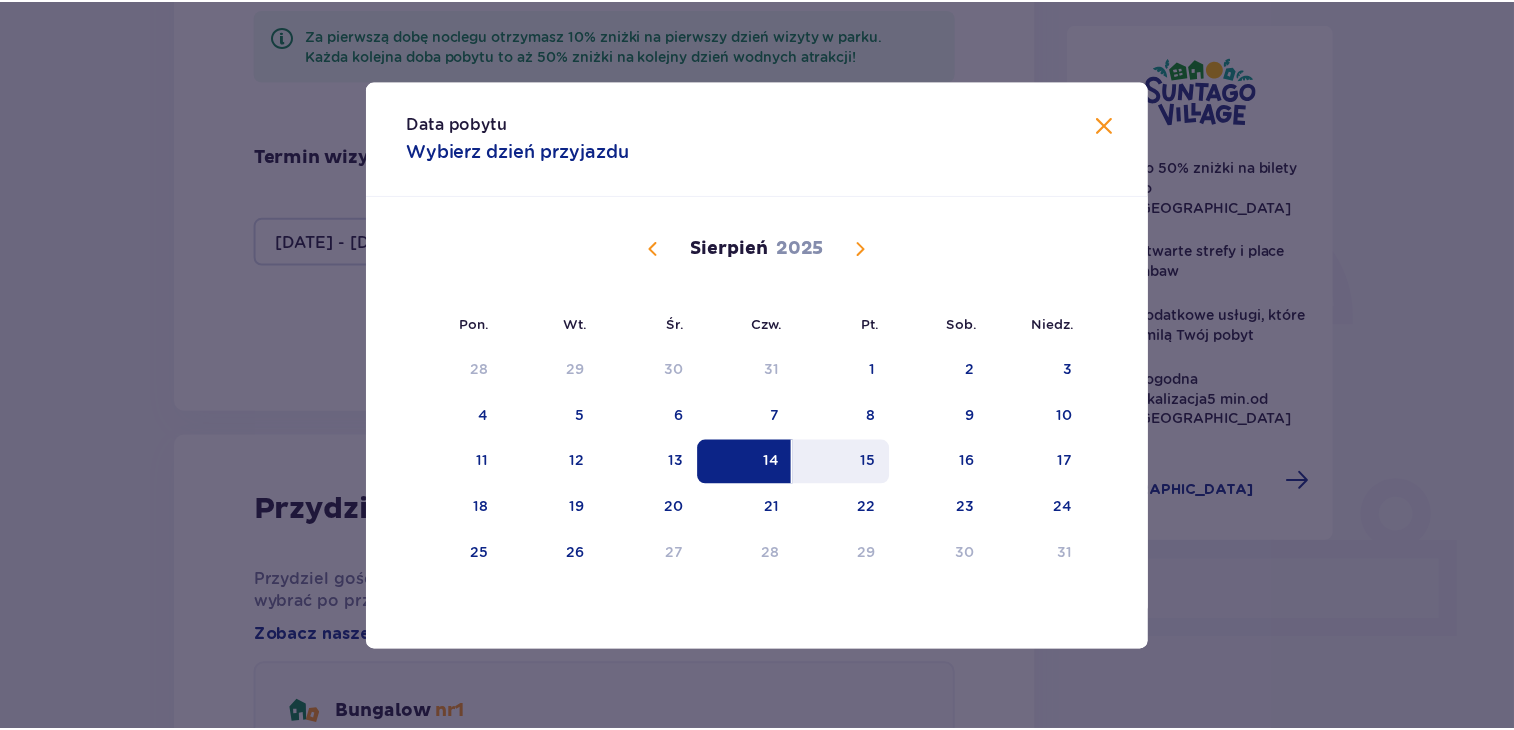 scroll, scrollTop: 381, scrollLeft: 0, axis: vertical 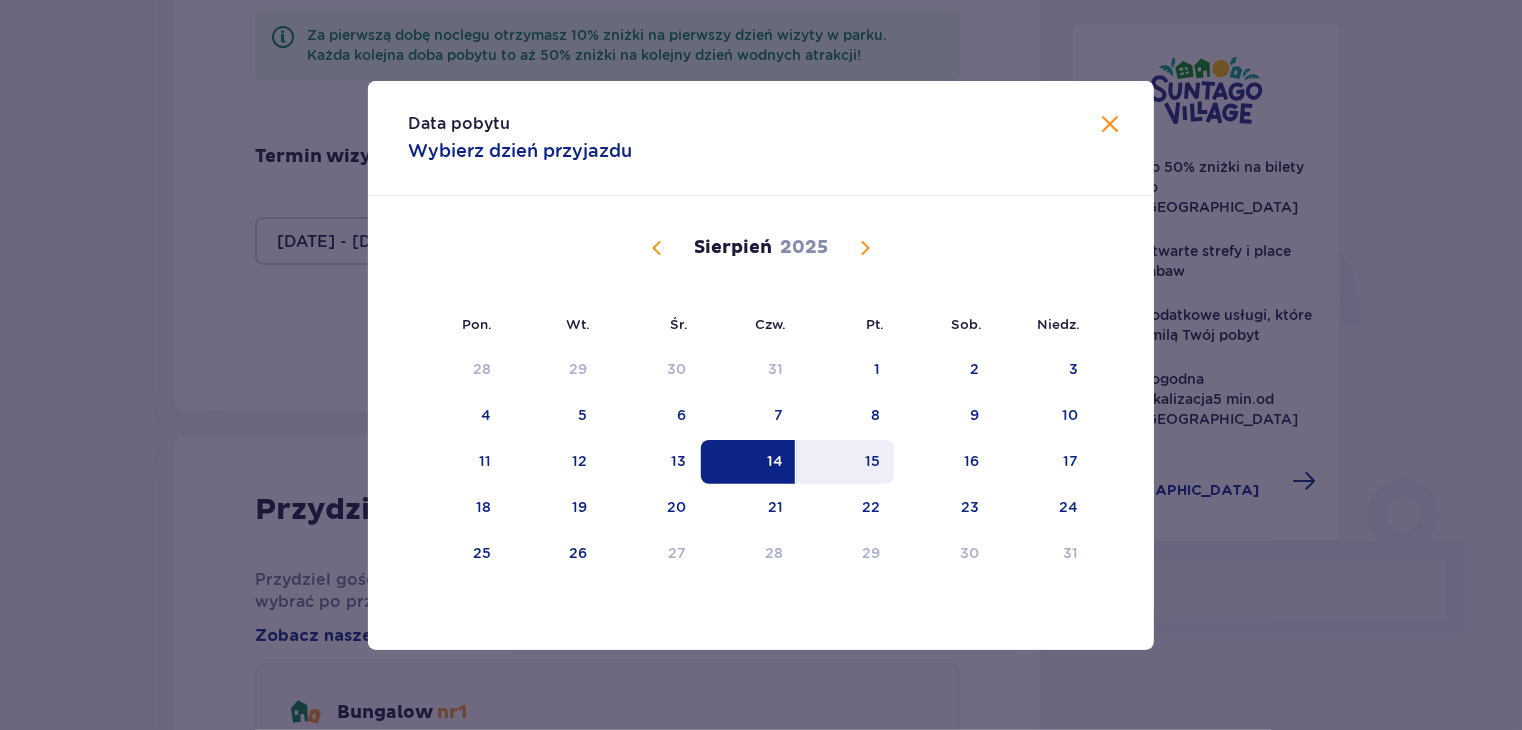 type on "14.08.25 - 15.08.25" 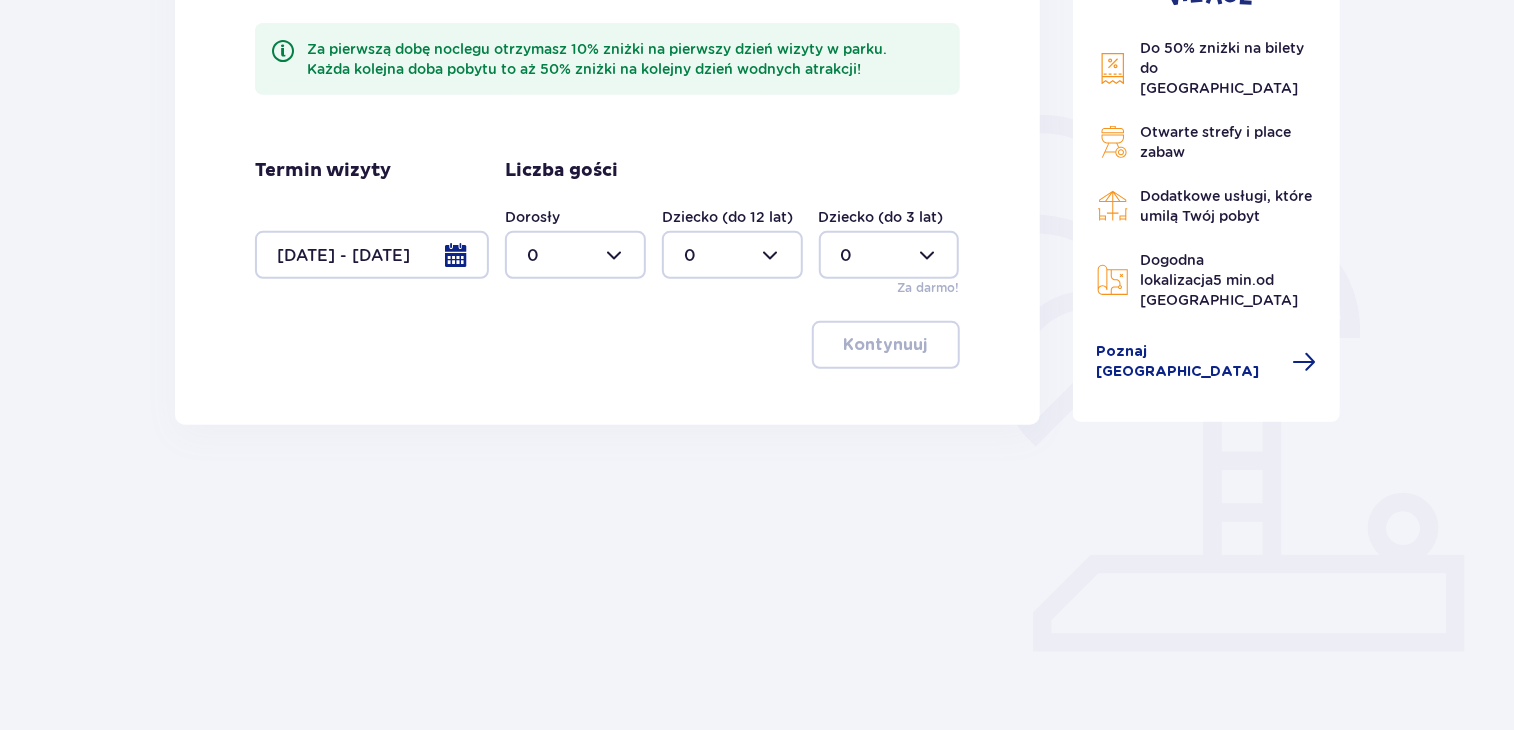 click at bounding box center (575, 255) 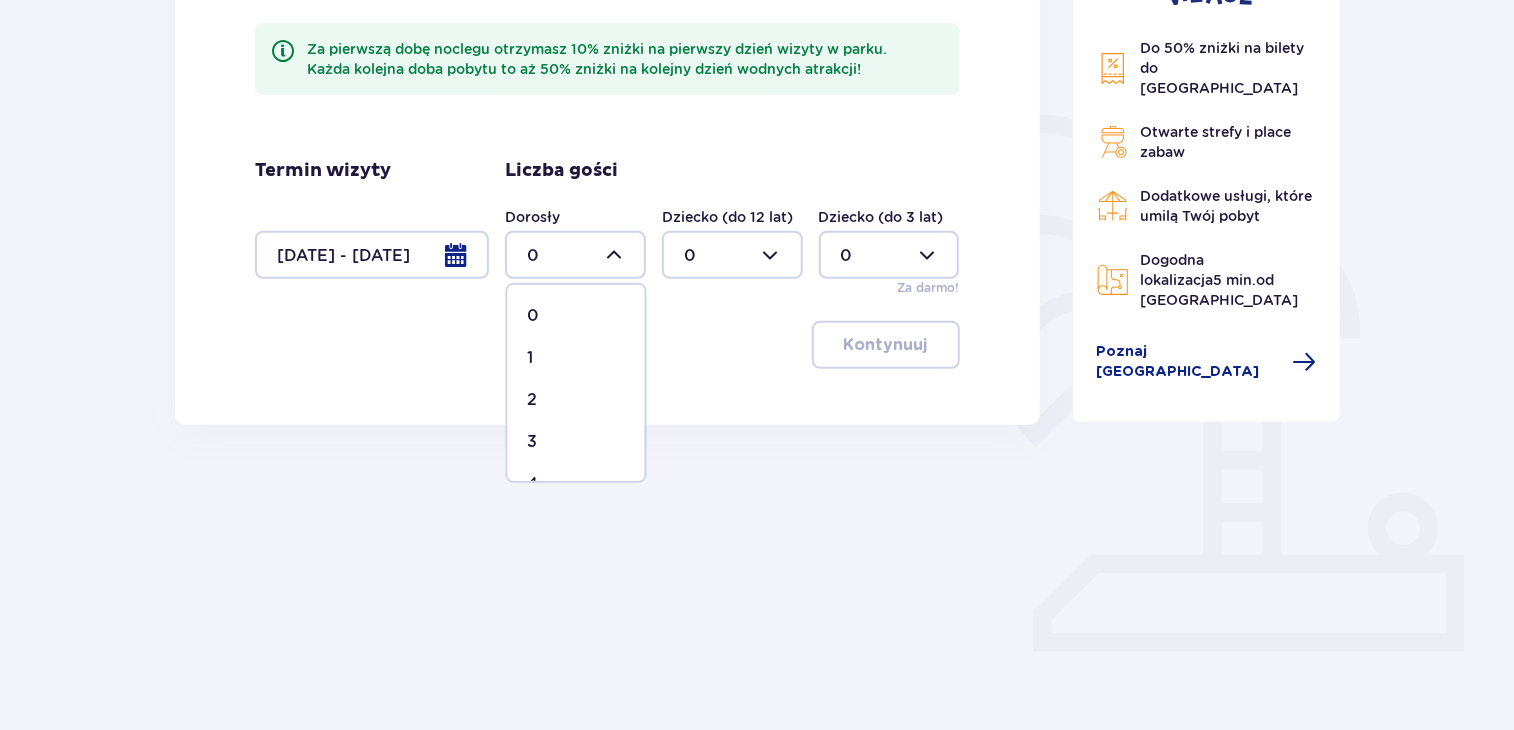 scroll, scrollTop: 100, scrollLeft: 0, axis: vertical 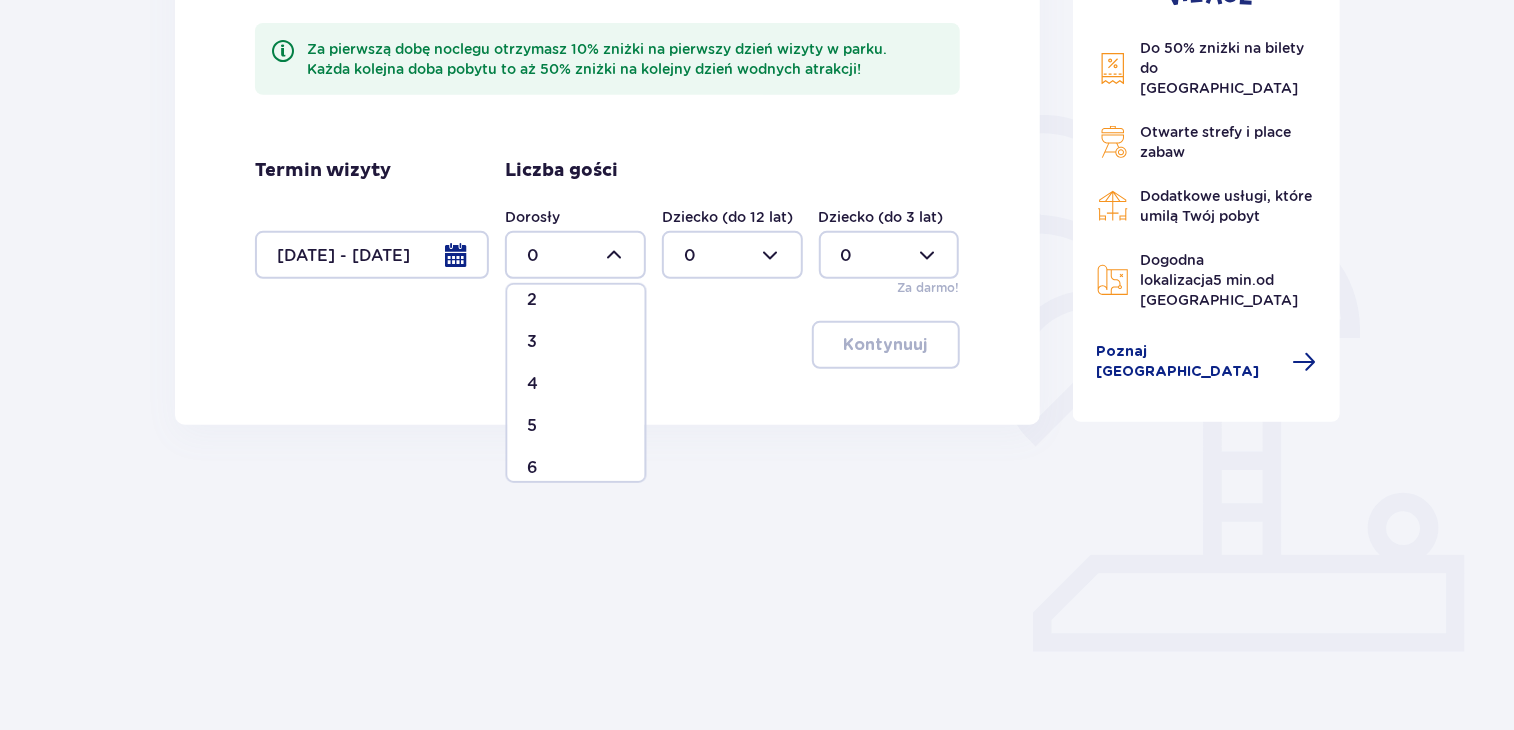 click on "6" at bounding box center [576, 468] 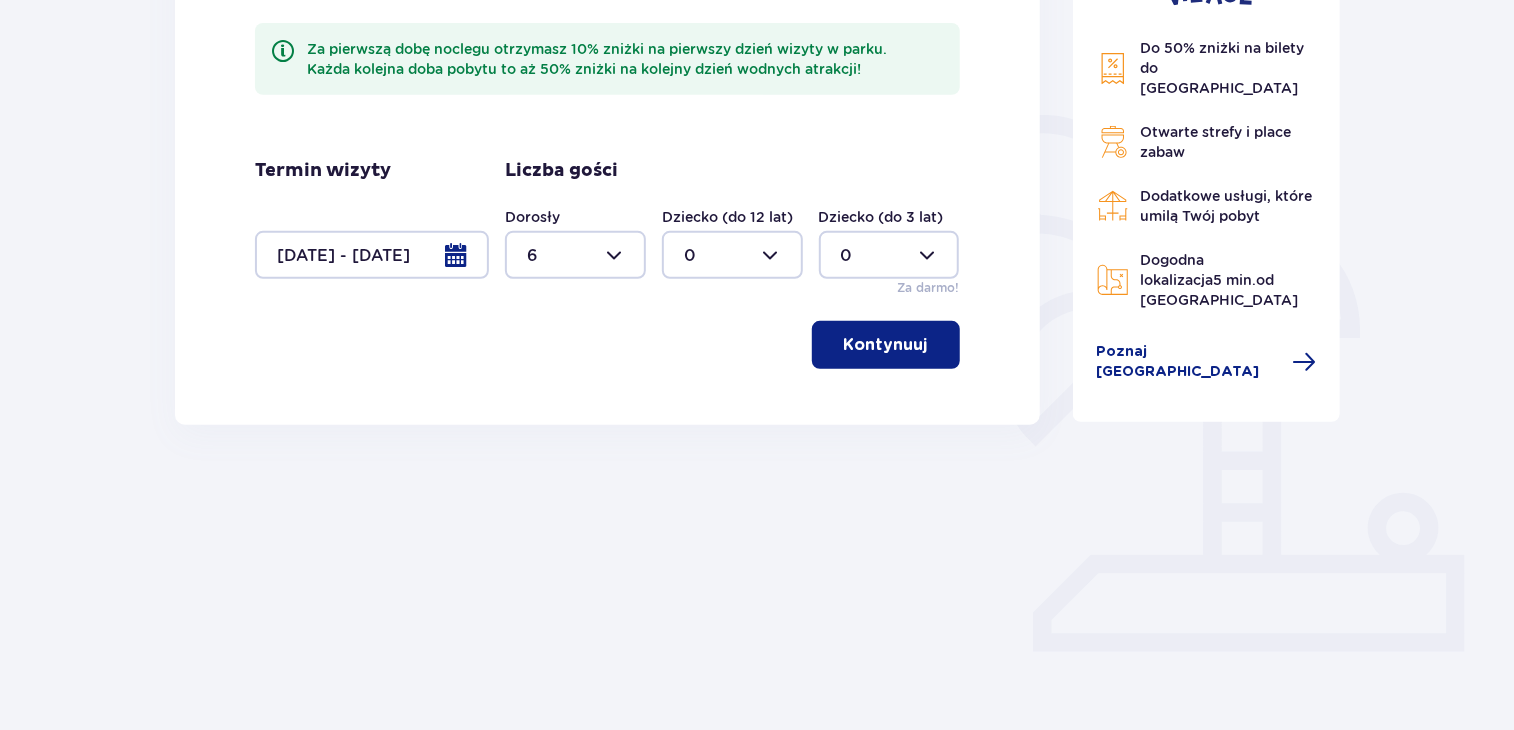 click on "Kontynuuj" at bounding box center [886, 345] 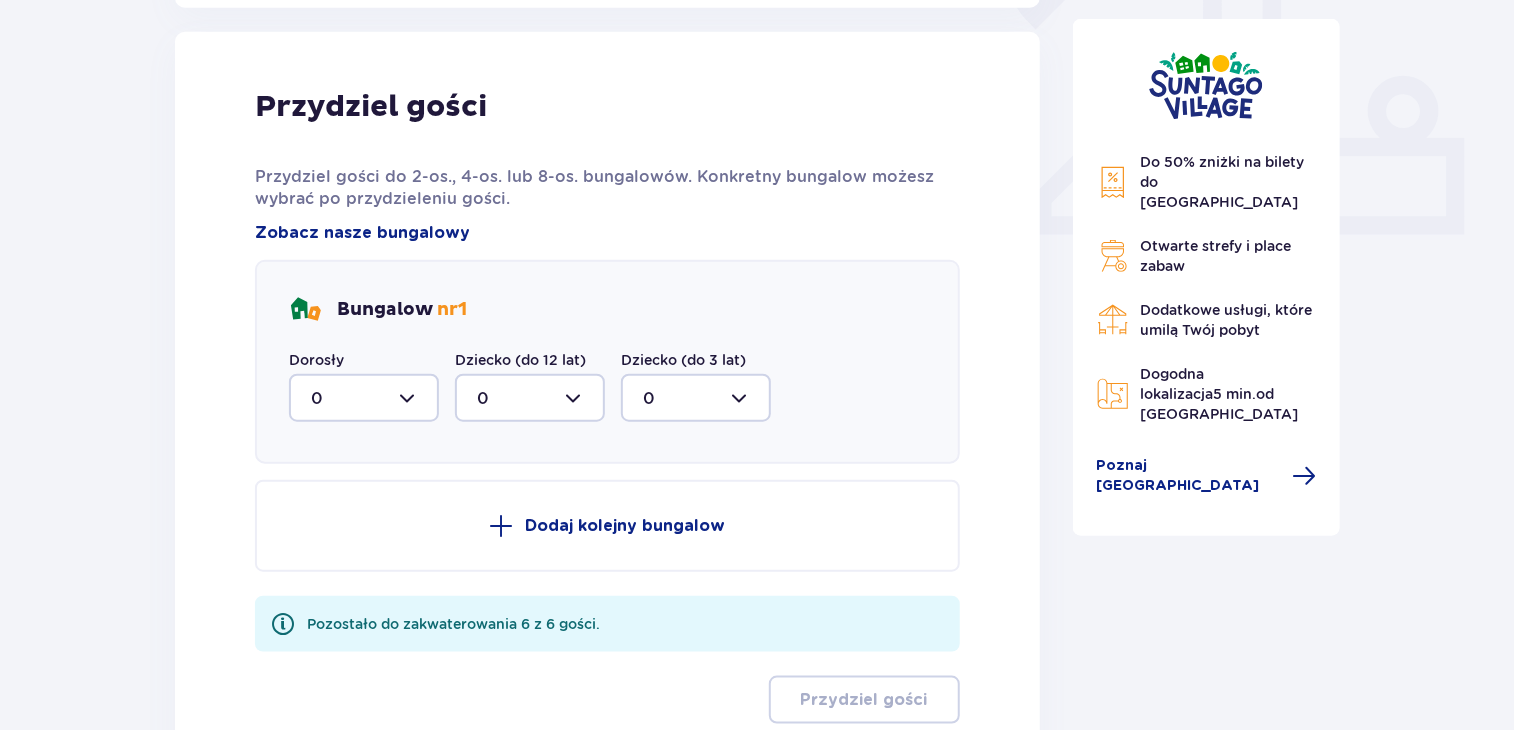 scroll, scrollTop: 806, scrollLeft: 0, axis: vertical 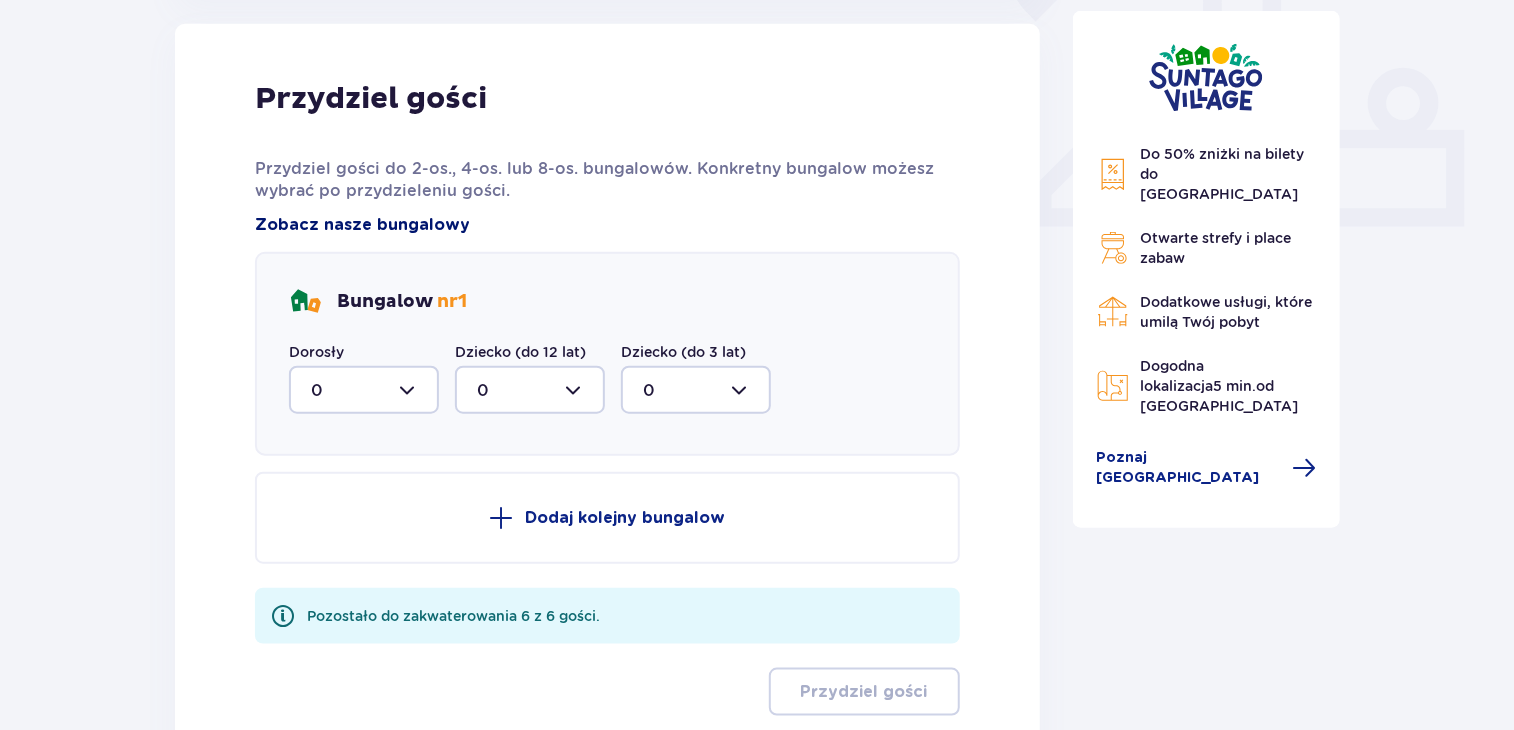 click on "Zobacz nasze bungalowy" at bounding box center [362, 225] 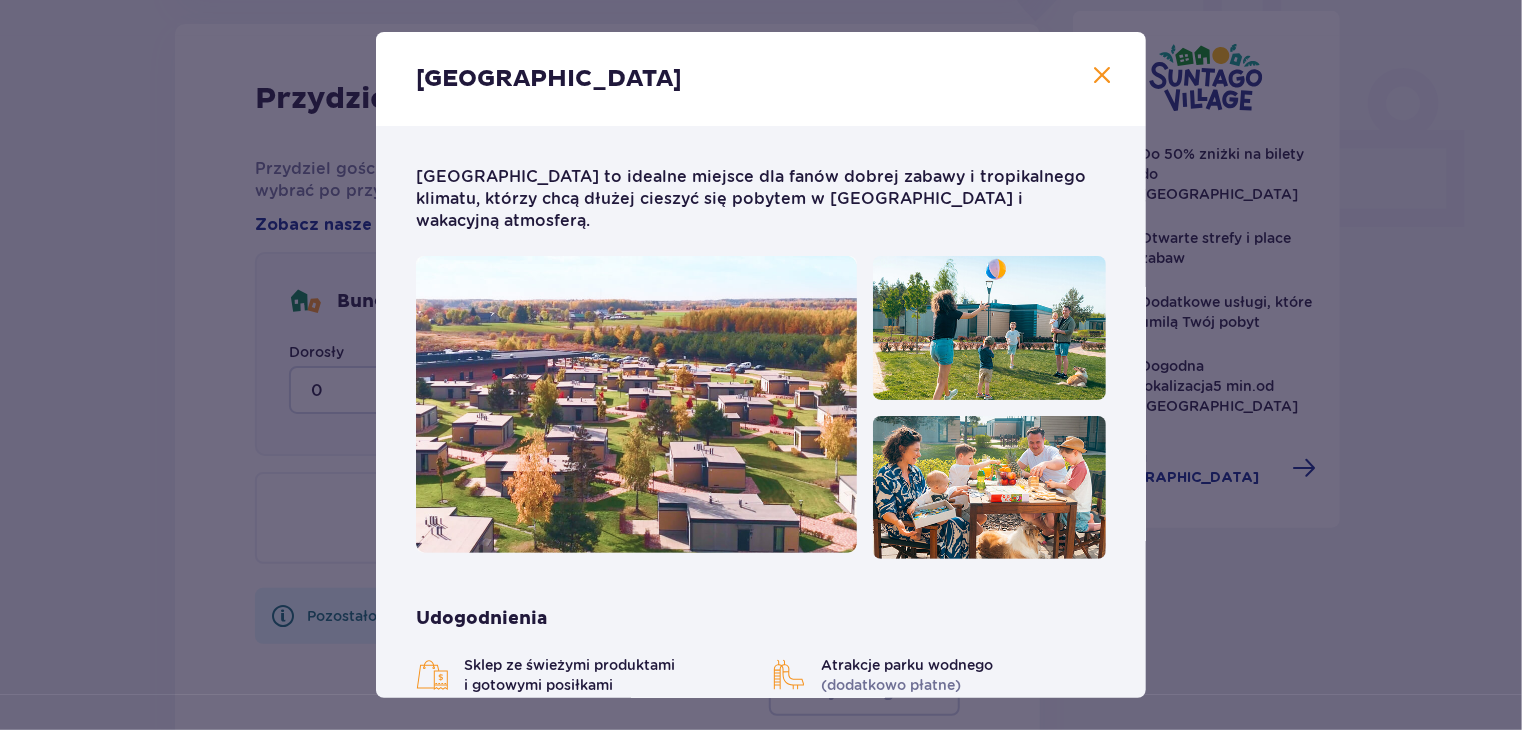 click at bounding box center [1102, 76] 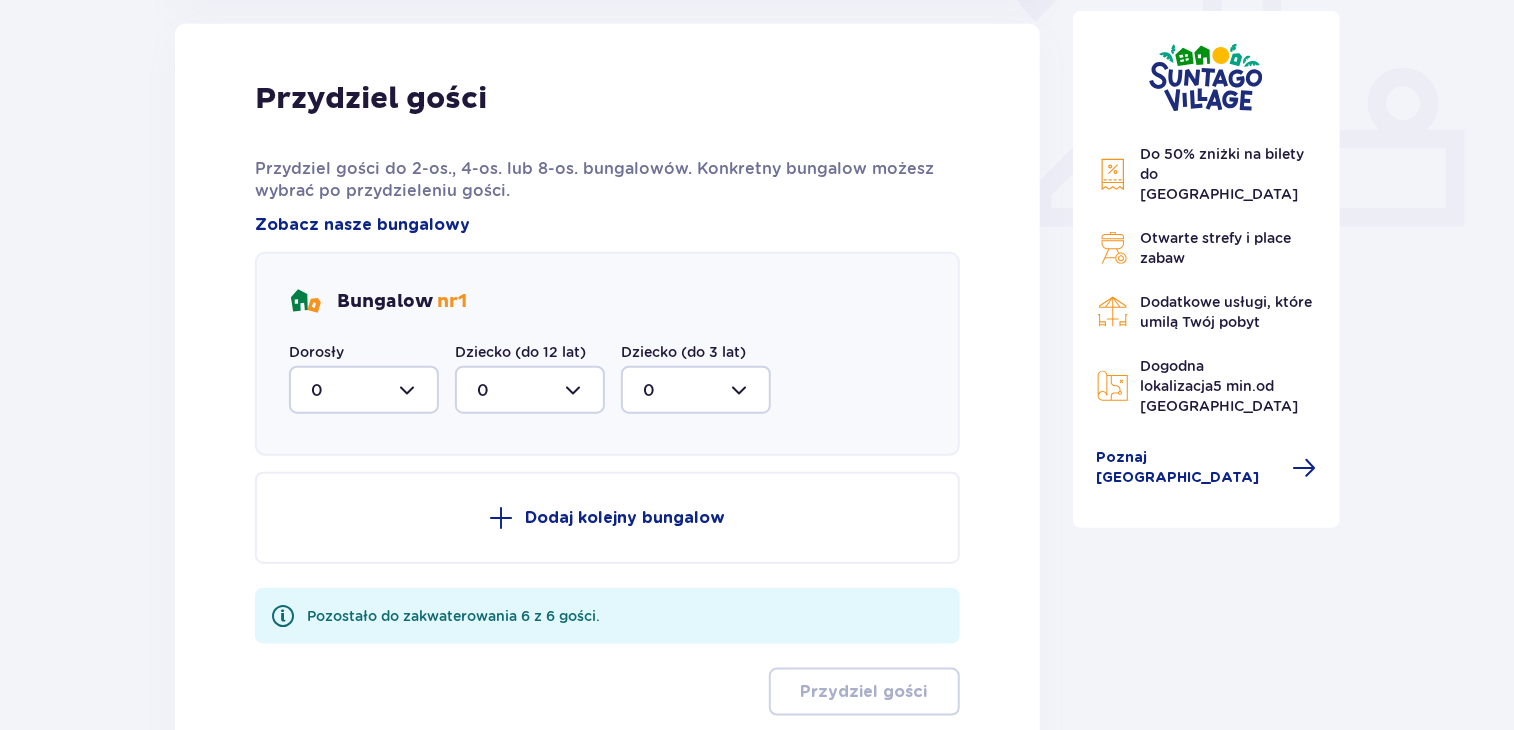 click at bounding box center (364, 390) 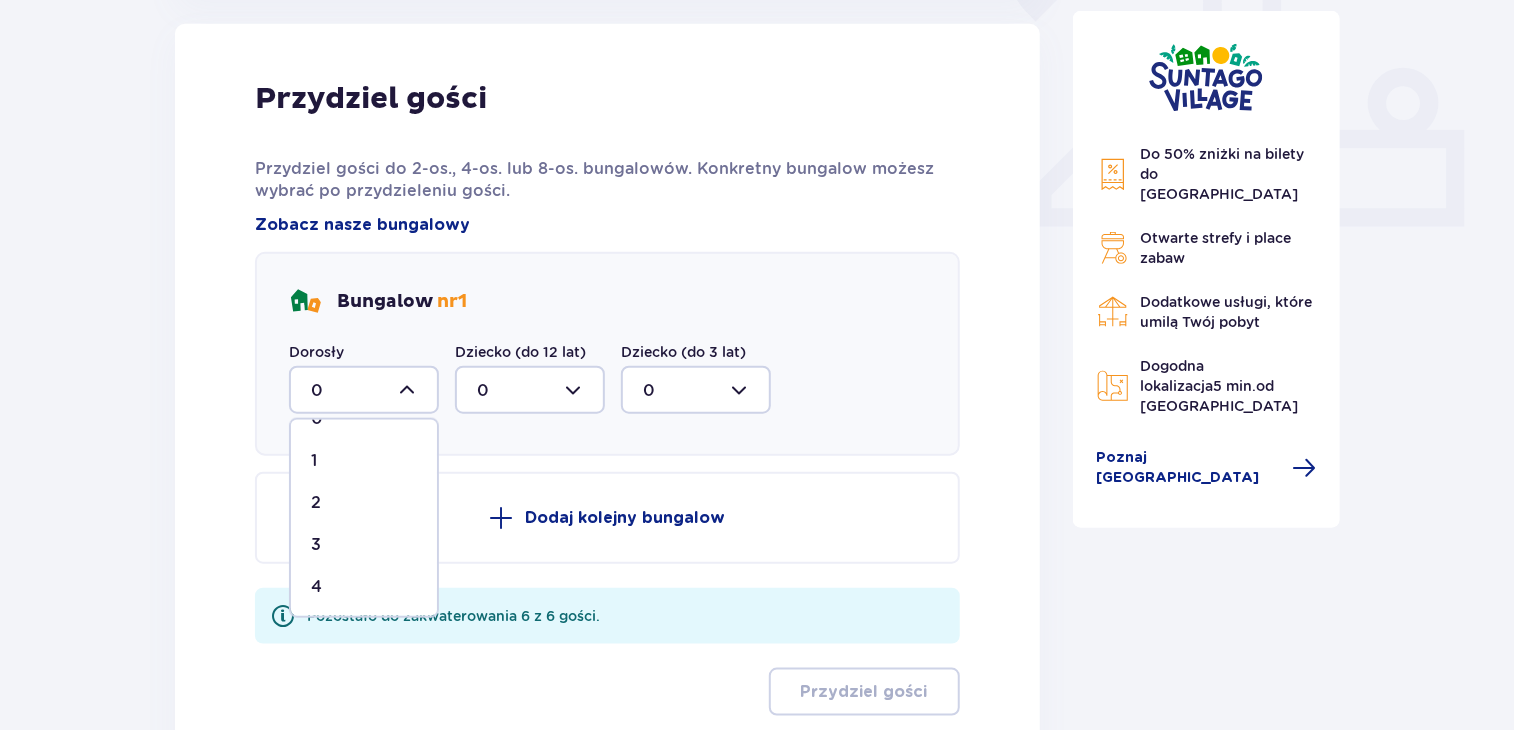 scroll, scrollTop: 0, scrollLeft: 0, axis: both 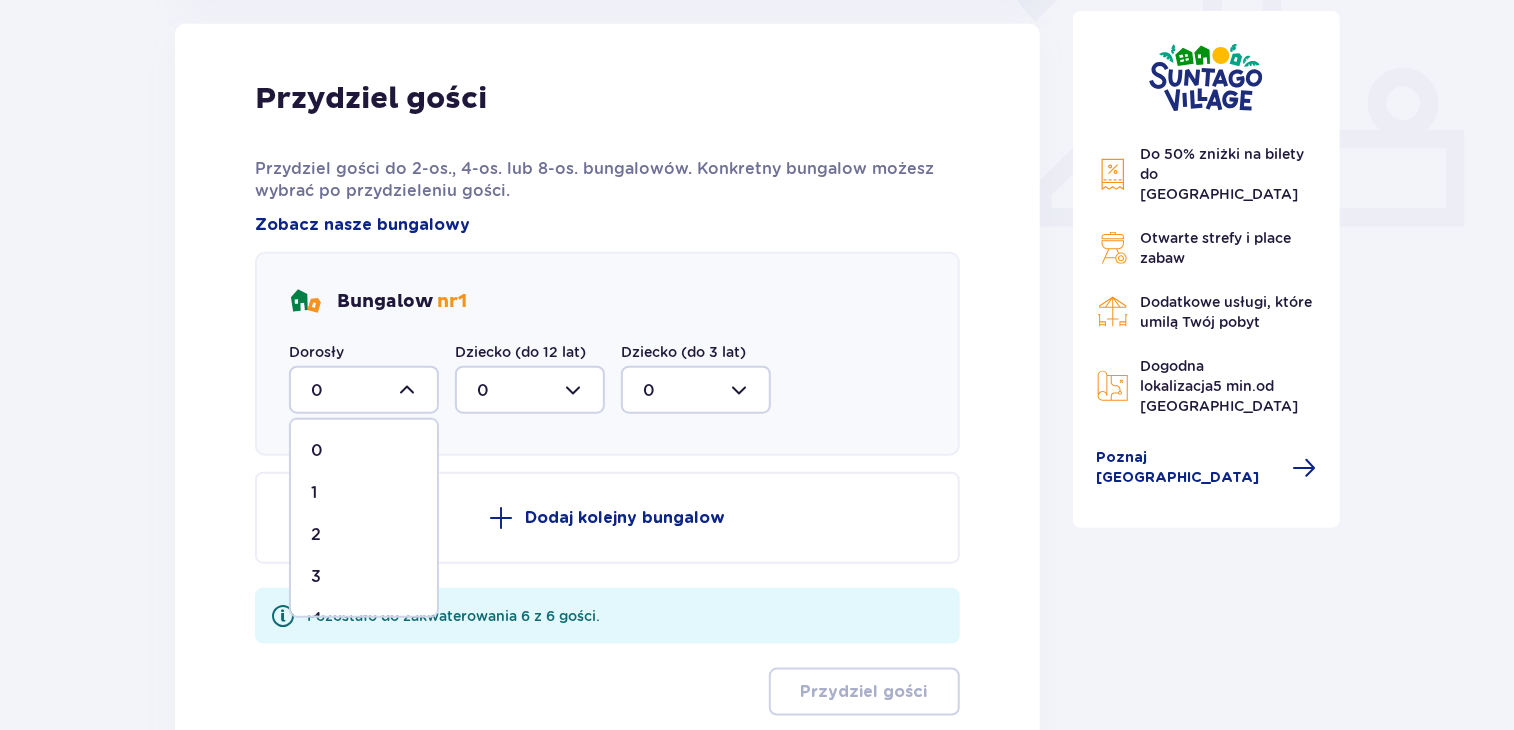click on "1" at bounding box center (364, 493) 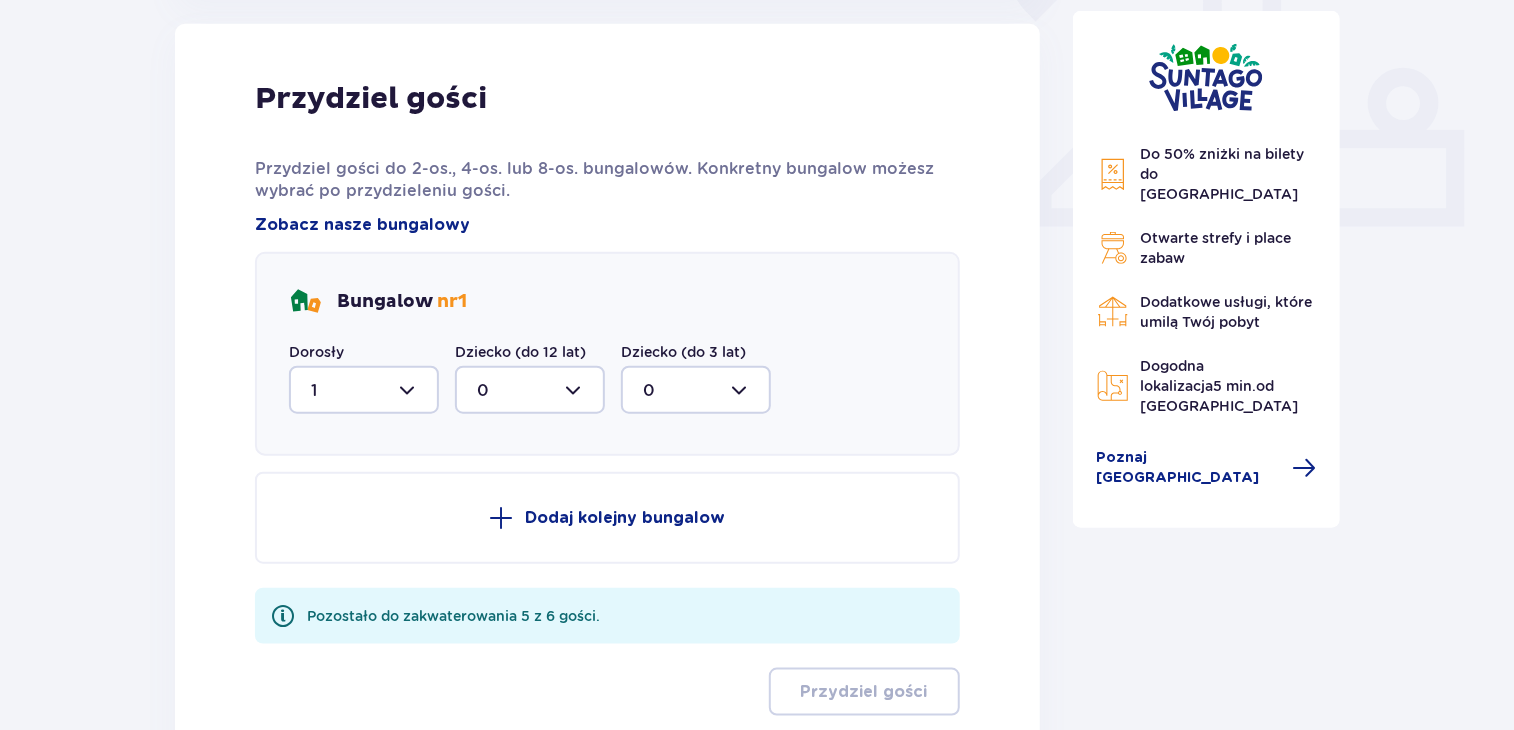 click at bounding box center [364, 390] 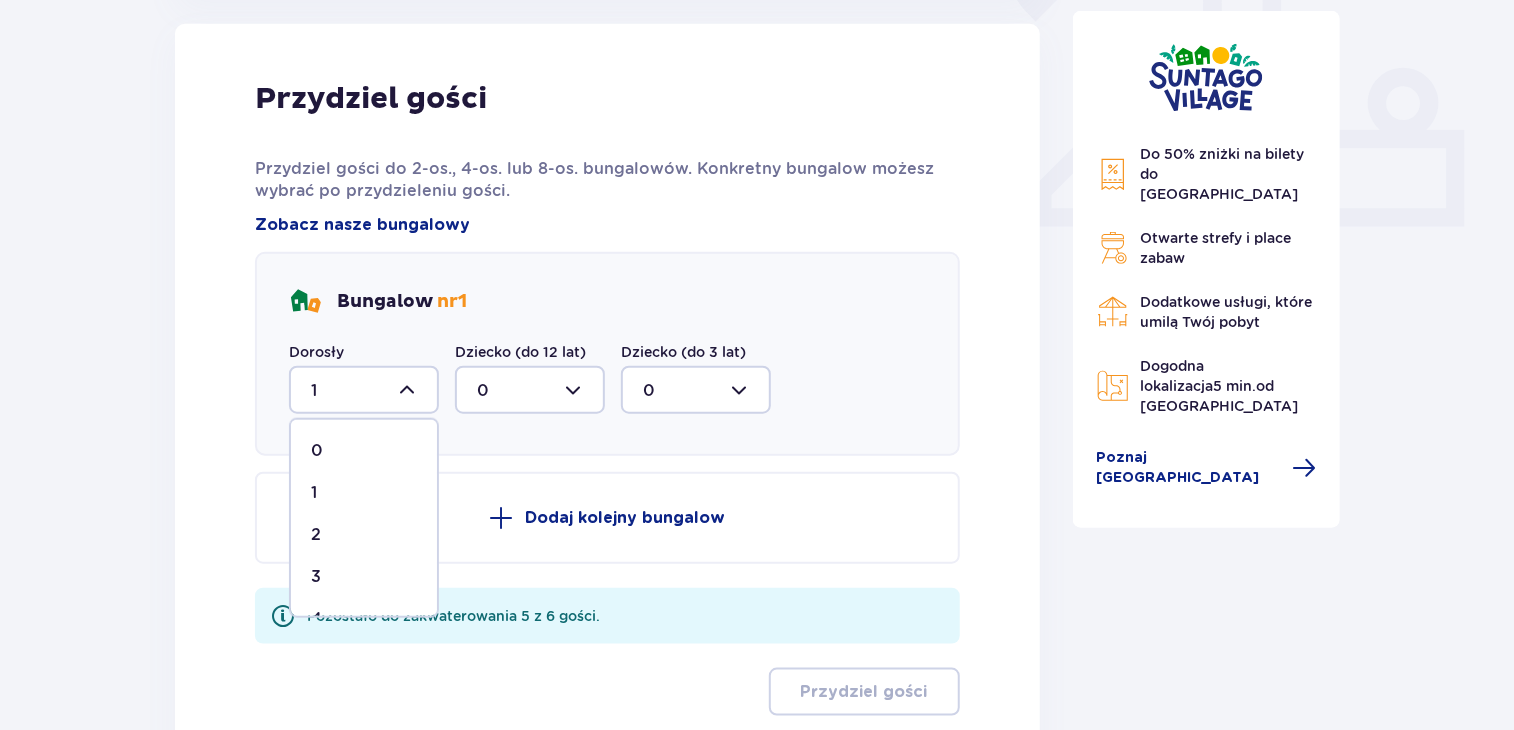 scroll, scrollTop: 116, scrollLeft: 0, axis: vertical 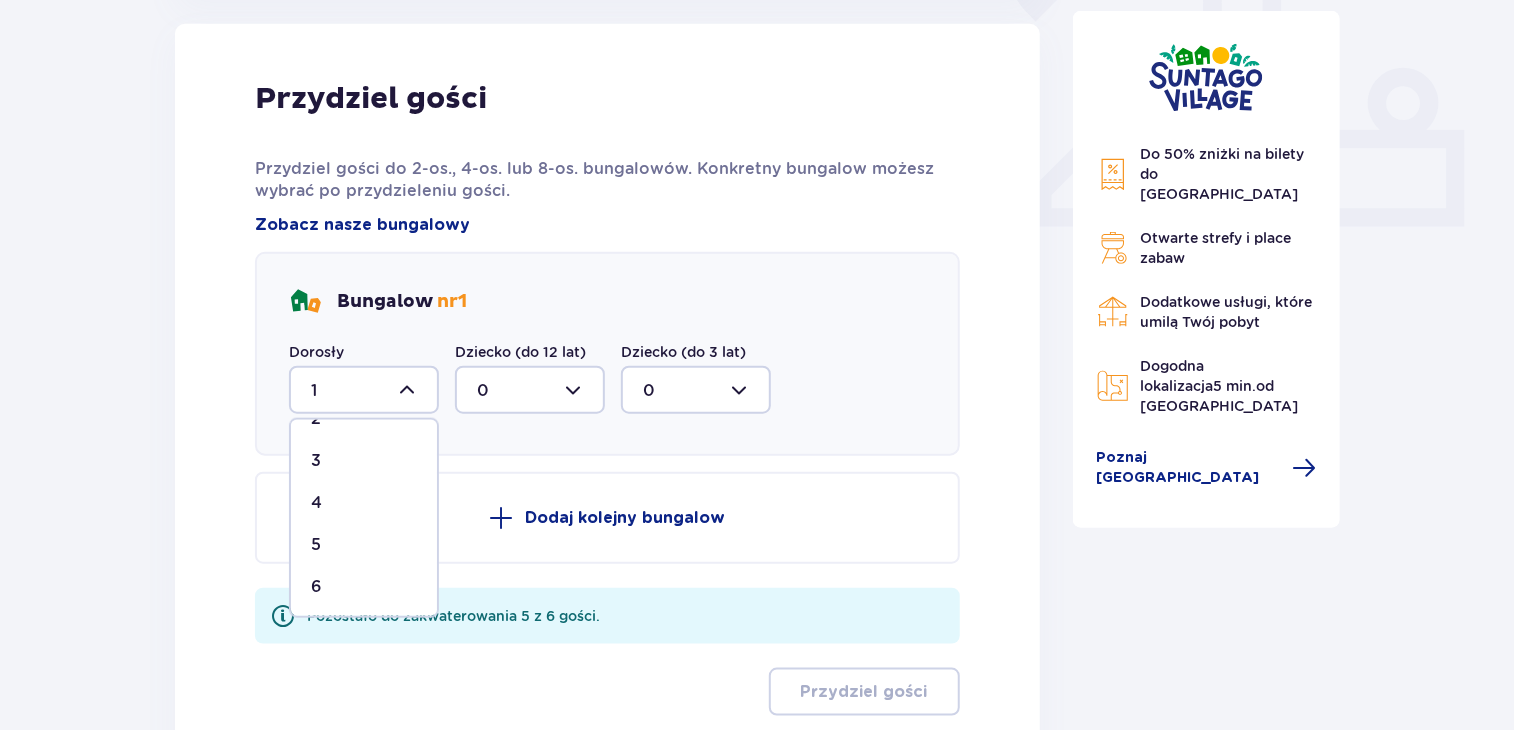 click on "6" at bounding box center (316, 587) 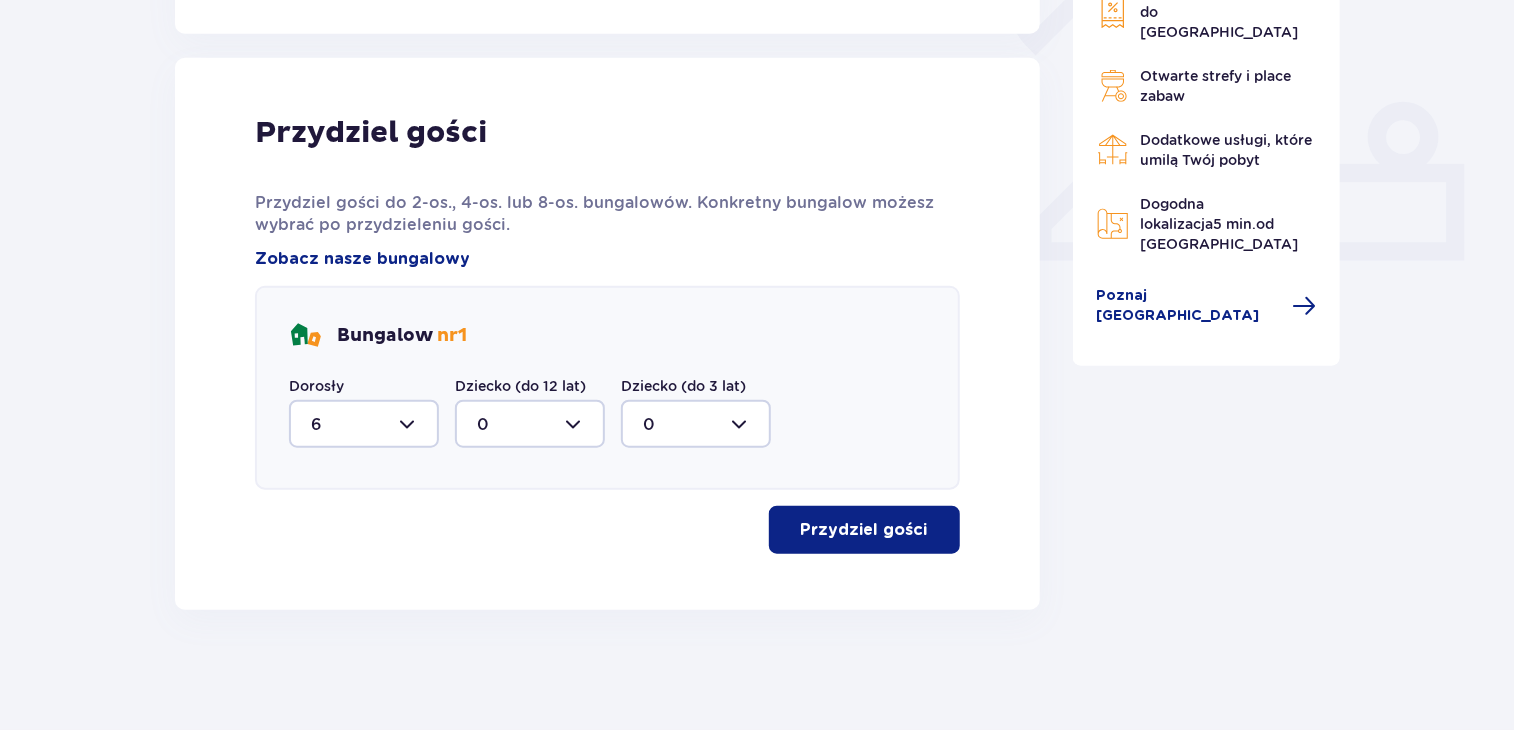 scroll, scrollTop: 772, scrollLeft: 0, axis: vertical 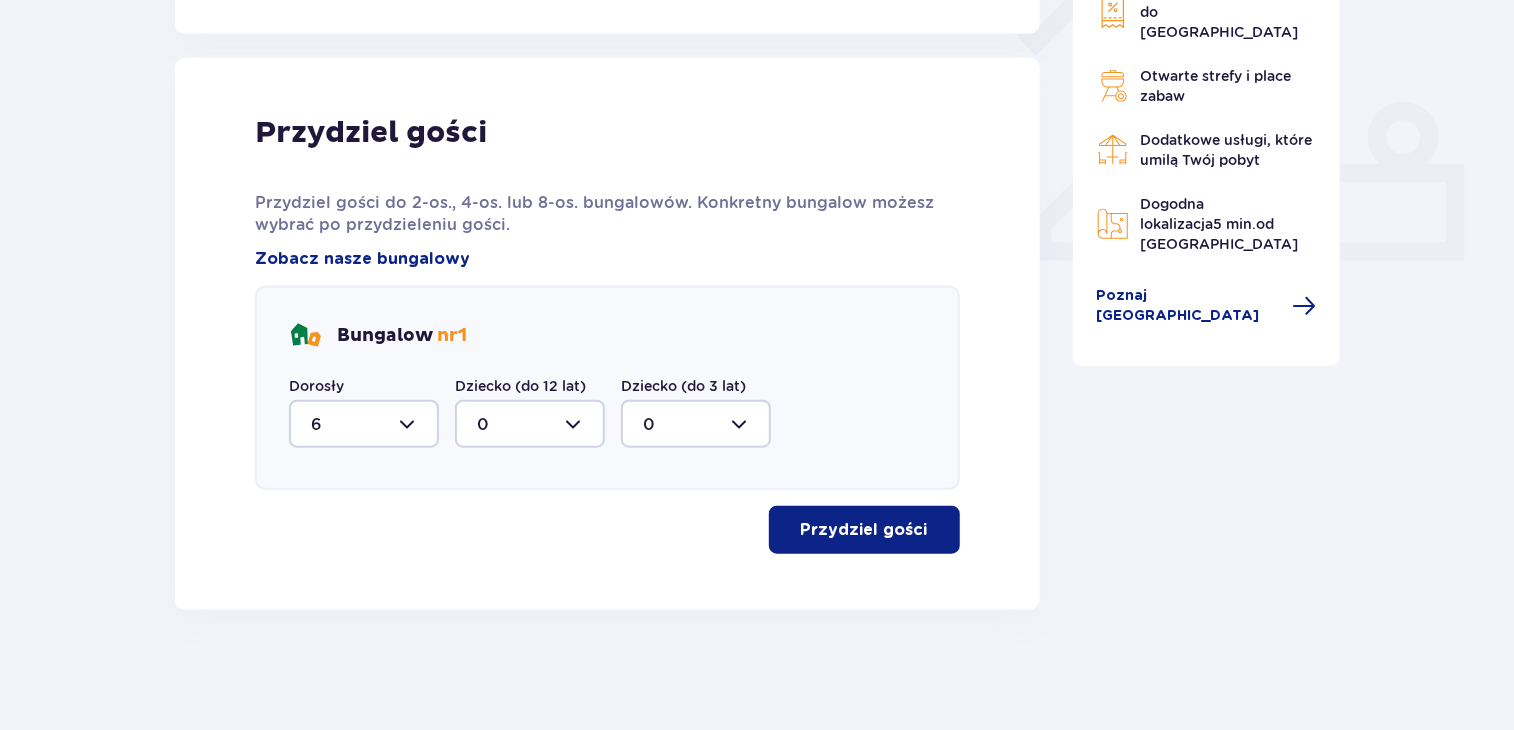 click on "Przydziel gości" at bounding box center [864, 530] 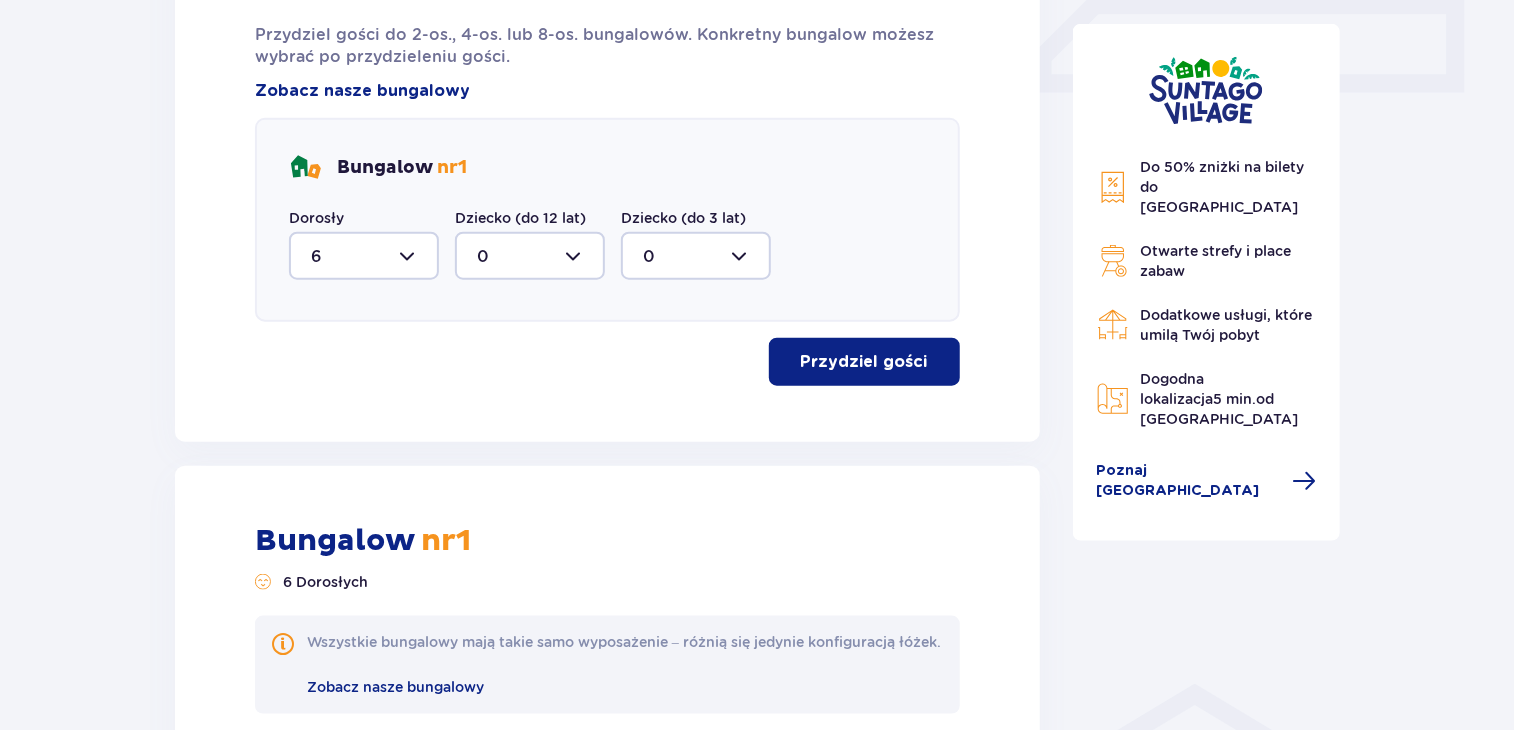 scroll, scrollTop: 866, scrollLeft: 0, axis: vertical 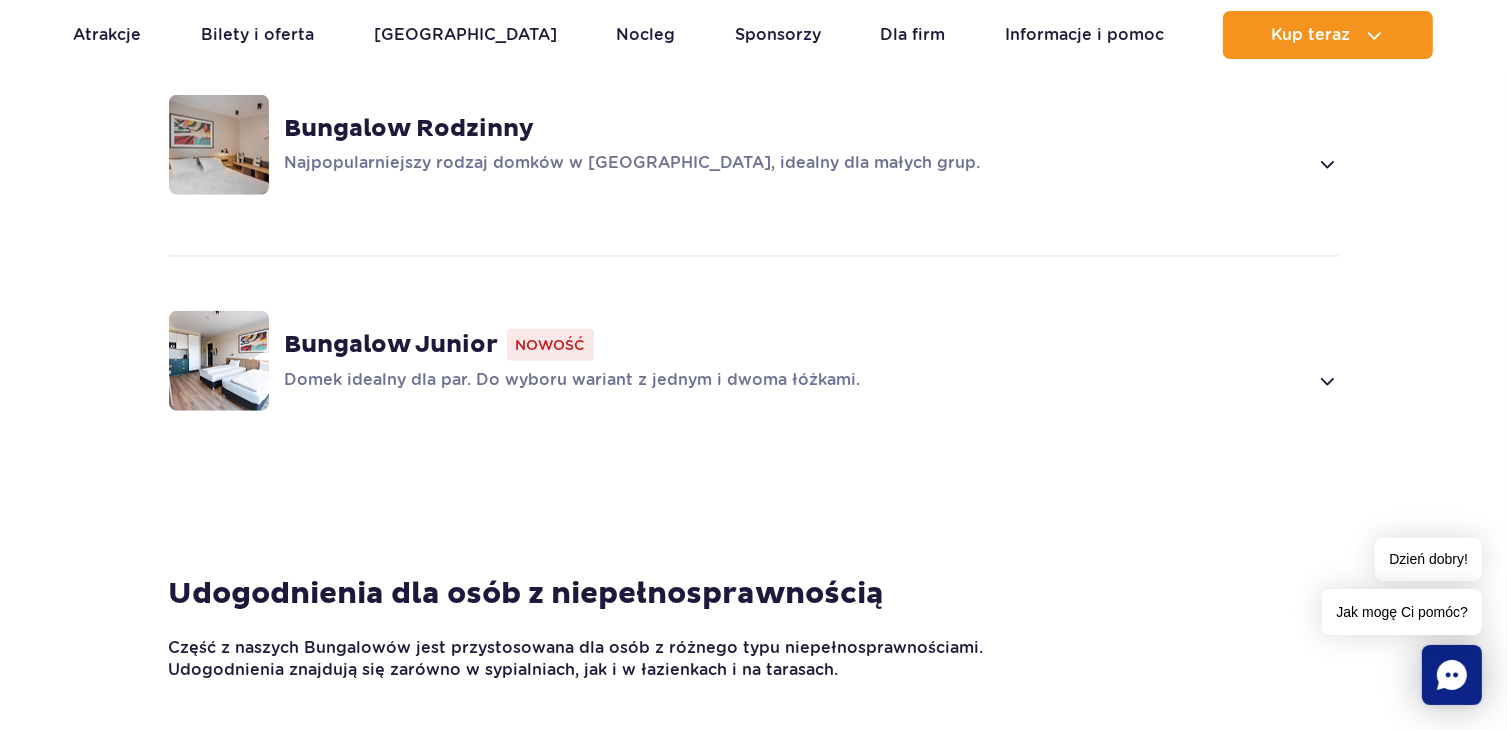 click on "Bungalow Junior" at bounding box center (392, 345) 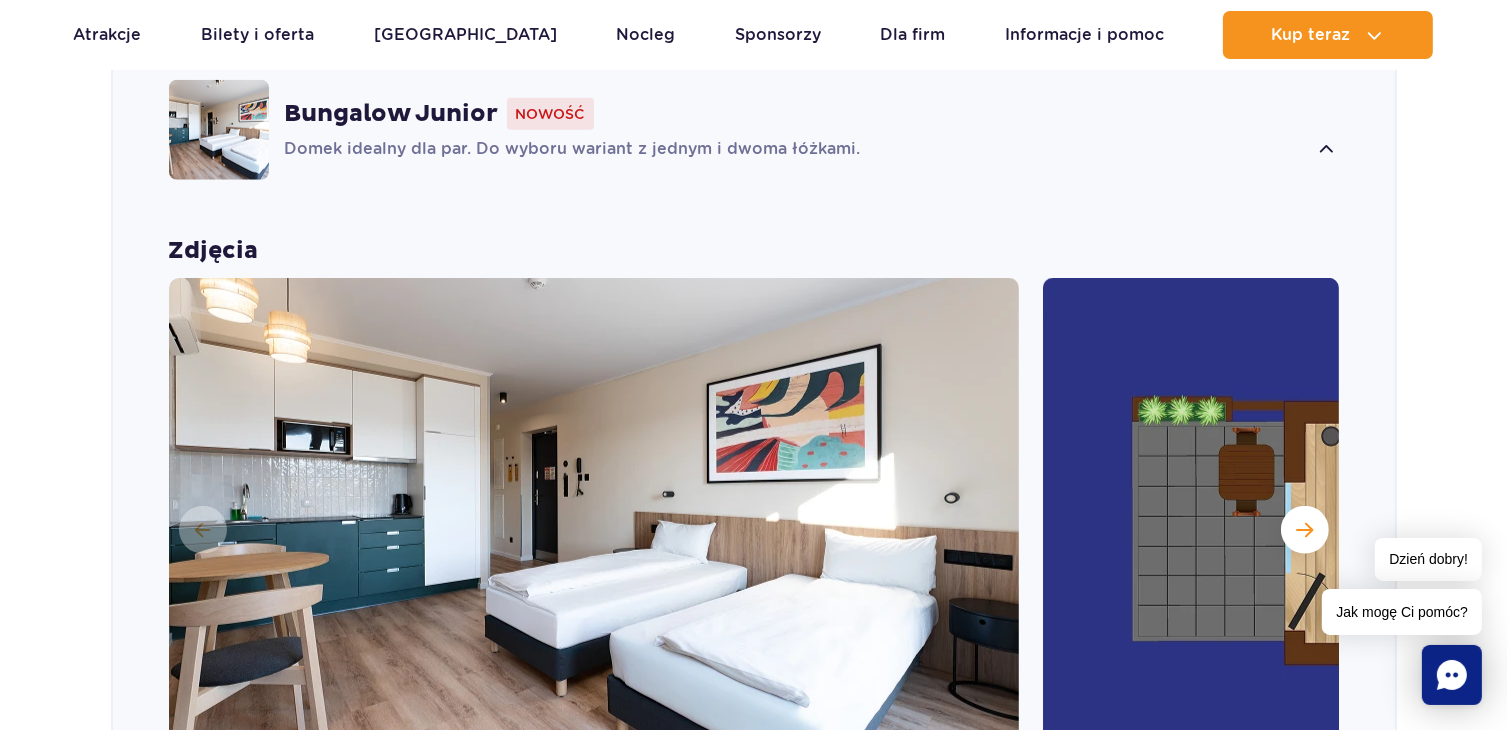 scroll, scrollTop: 2031, scrollLeft: 0, axis: vertical 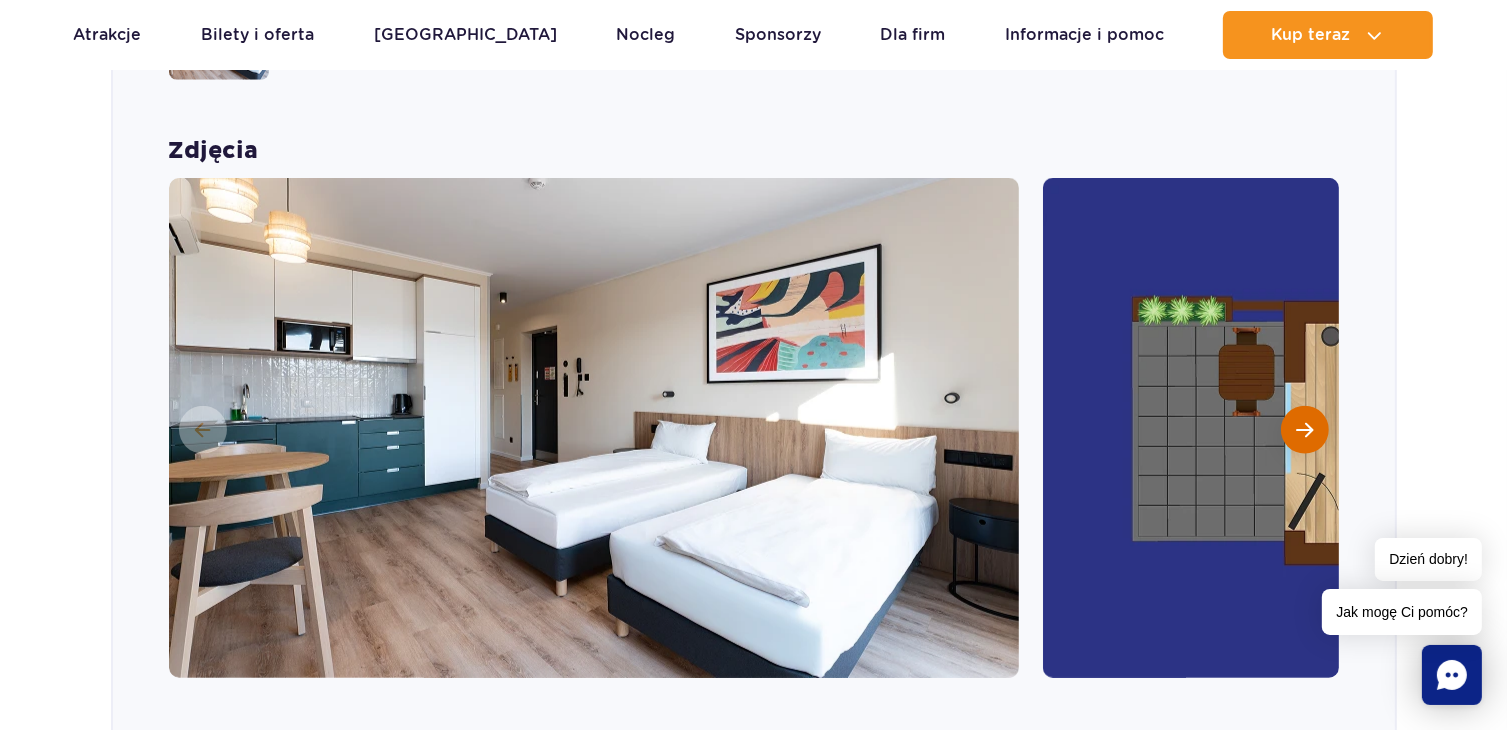 click at bounding box center [1304, 430] 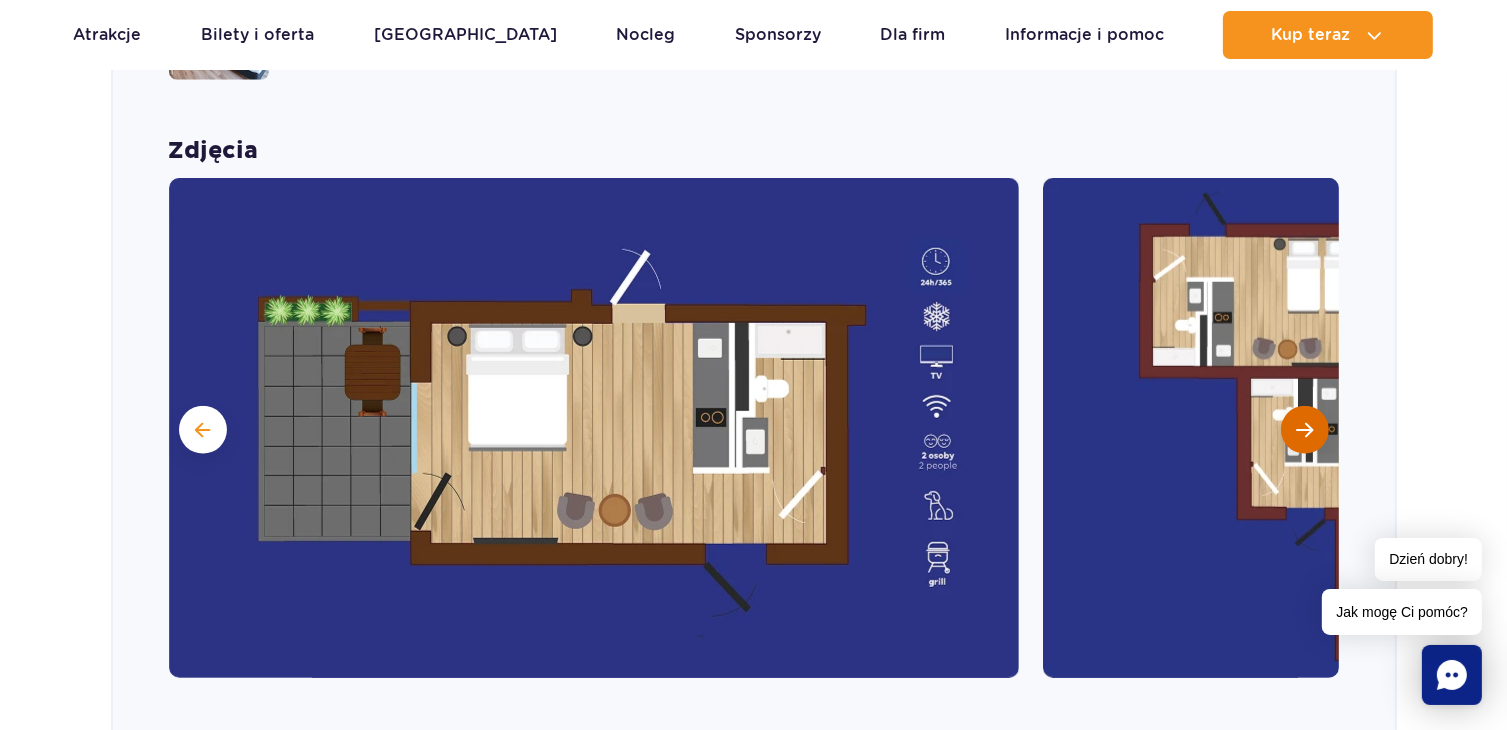 click at bounding box center [1304, 430] 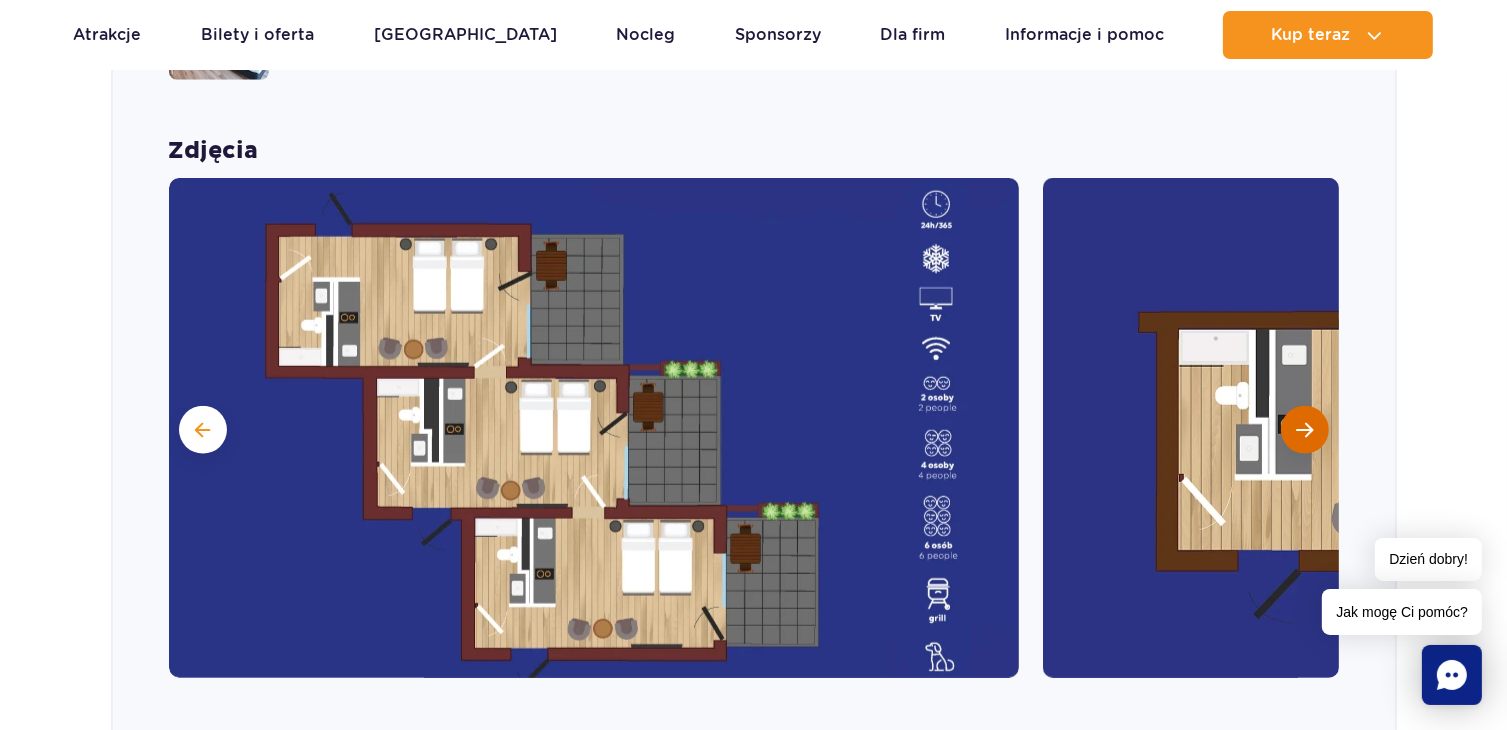 click at bounding box center [1304, 430] 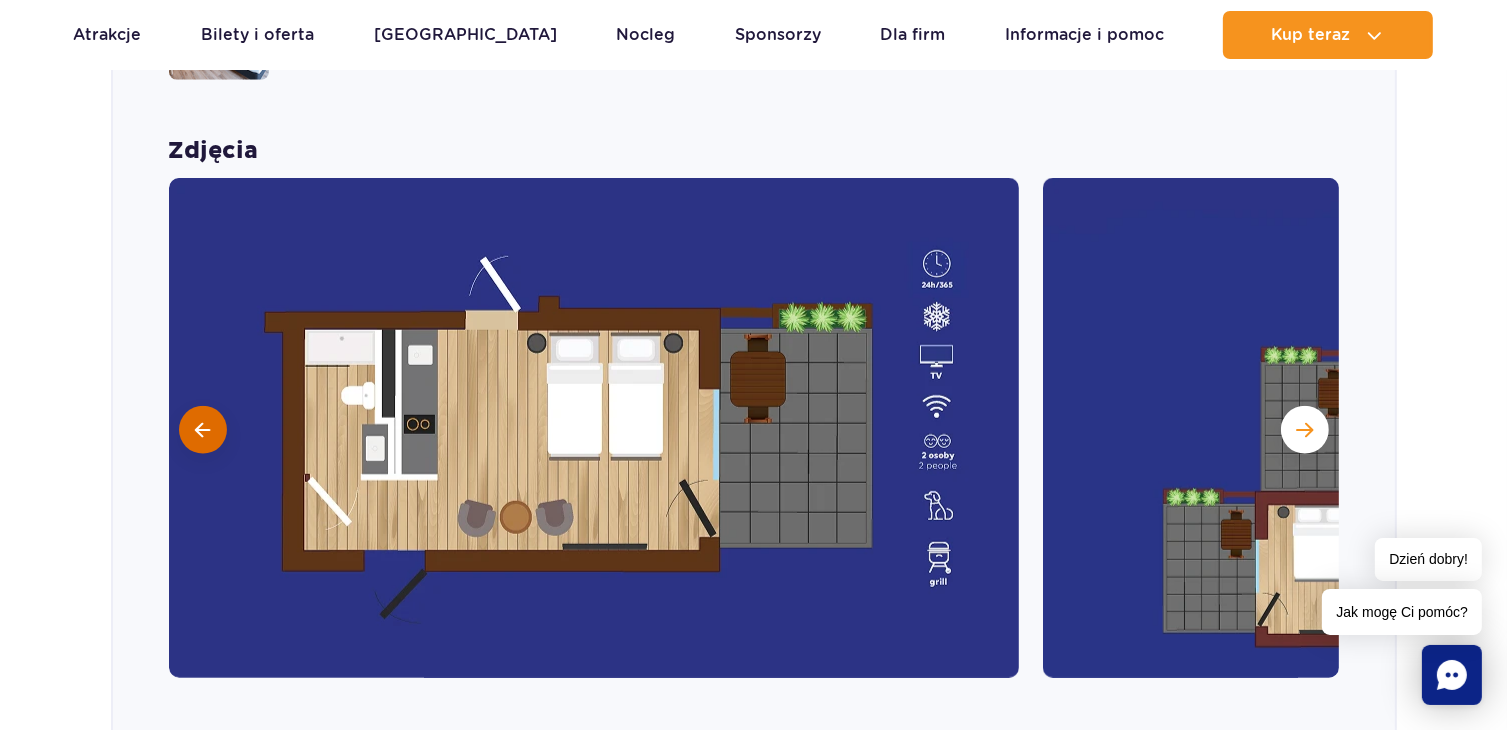 click at bounding box center [202, 430] 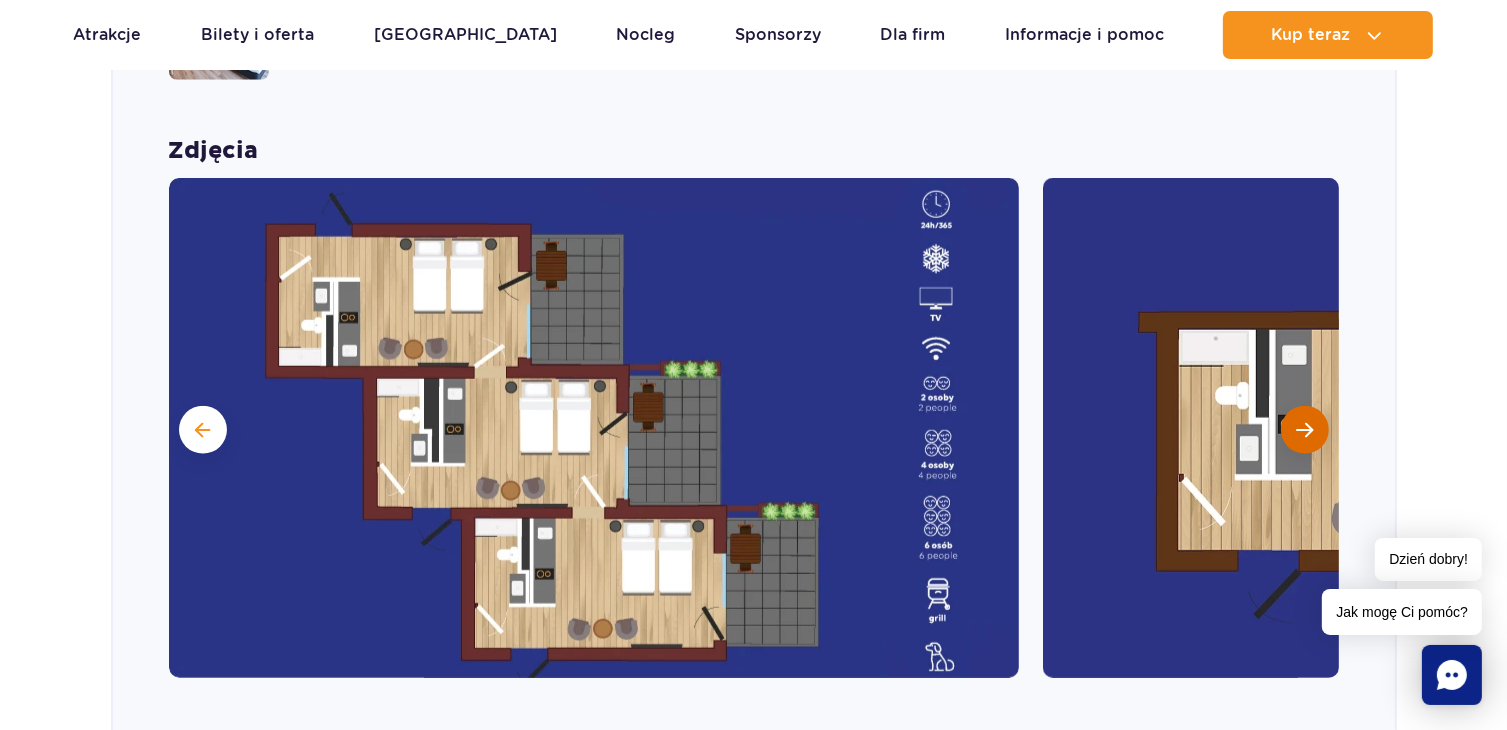 click at bounding box center (1304, 430) 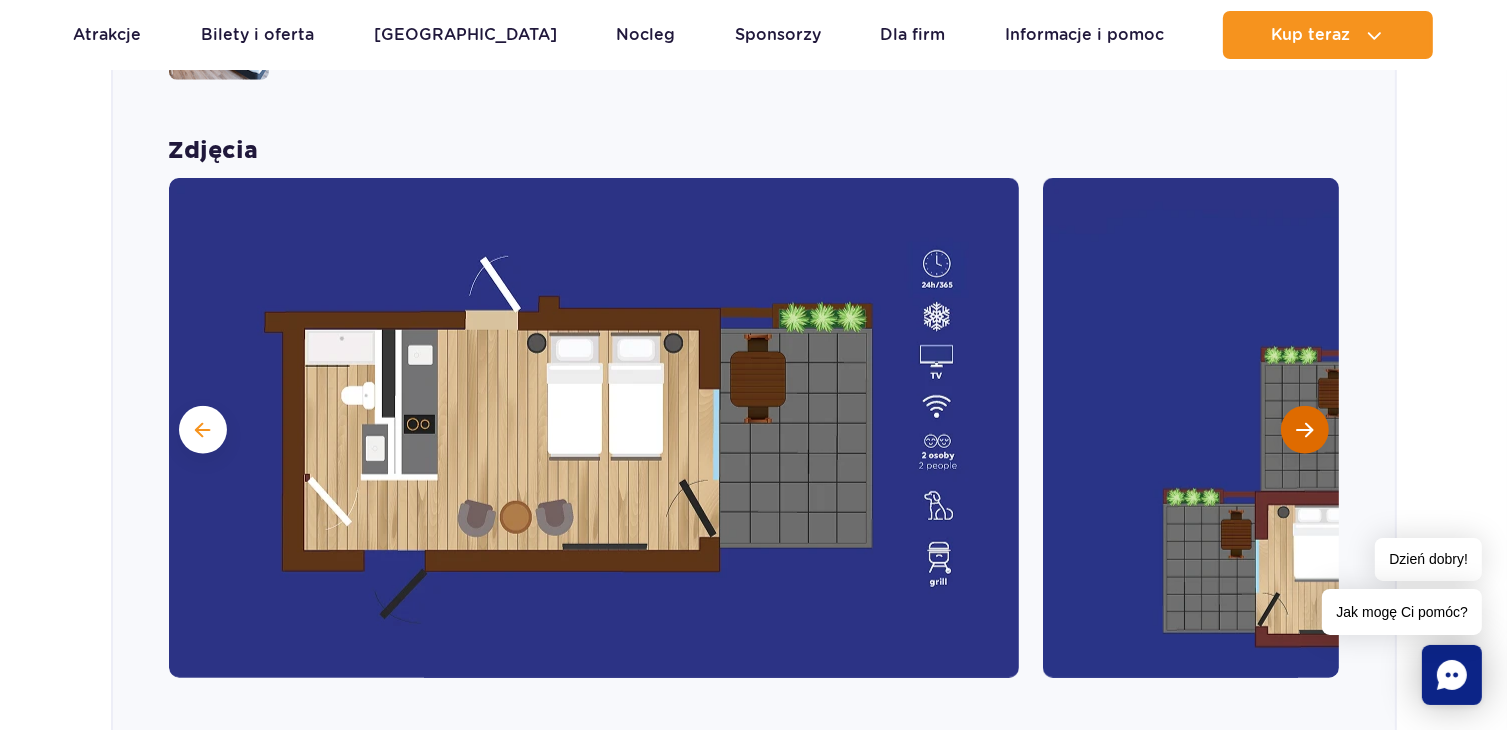 click at bounding box center [1304, 430] 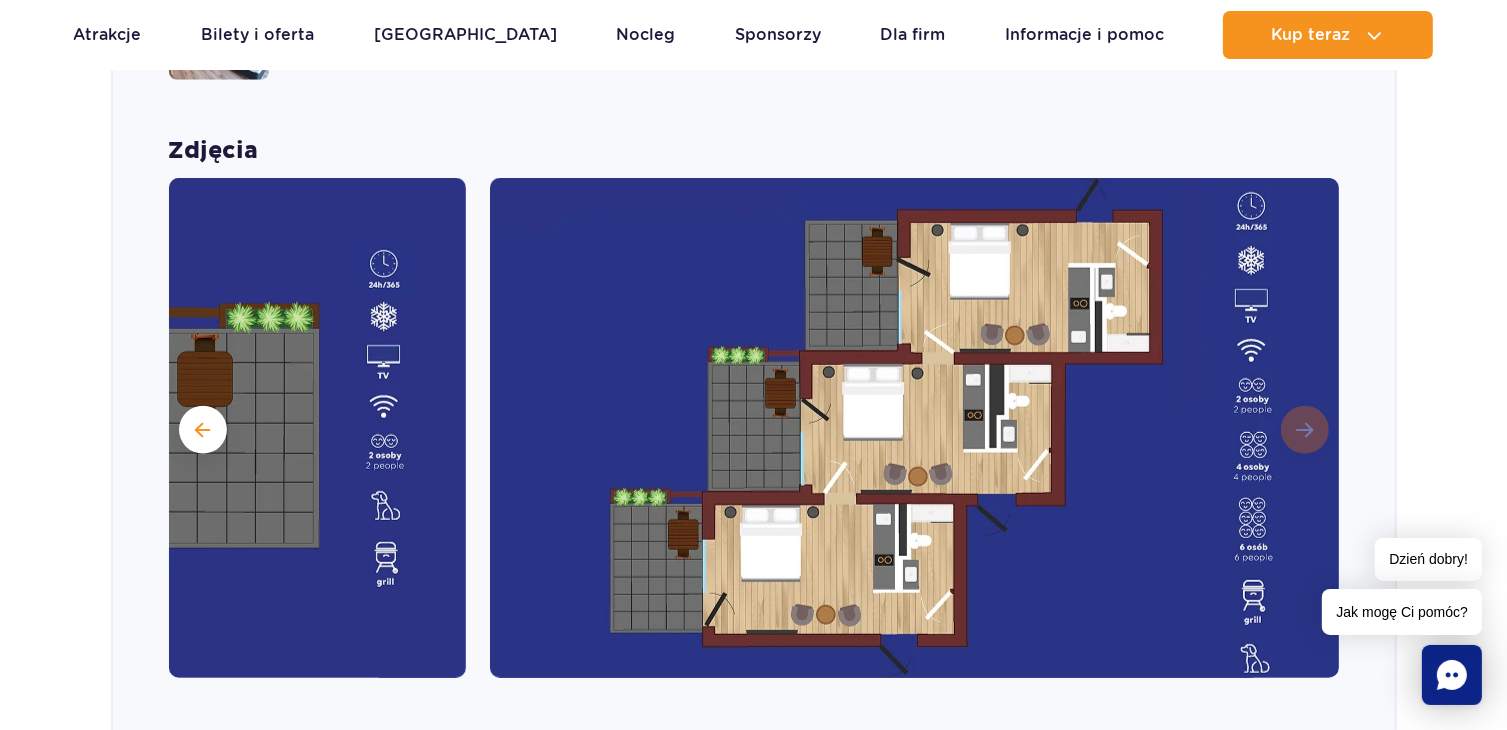 click at bounding box center (915, 428) 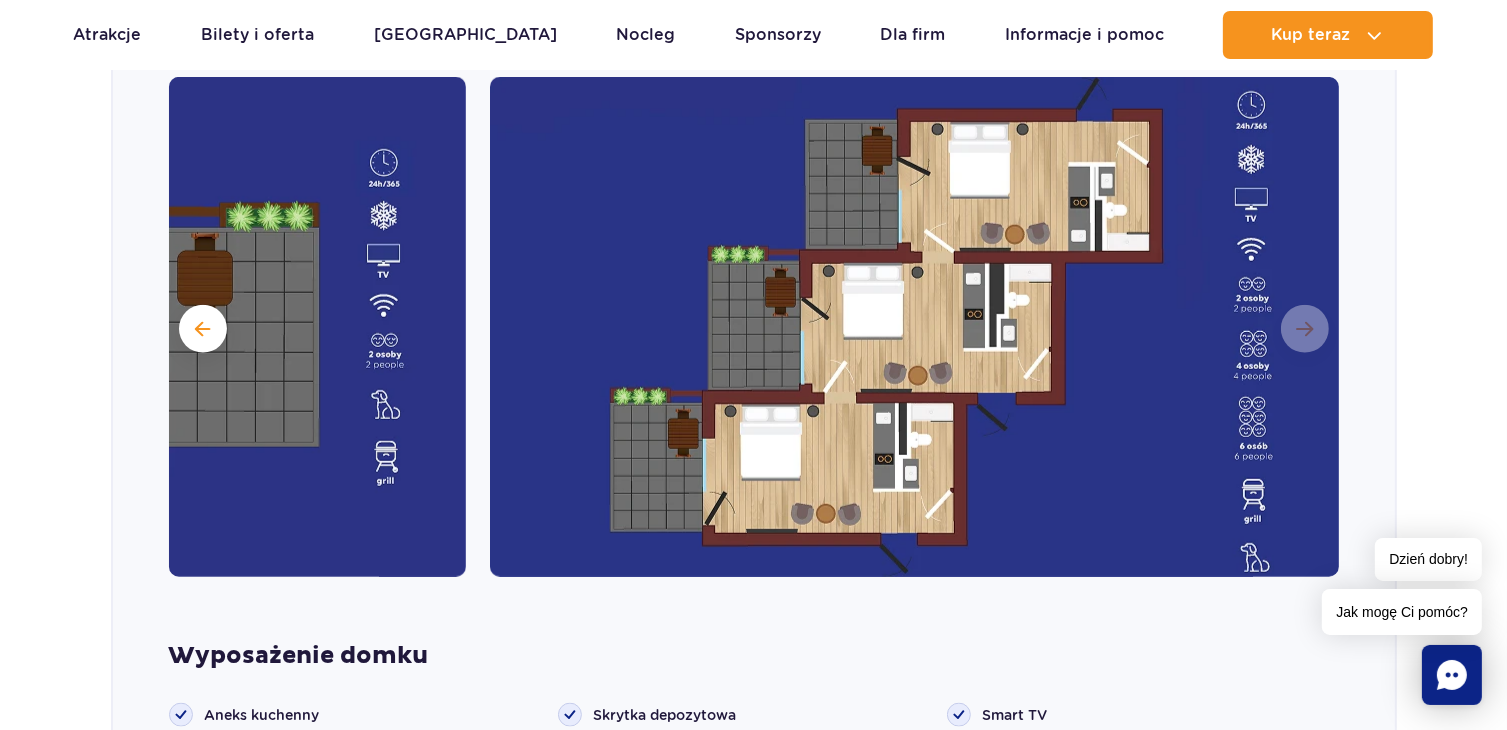 scroll, scrollTop: 2131, scrollLeft: 0, axis: vertical 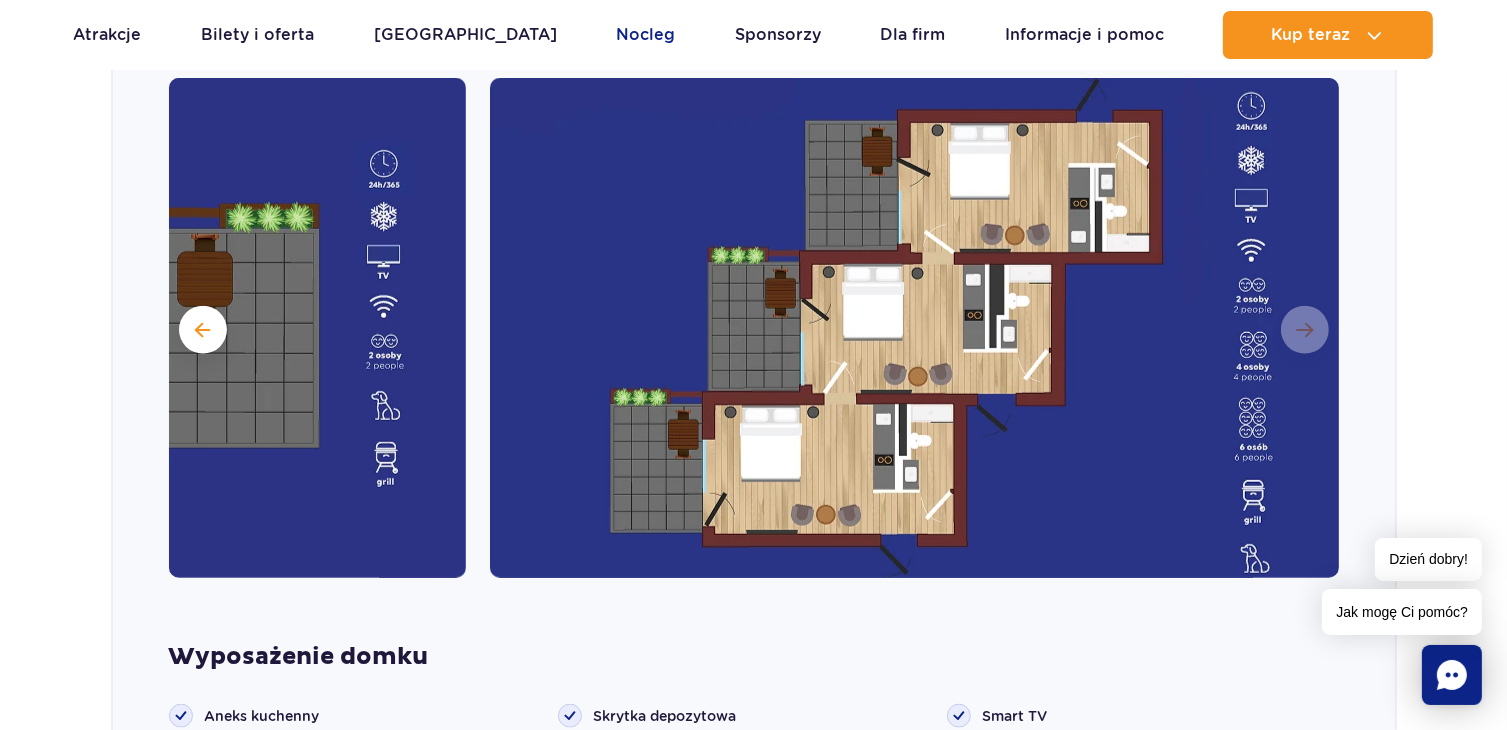 click on "Nocleg" at bounding box center [645, 35] 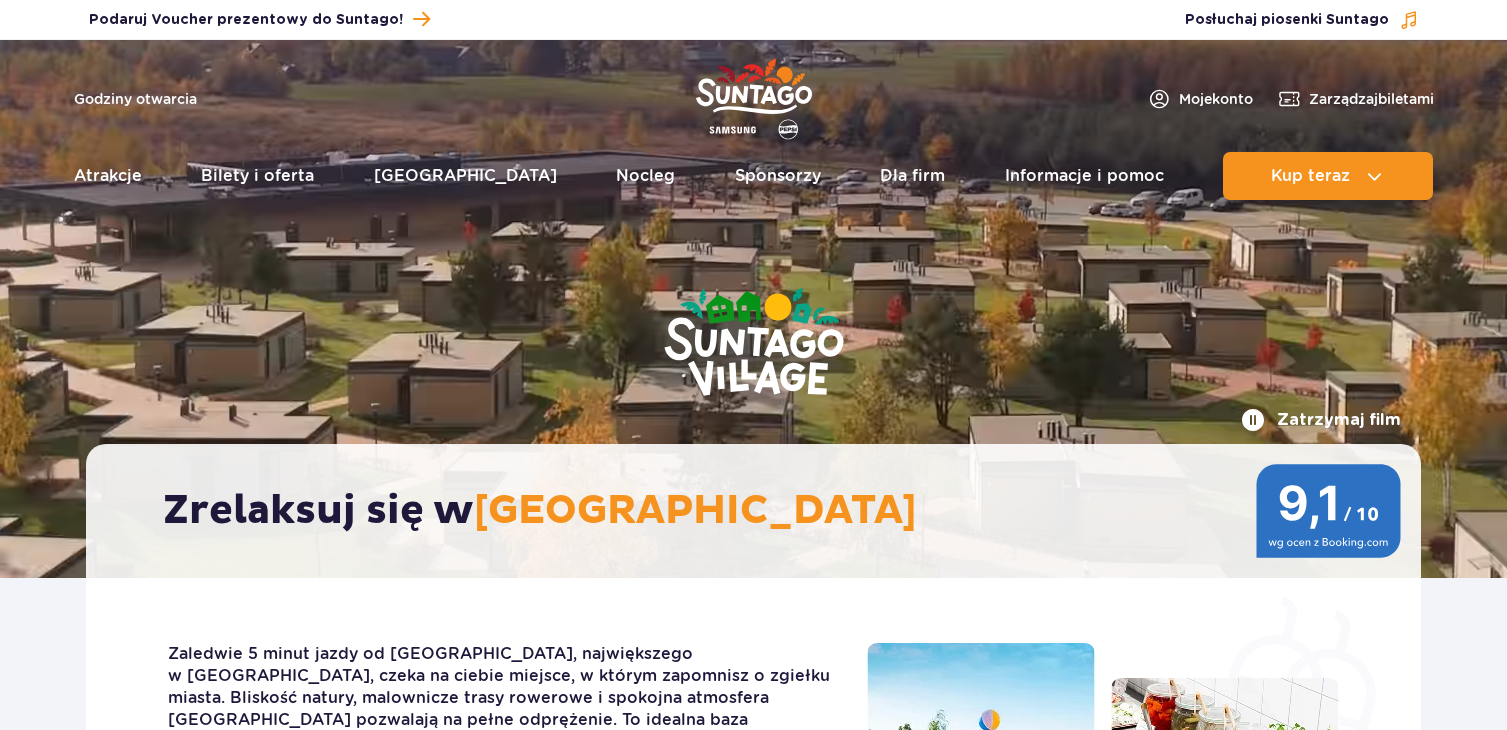 scroll, scrollTop: 0, scrollLeft: 0, axis: both 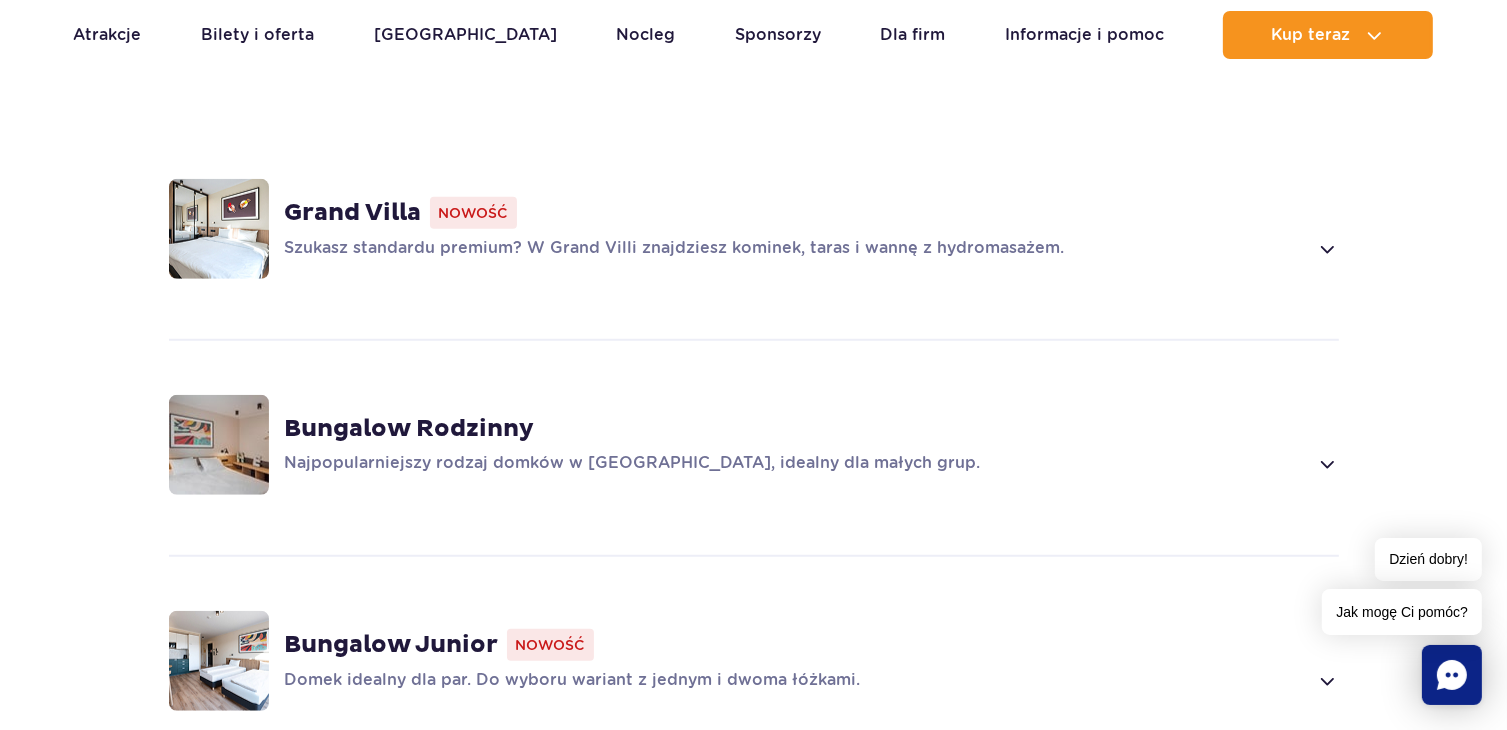 click on "Bungalow Junior" at bounding box center [392, 645] 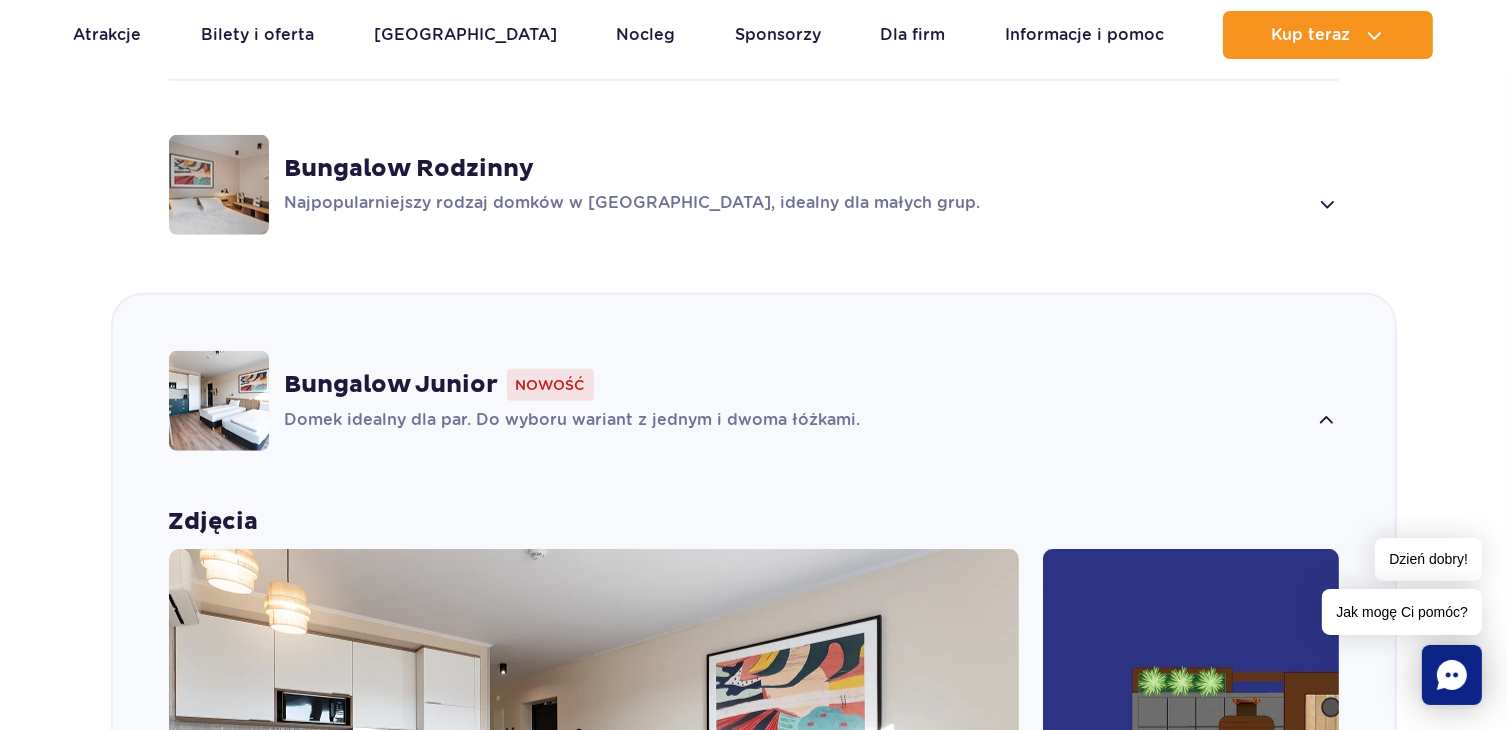 scroll, scrollTop: 1831, scrollLeft: 0, axis: vertical 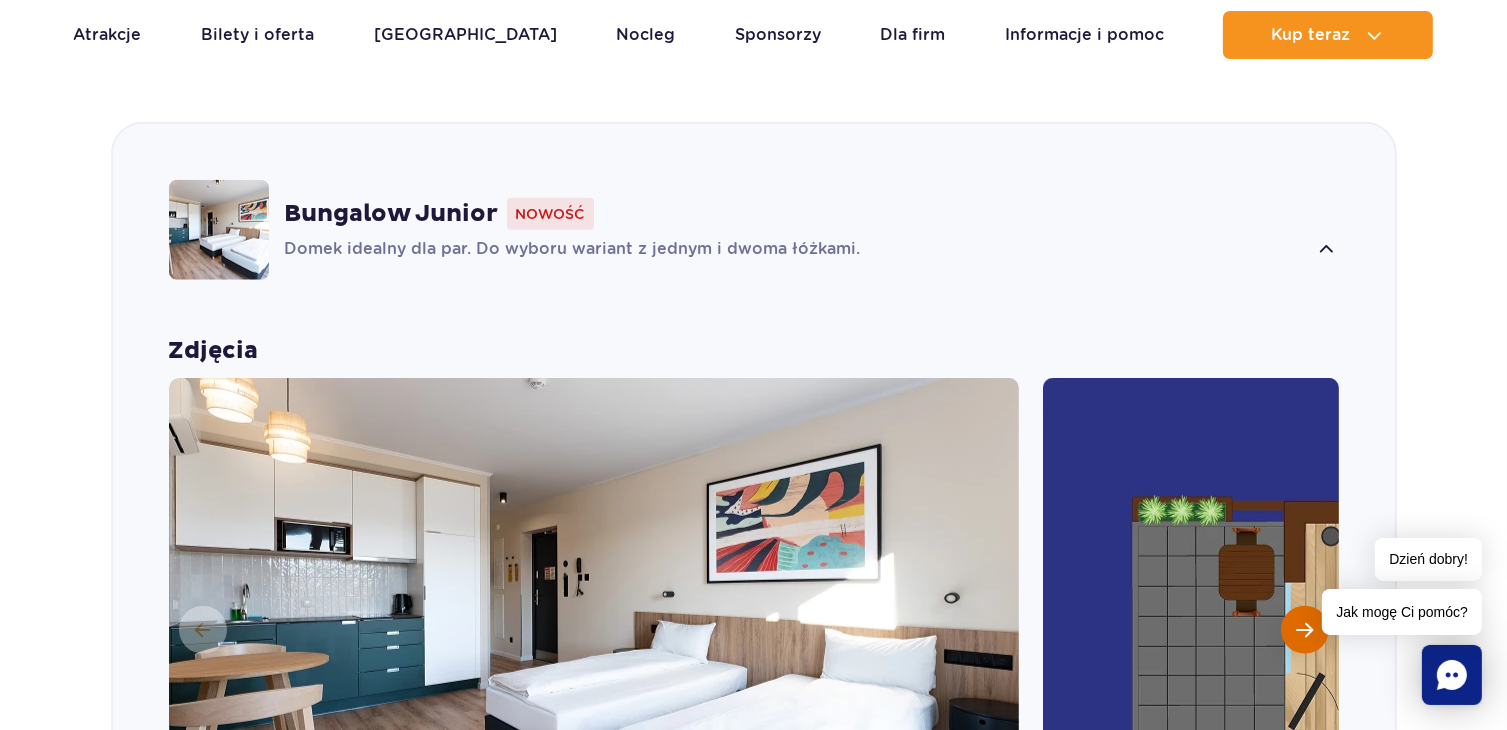 click at bounding box center (1305, 630) 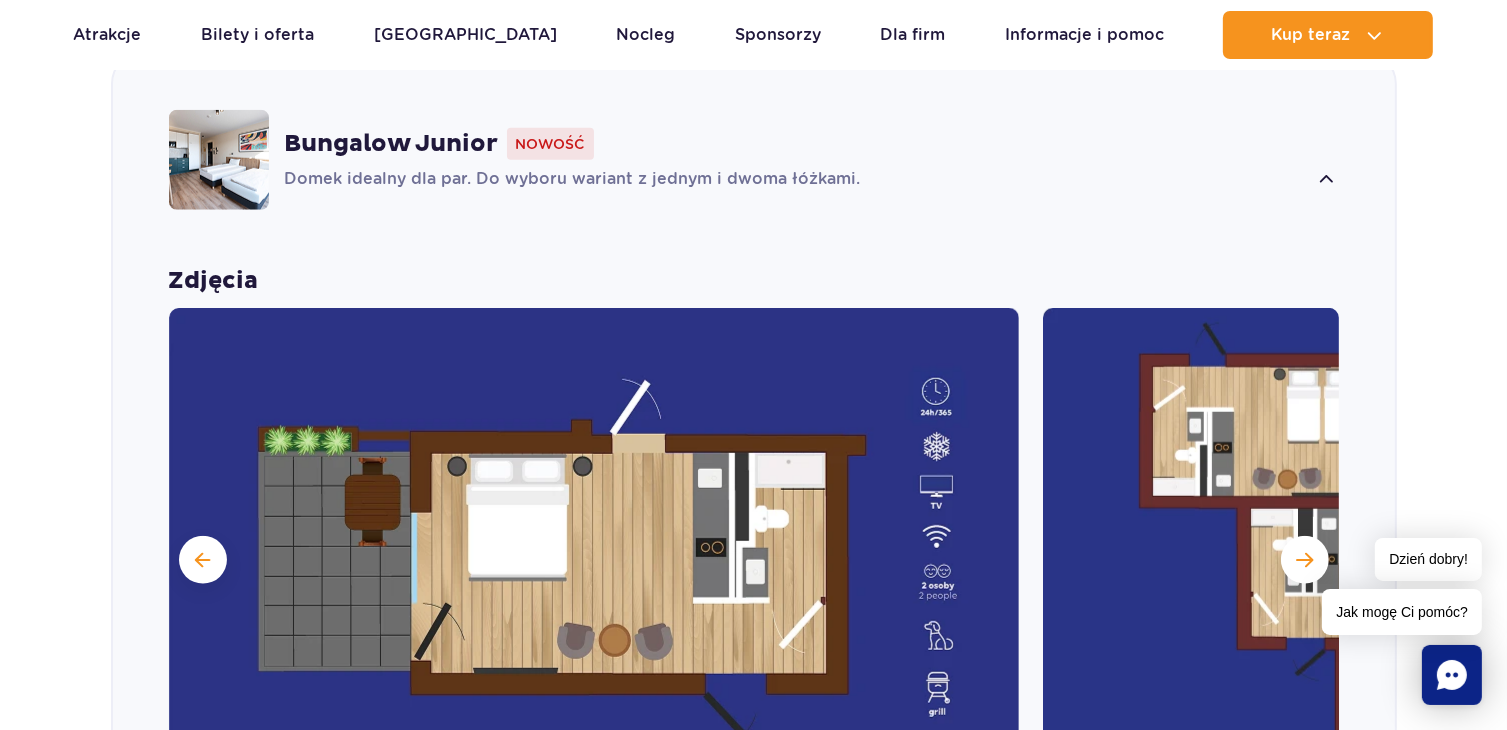 scroll, scrollTop: 1931, scrollLeft: 0, axis: vertical 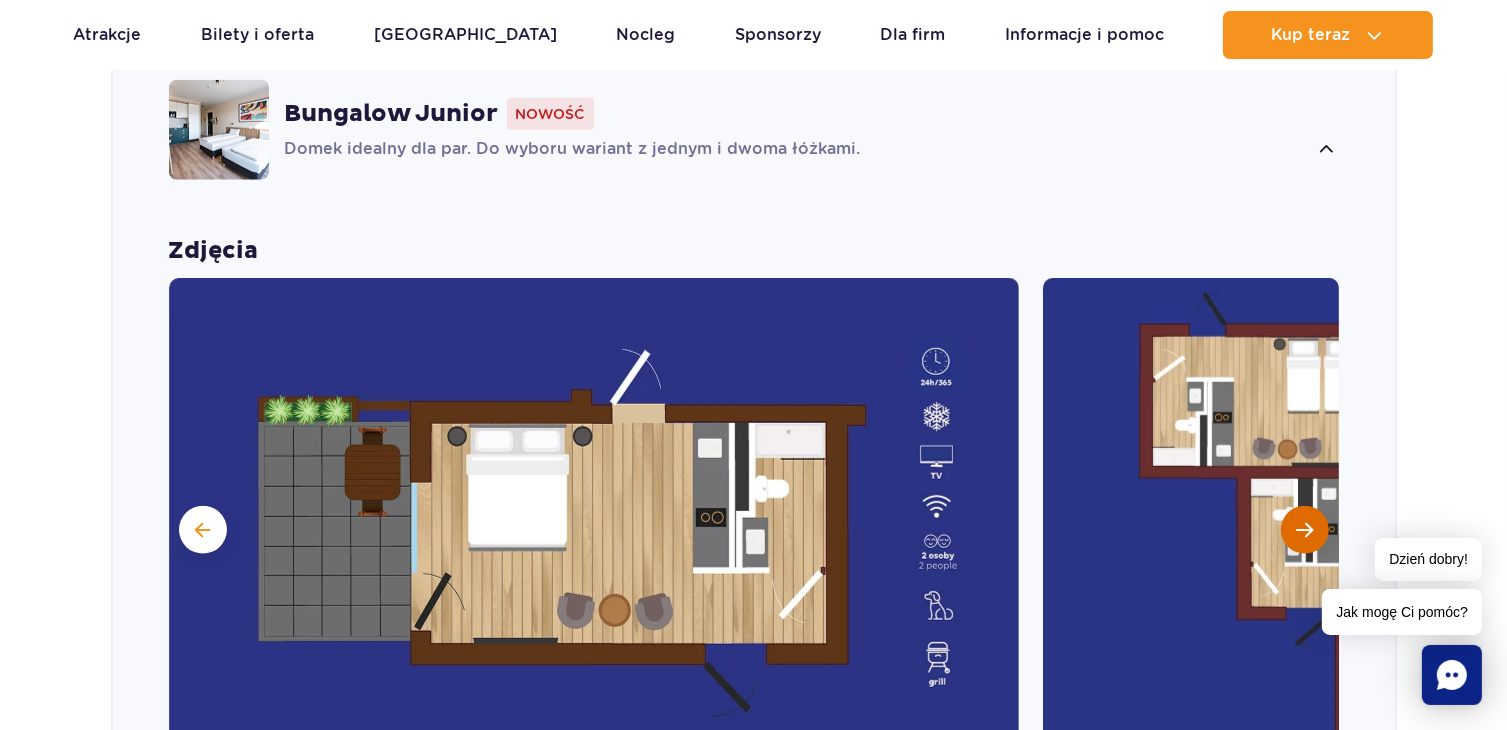 click at bounding box center (1305, 530) 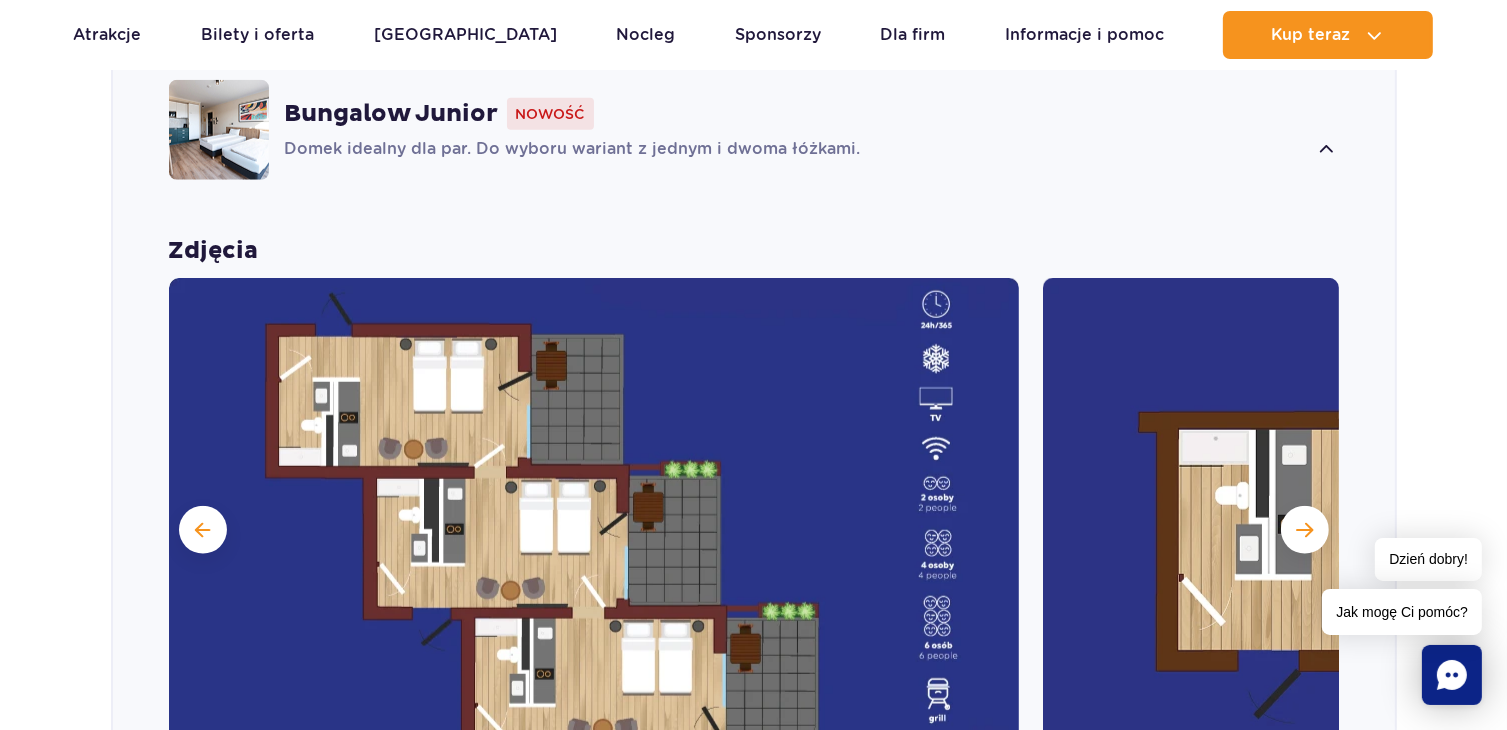 scroll, scrollTop: 2031, scrollLeft: 0, axis: vertical 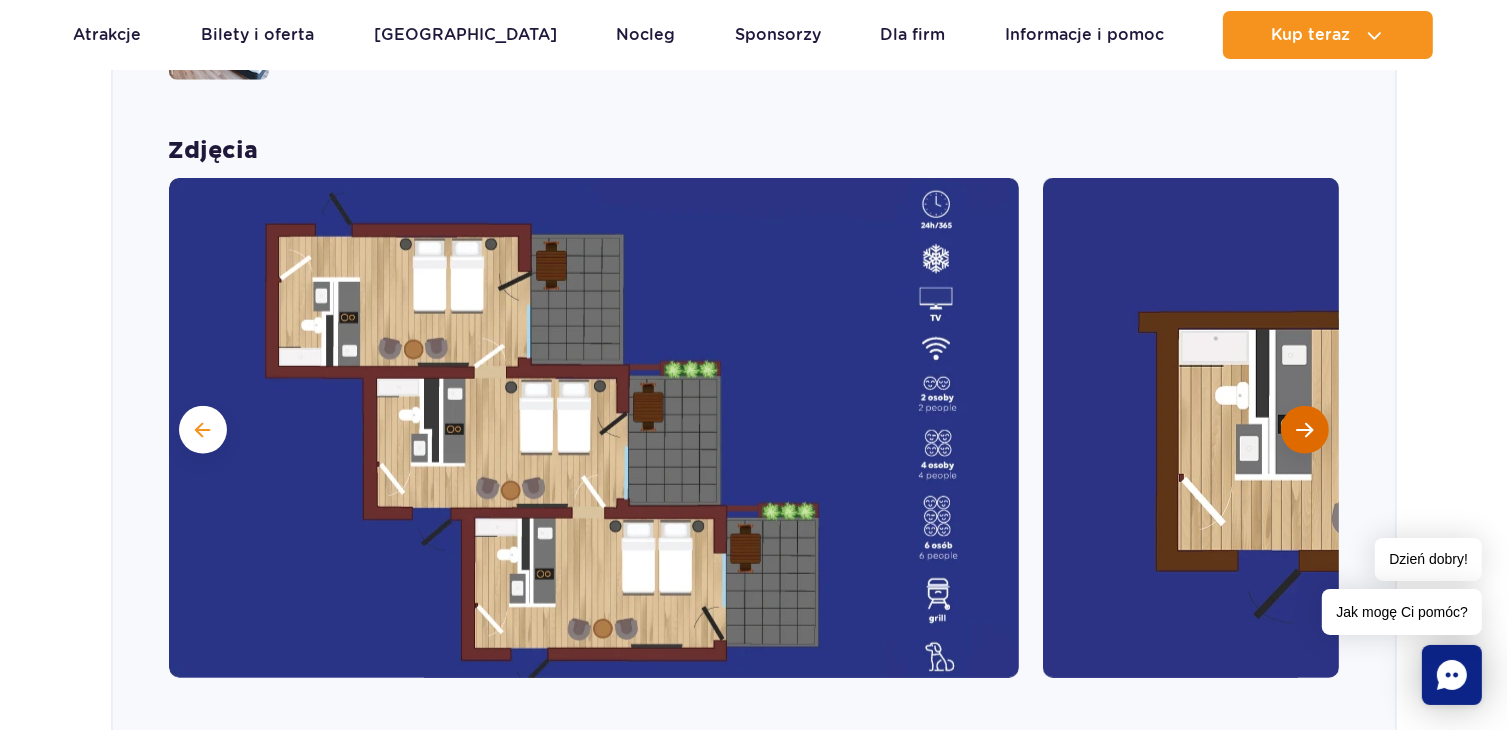 click at bounding box center (1304, 430) 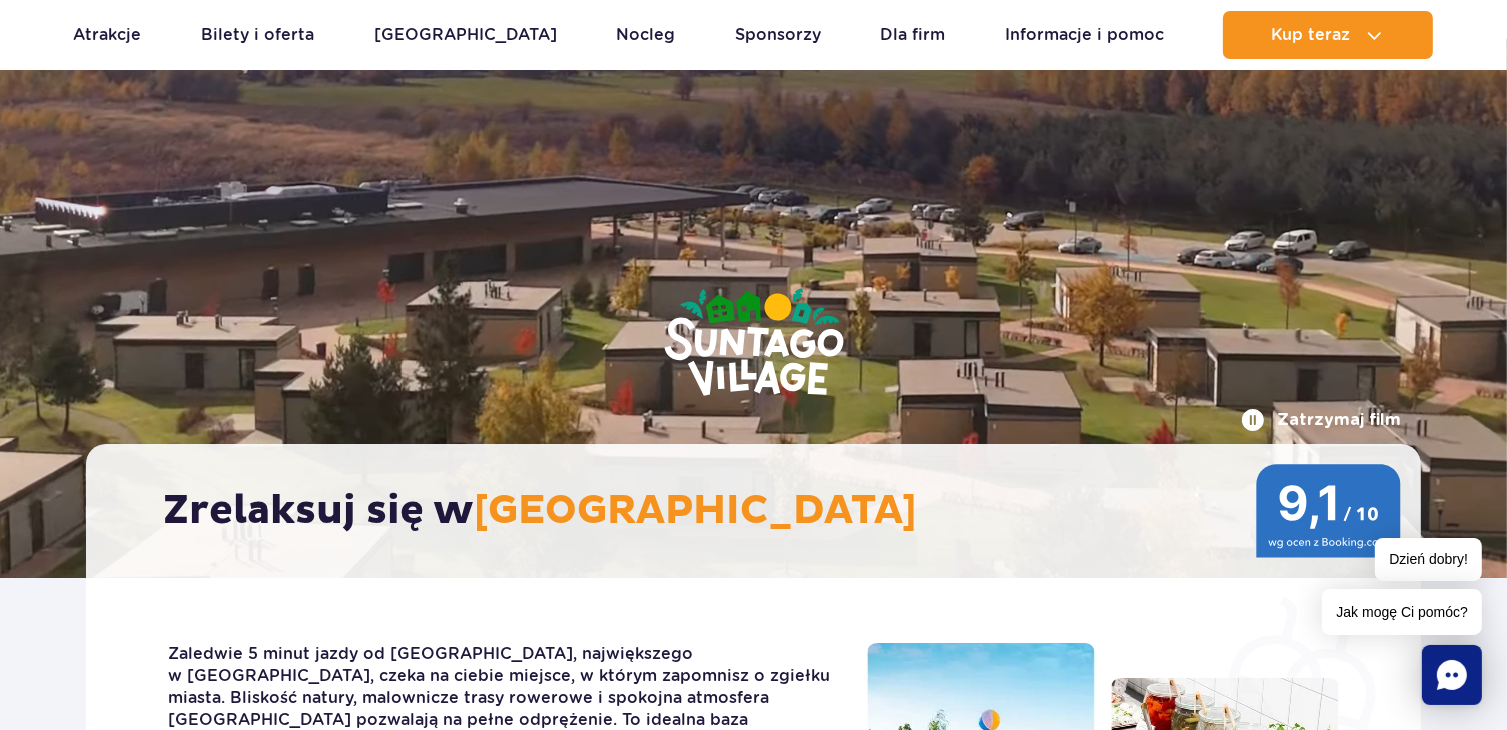 scroll, scrollTop: 0, scrollLeft: 0, axis: both 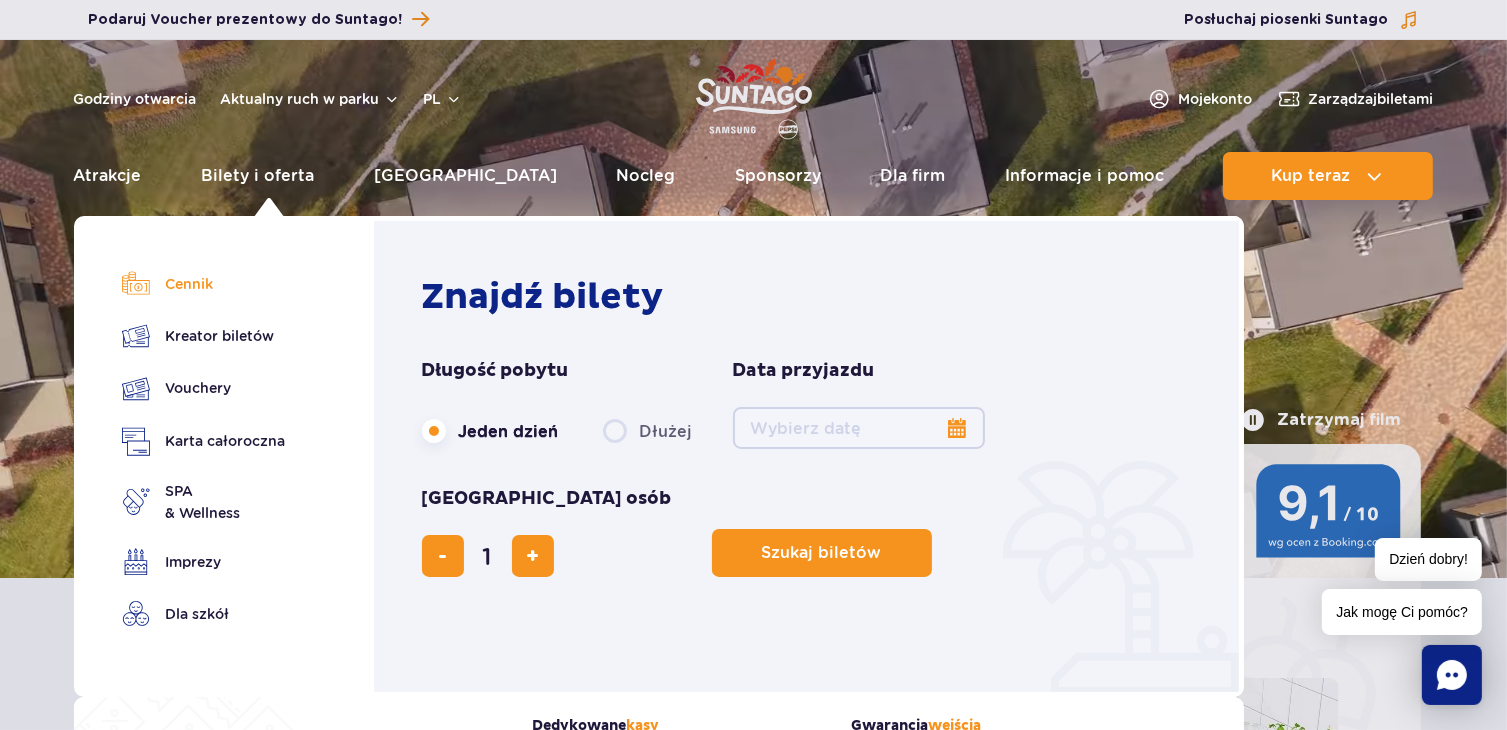 click on "Cennik" at bounding box center (204, 284) 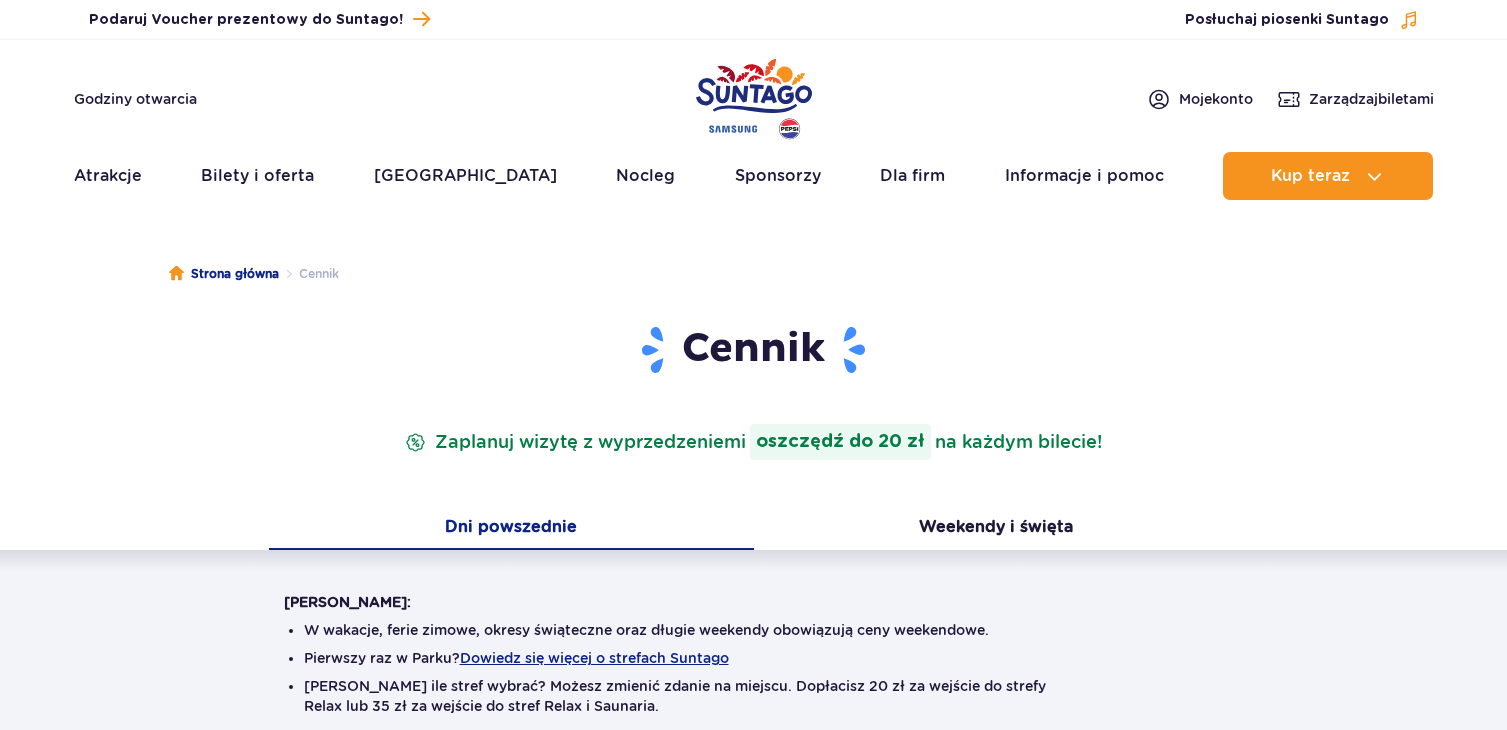 scroll, scrollTop: 0, scrollLeft: 0, axis: both 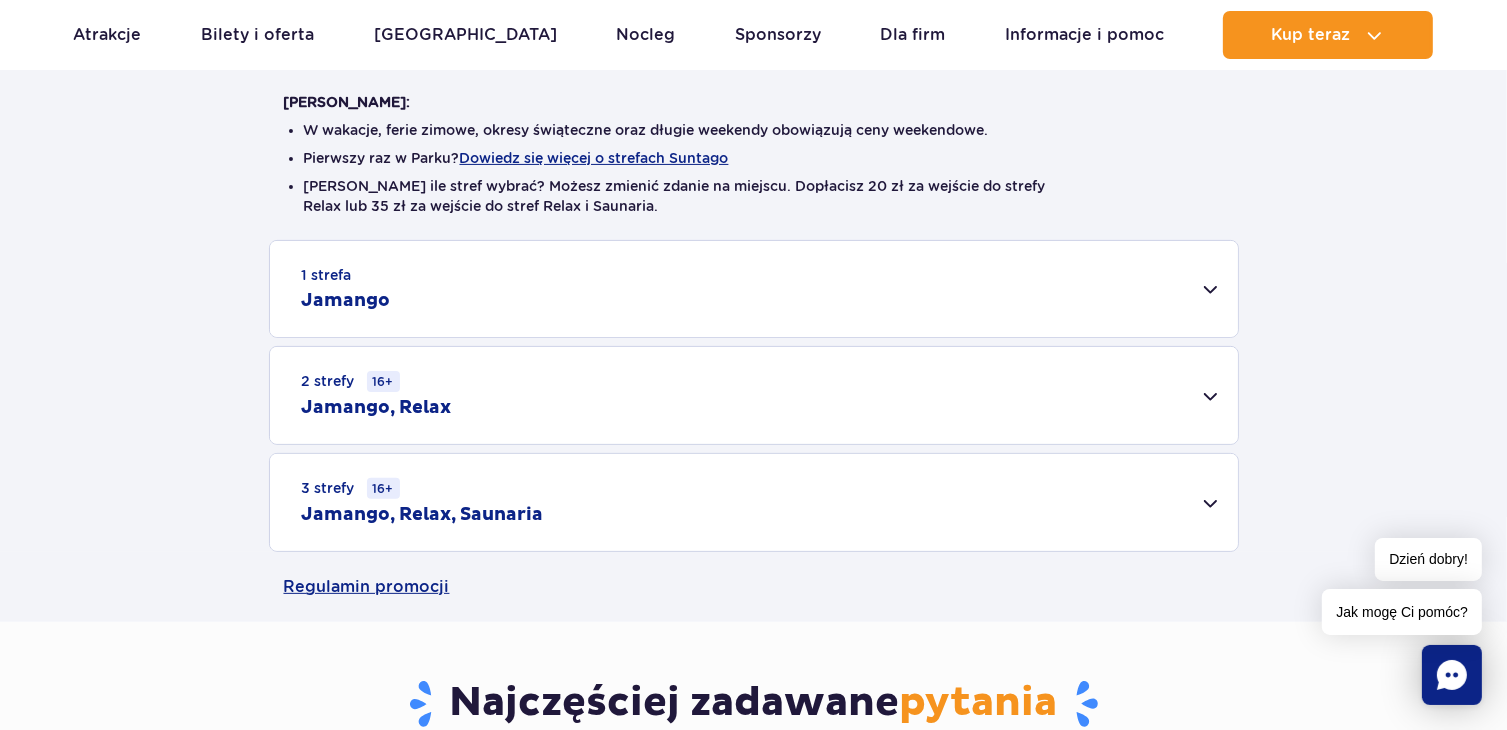 click on "3 strefy  16+
Jamango, Relax, Saunaria" at bounding box center (754, 502) 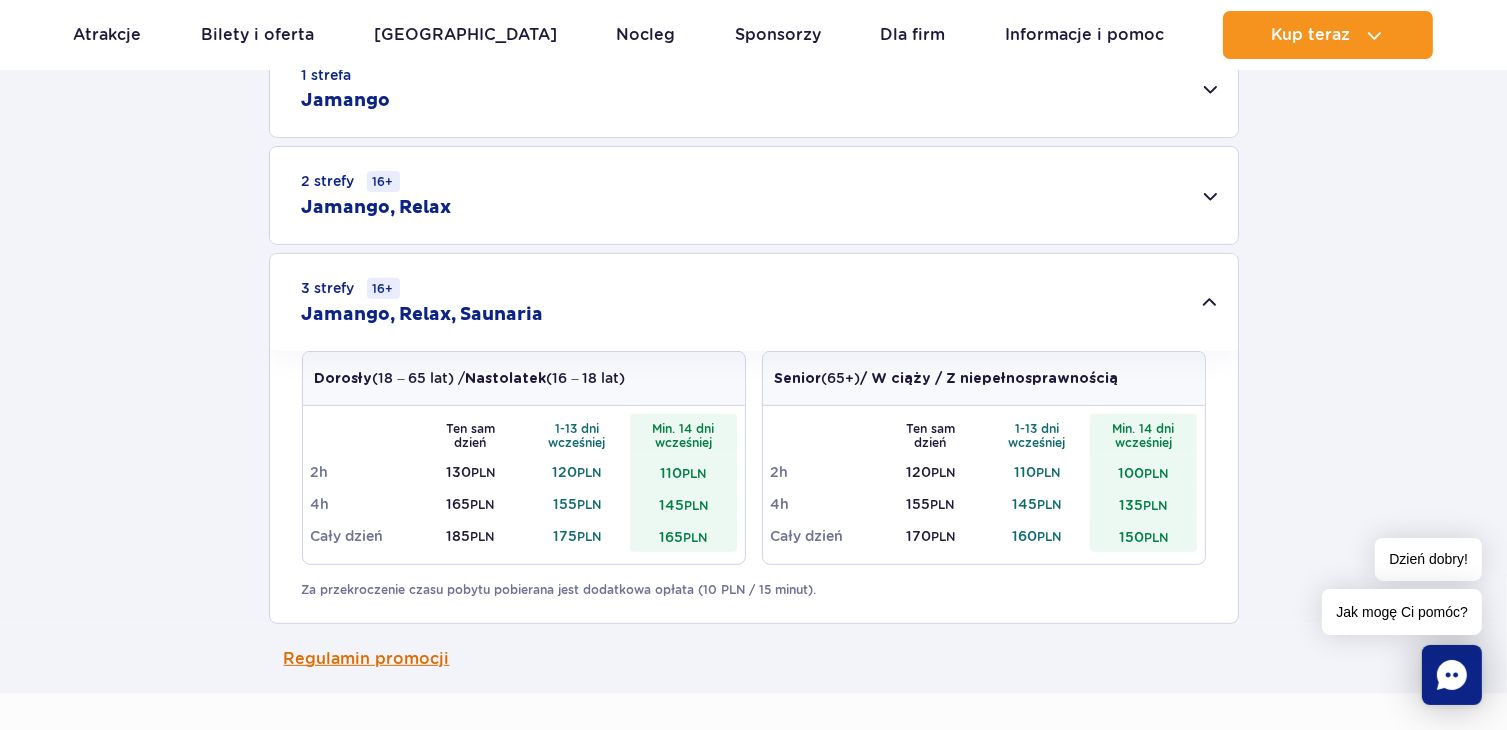 scroll, scrollTop: 800, scrollLeft: 0, axis: vertical 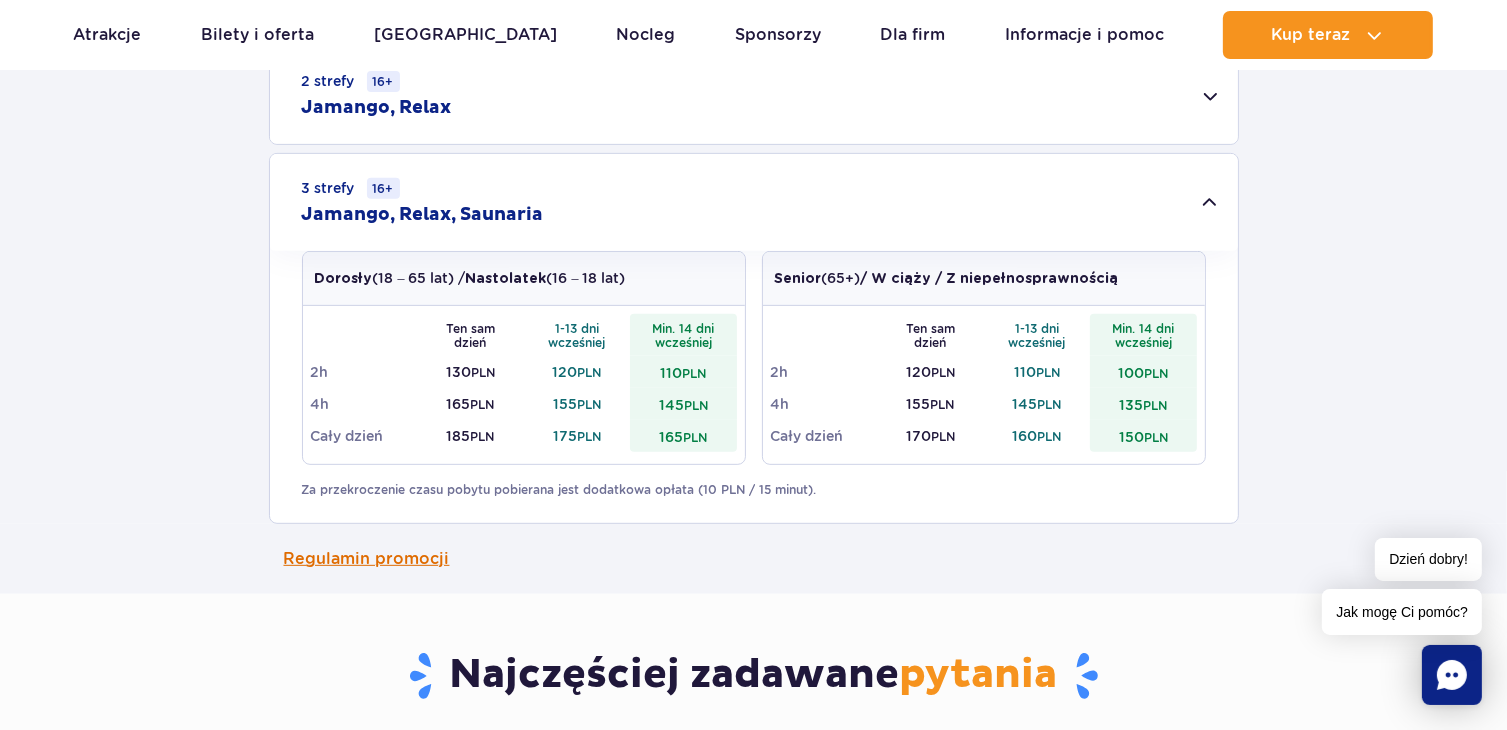 click on "Regulamin promocji" at bounding box center [754, 559] 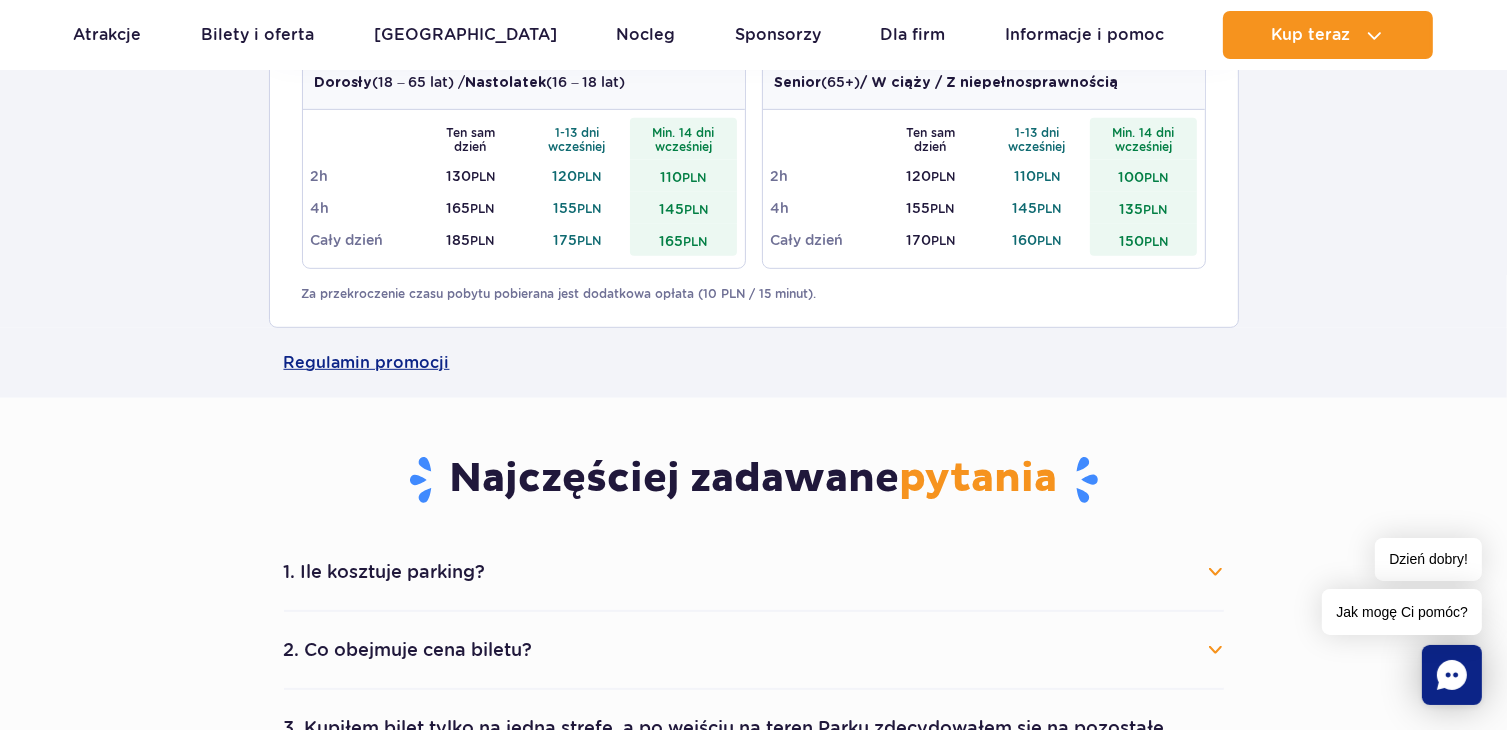 scroll, scrollTop: 1000, scrollLeft: 0, axis: vertical 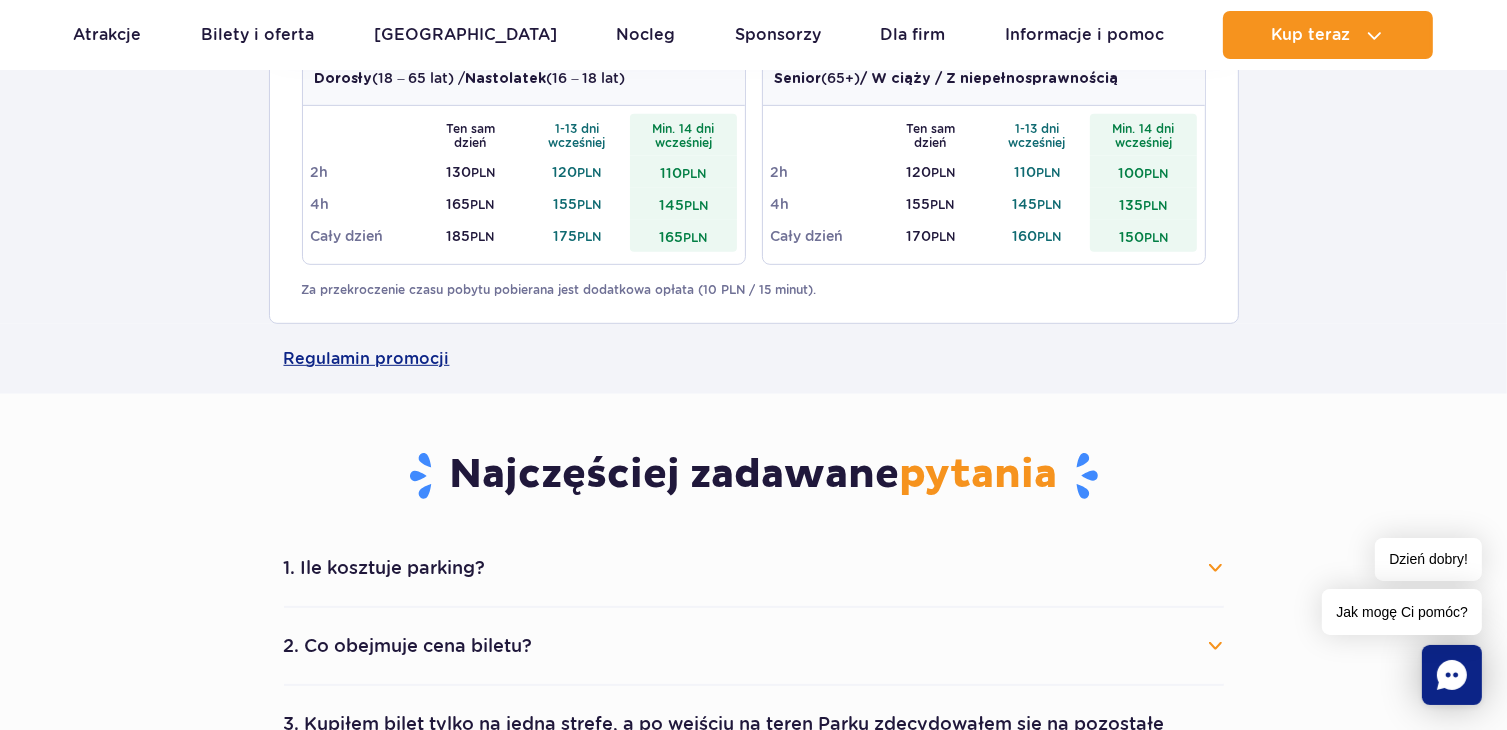 click on "1. Ile kosztuje parking?" at bounding box center [754, 568] 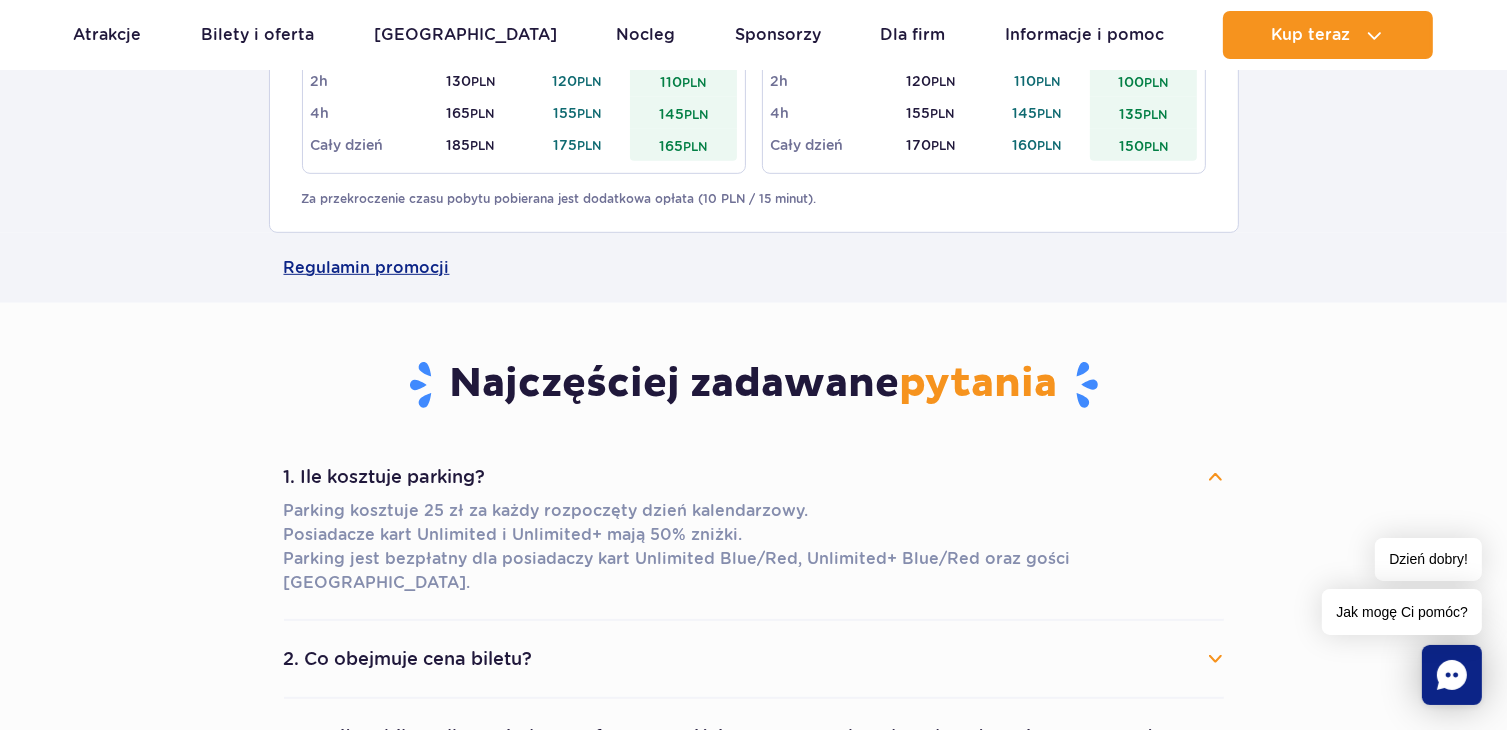 scroll, scrollTop: 1200, scrollLeft: 0, axis: vertical 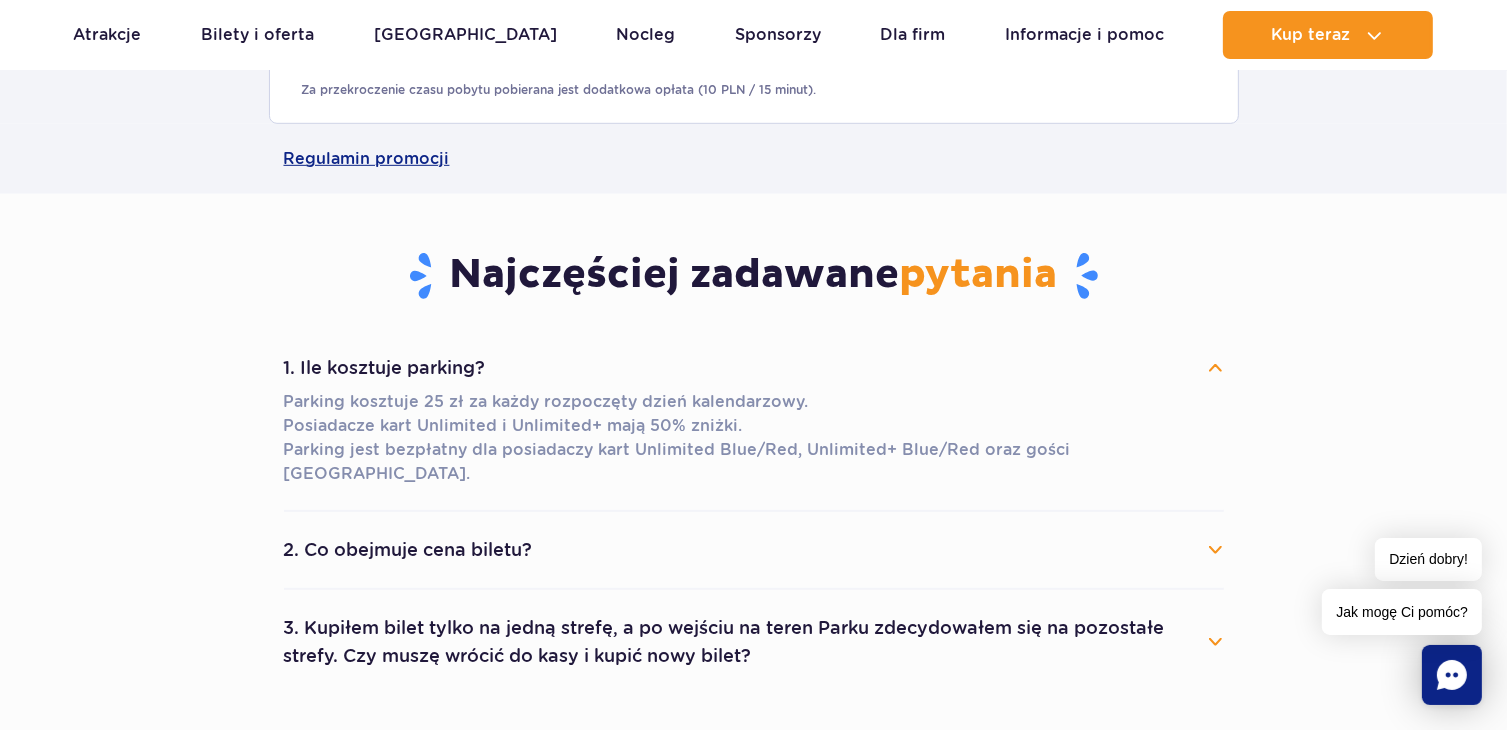 click on "3. Kupiłem bilet tylko na jedną strefę, a po wejściu na teren Parku zdecydowałem się na pozostałe strefy. Czy muszę wrócić do kasy i kupić nowy bilet?" at bounding box center [754, 642] 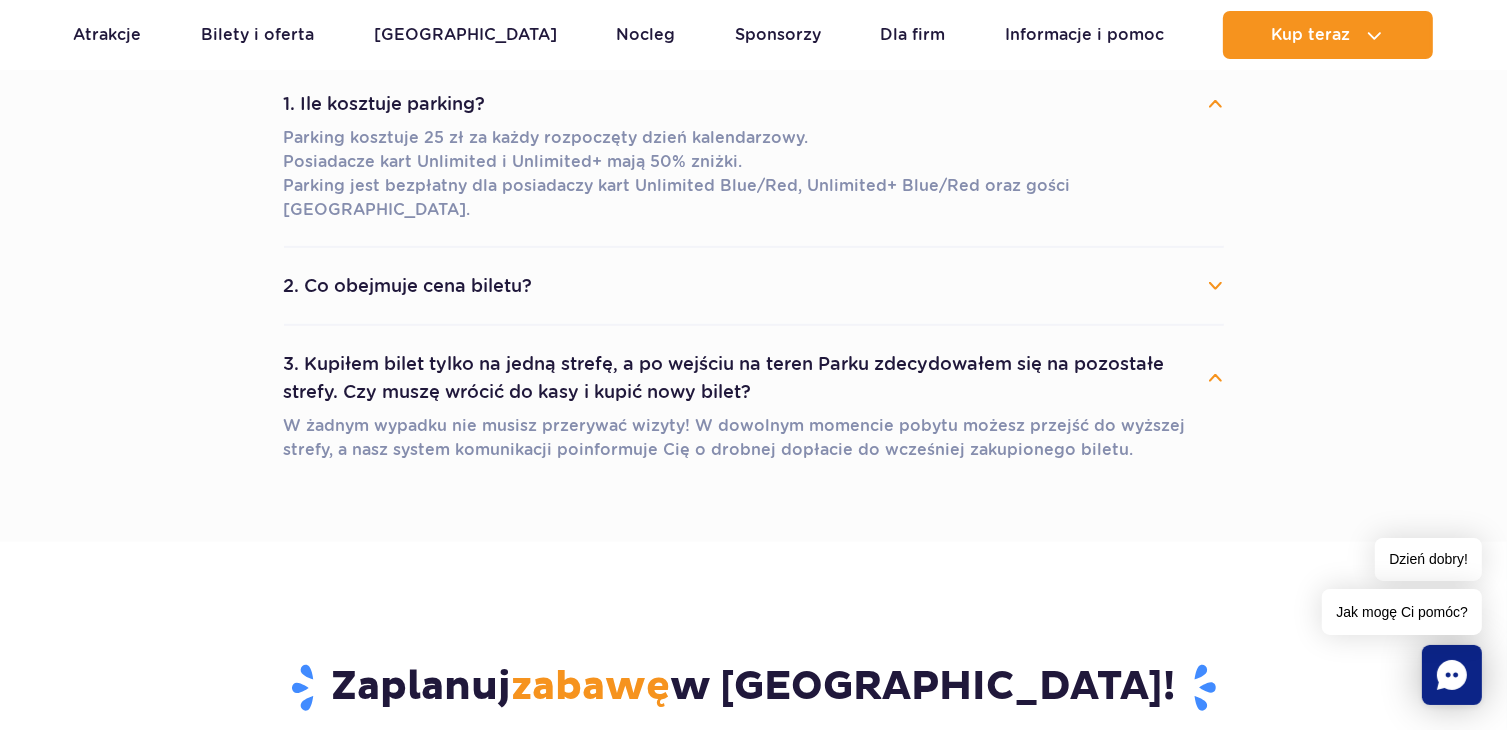 scroll, scrollTop: 1500, scrollLeft: 0, axis: vertical 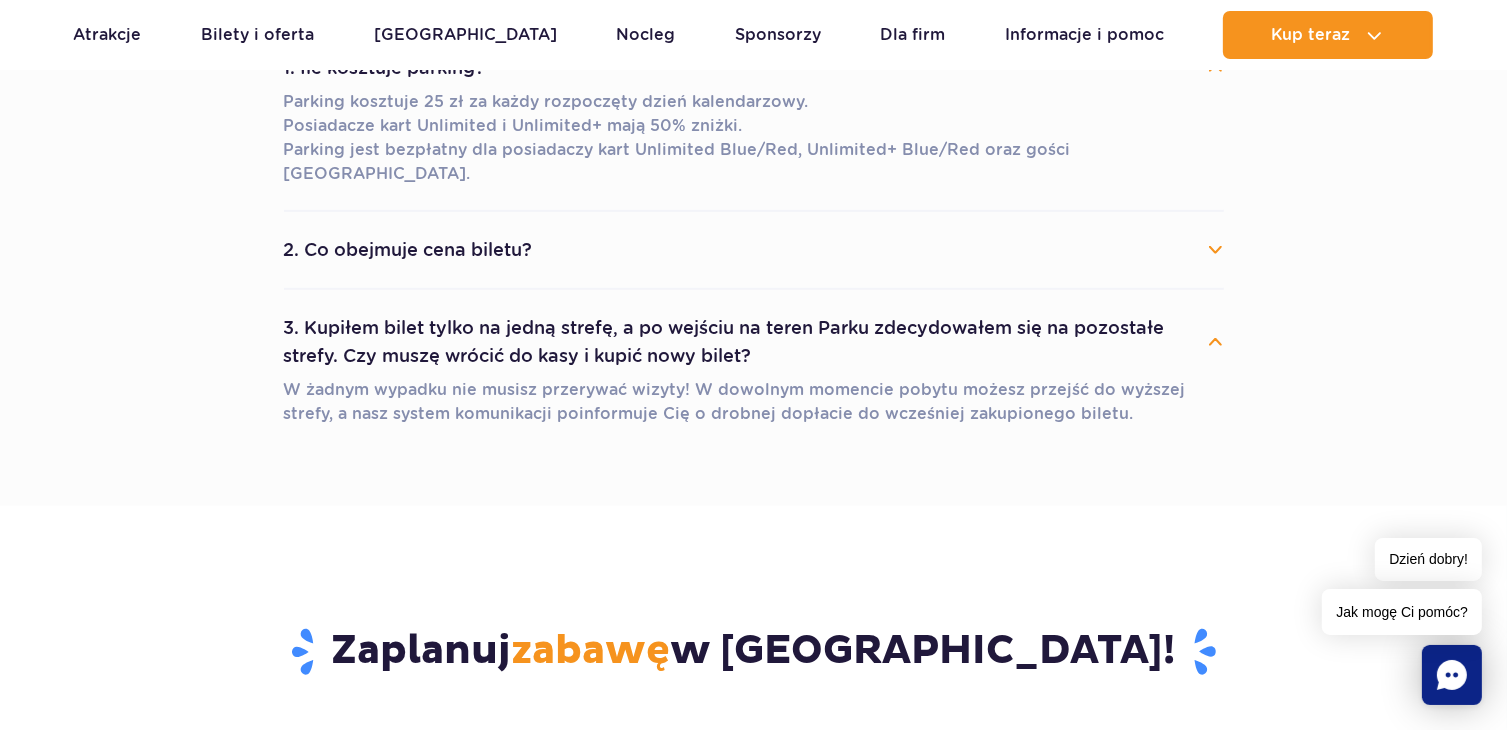 click on "2. Co obejmuje cena biletu?" at bounding box center (754, 250) 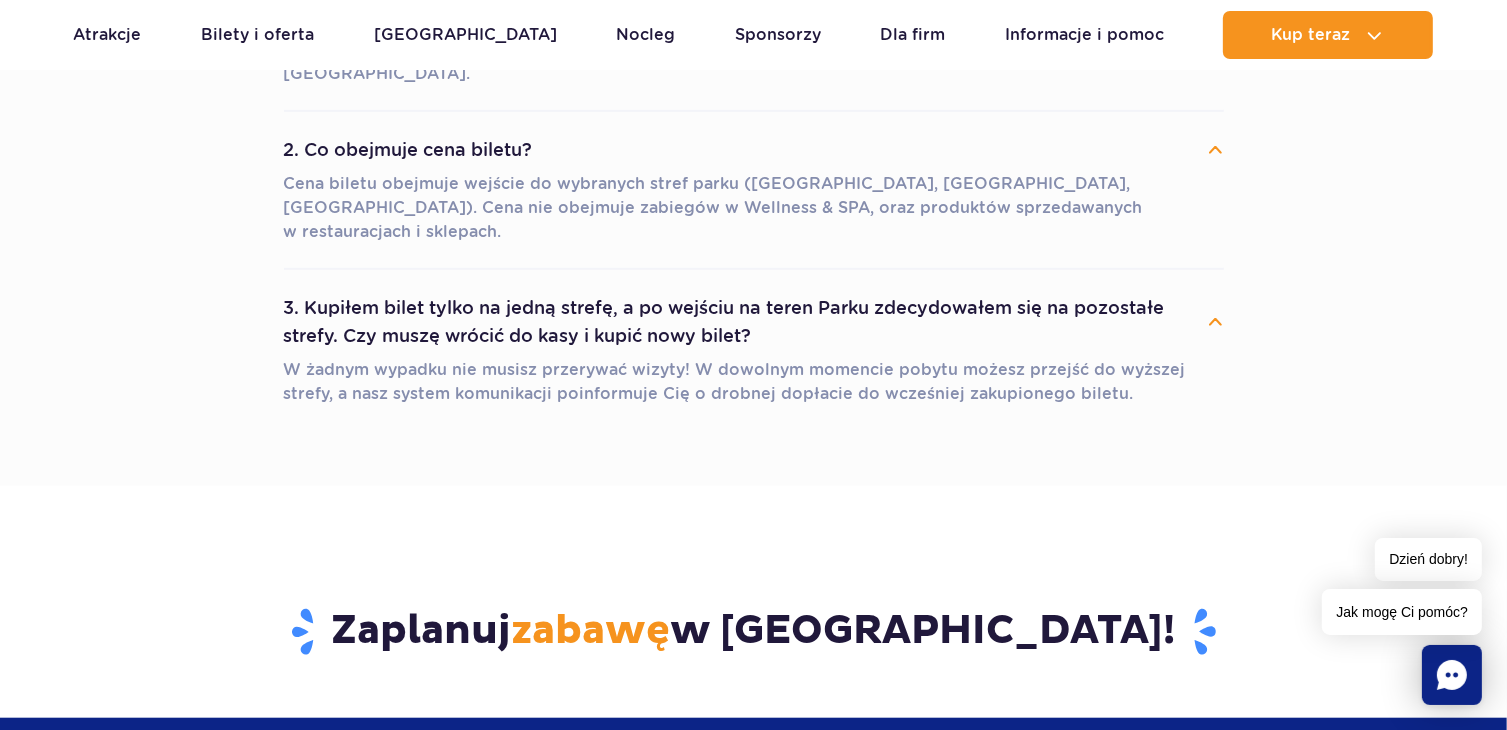 scroll, scrollTop: 1600, scrollLeft: 0, axis: vertical 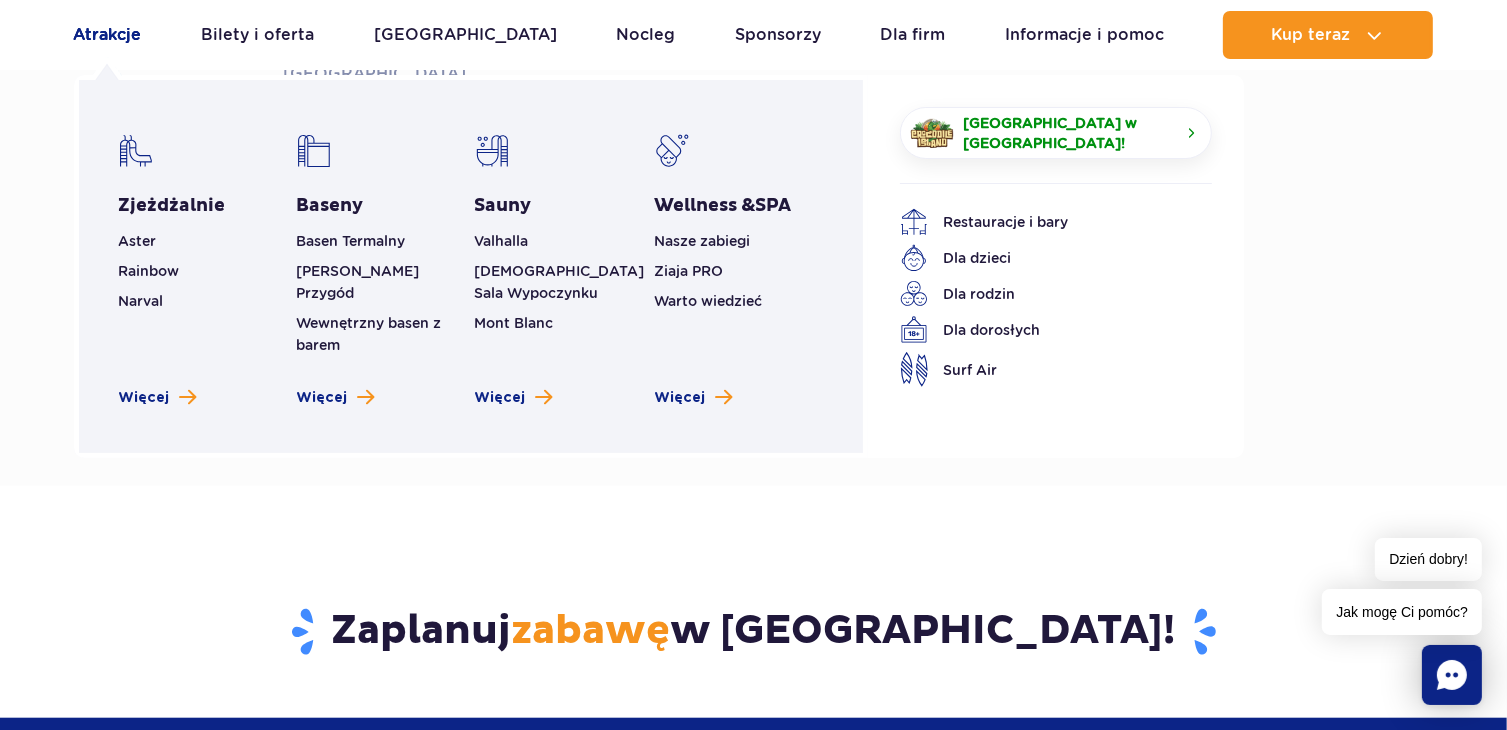 click on "Atrakcje" at bounding box center (108, 35) 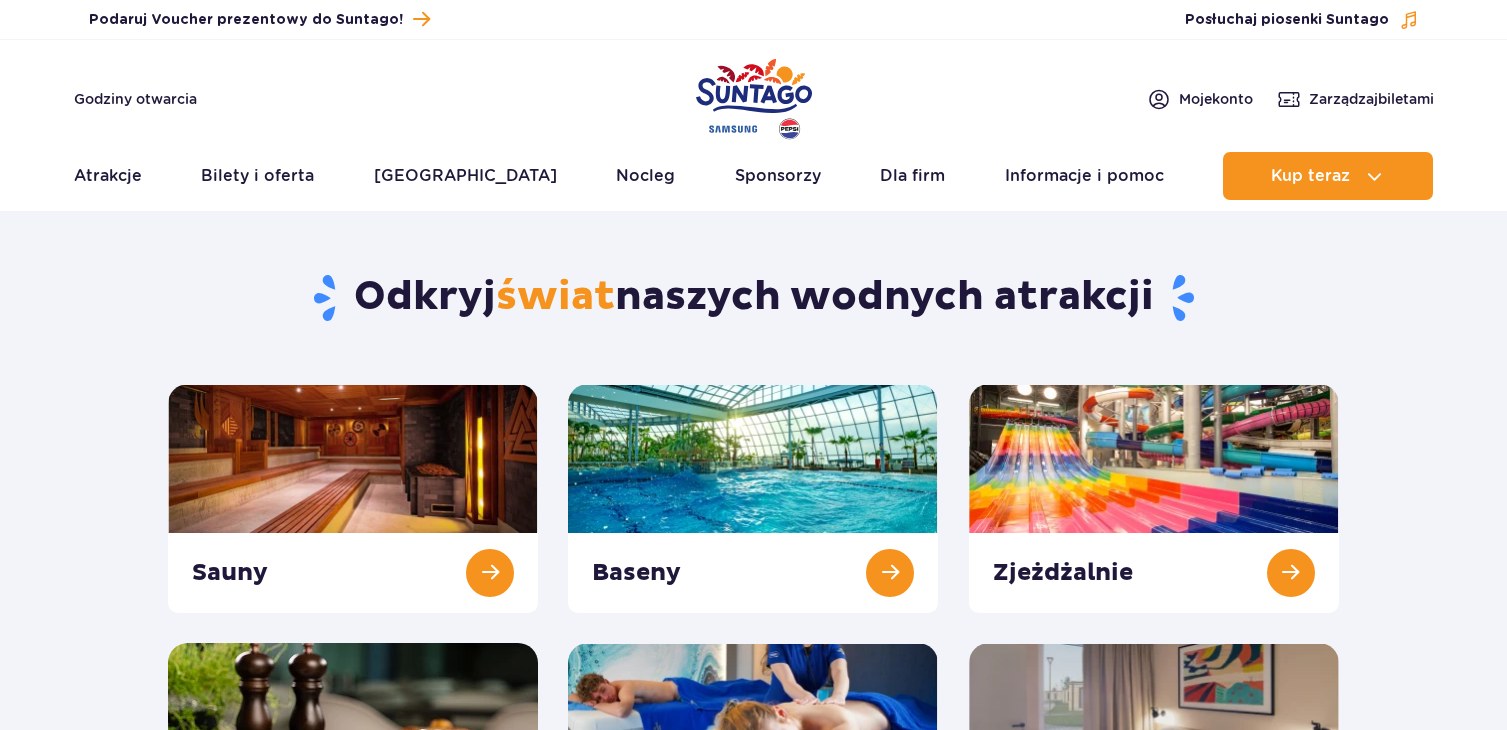 scroll, scrollTop: 0, scrollLeft: 0, axis: both 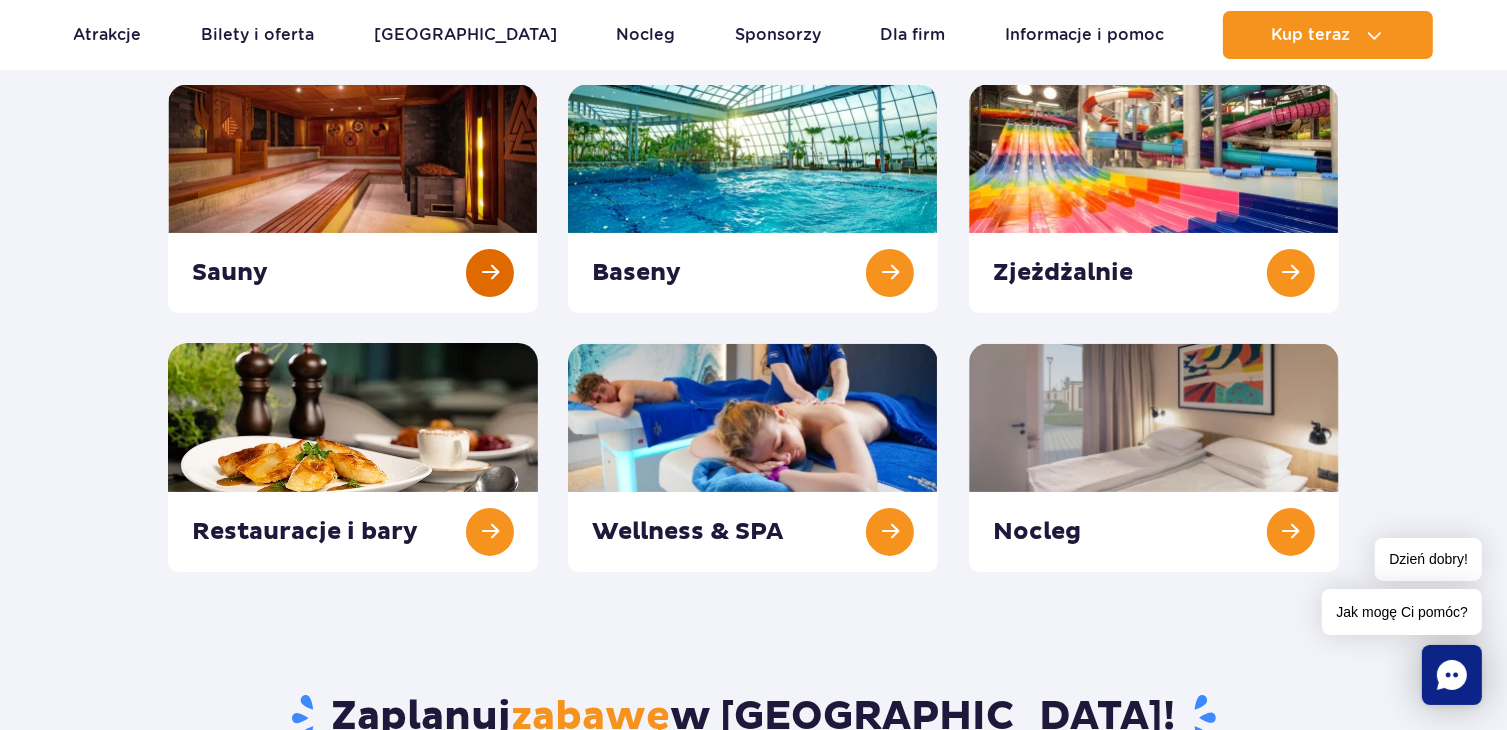 click at bounding box center (353, 198) 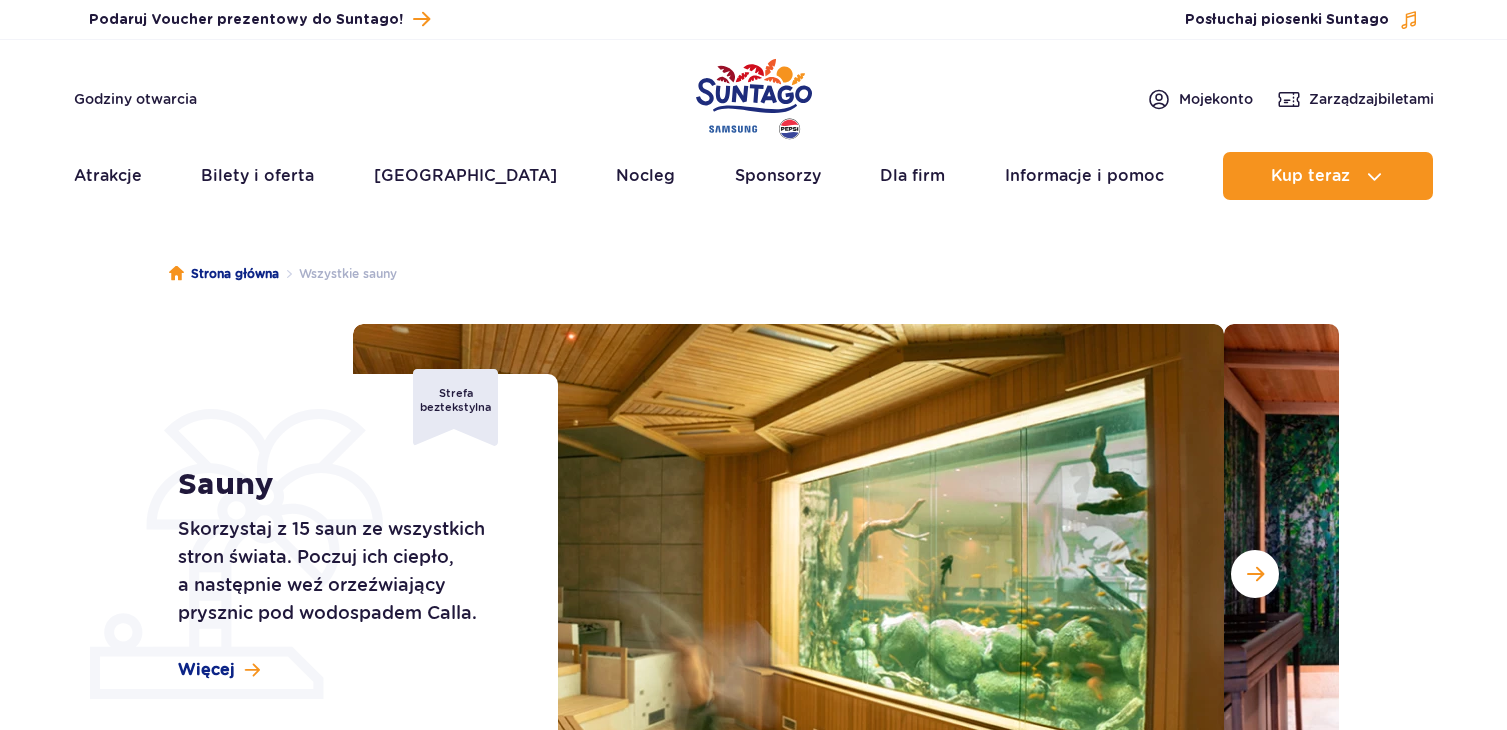 scroll, scrollTop: 0, scrollLeft: 0, axis: both 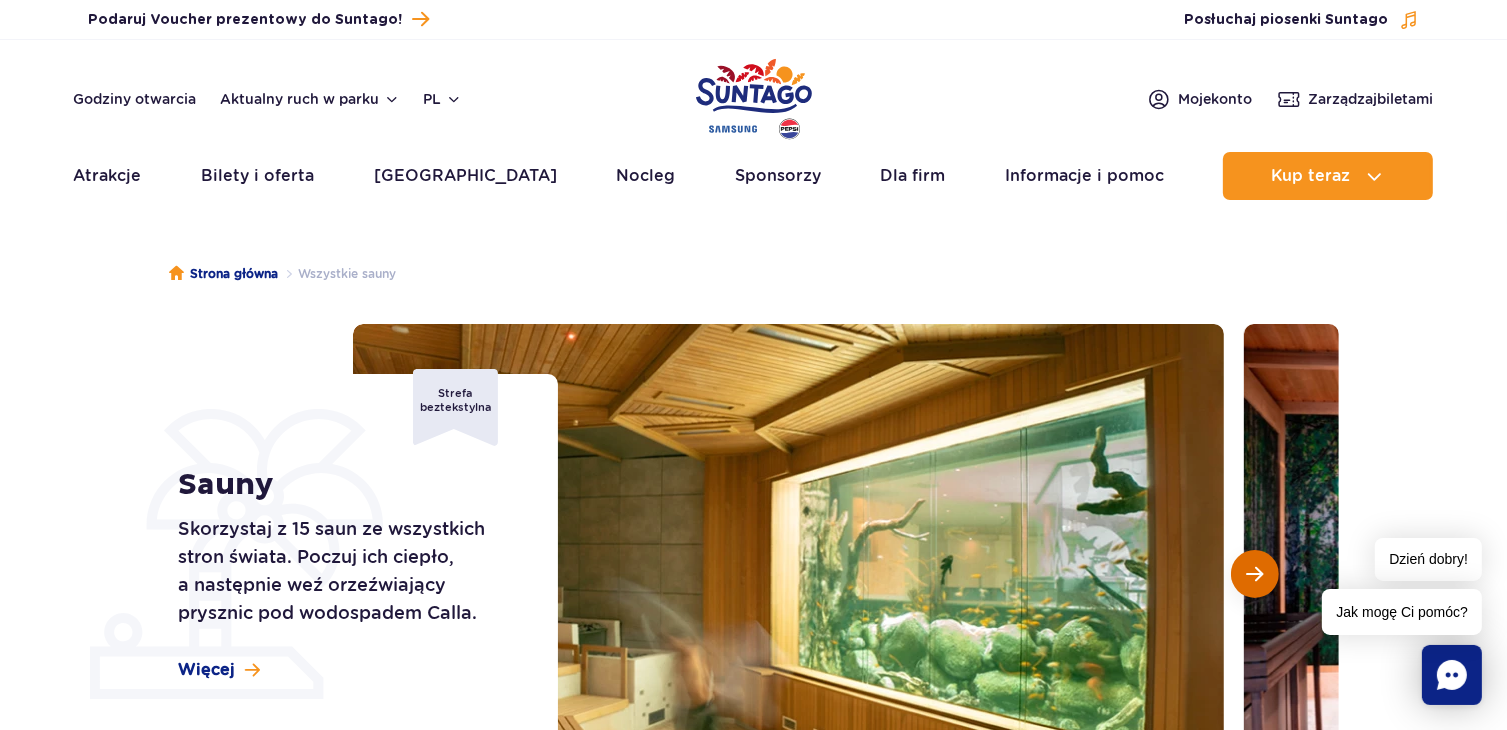 click at bounding box center (1255, 574) 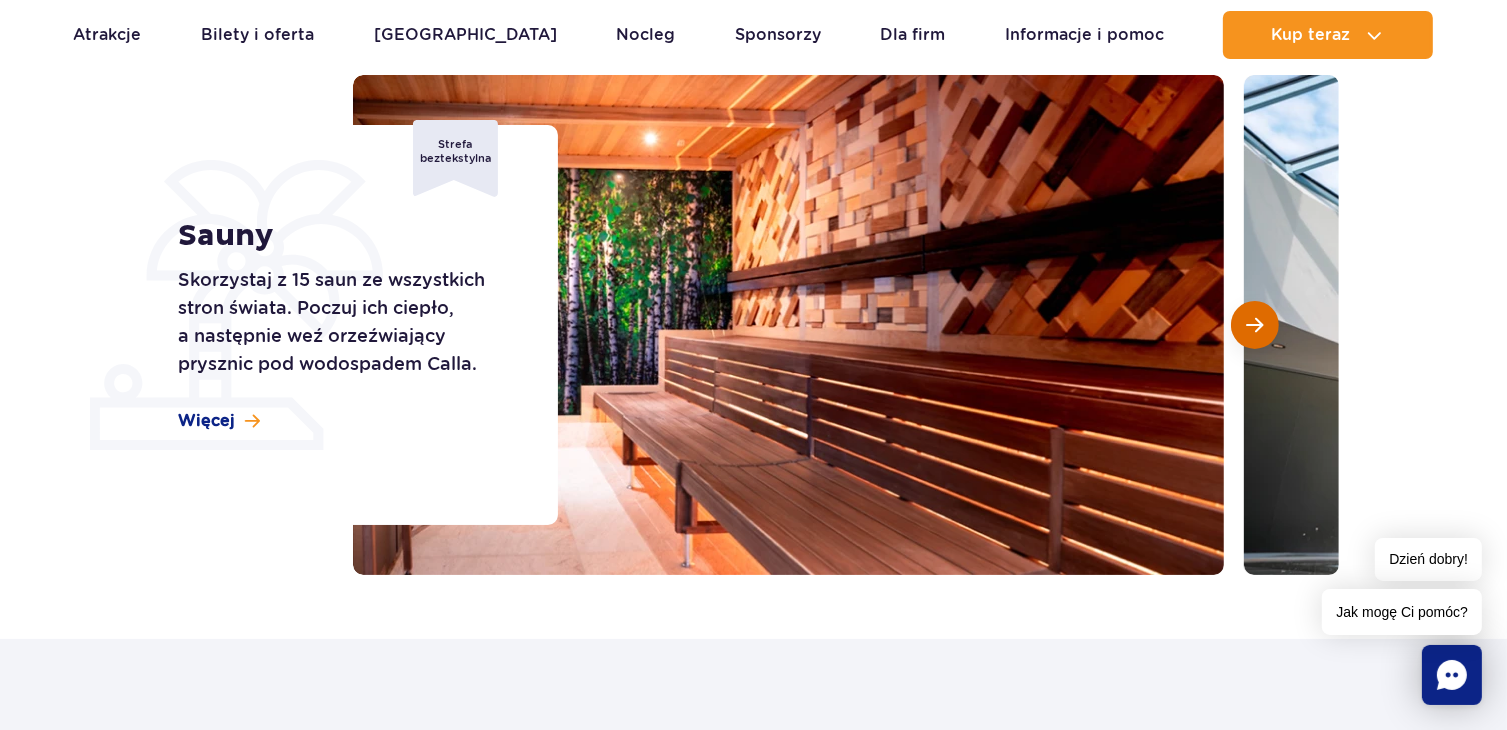 scroll, scrollTop: 300, scrollLeft: 0, axis: vertical 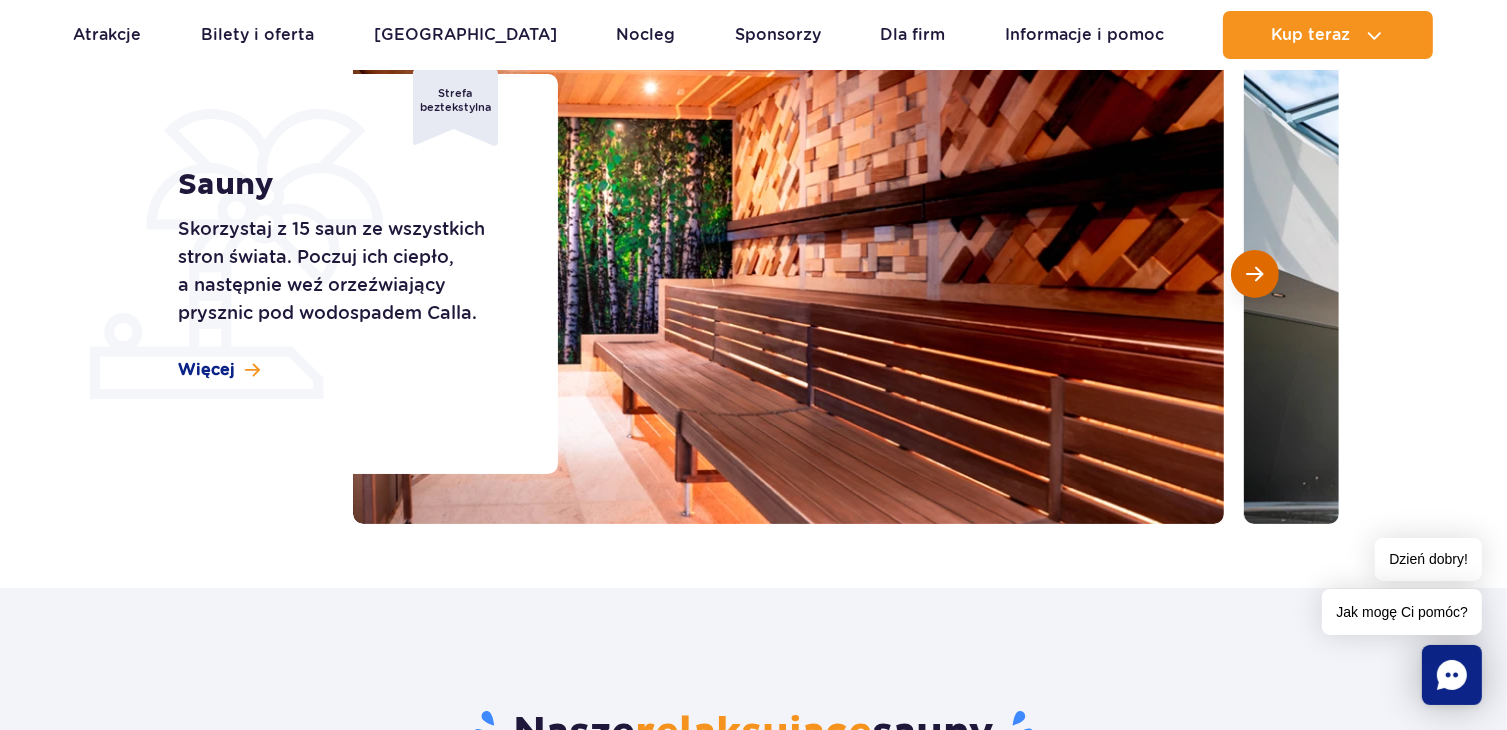 click at bounding box center (1255, 274) 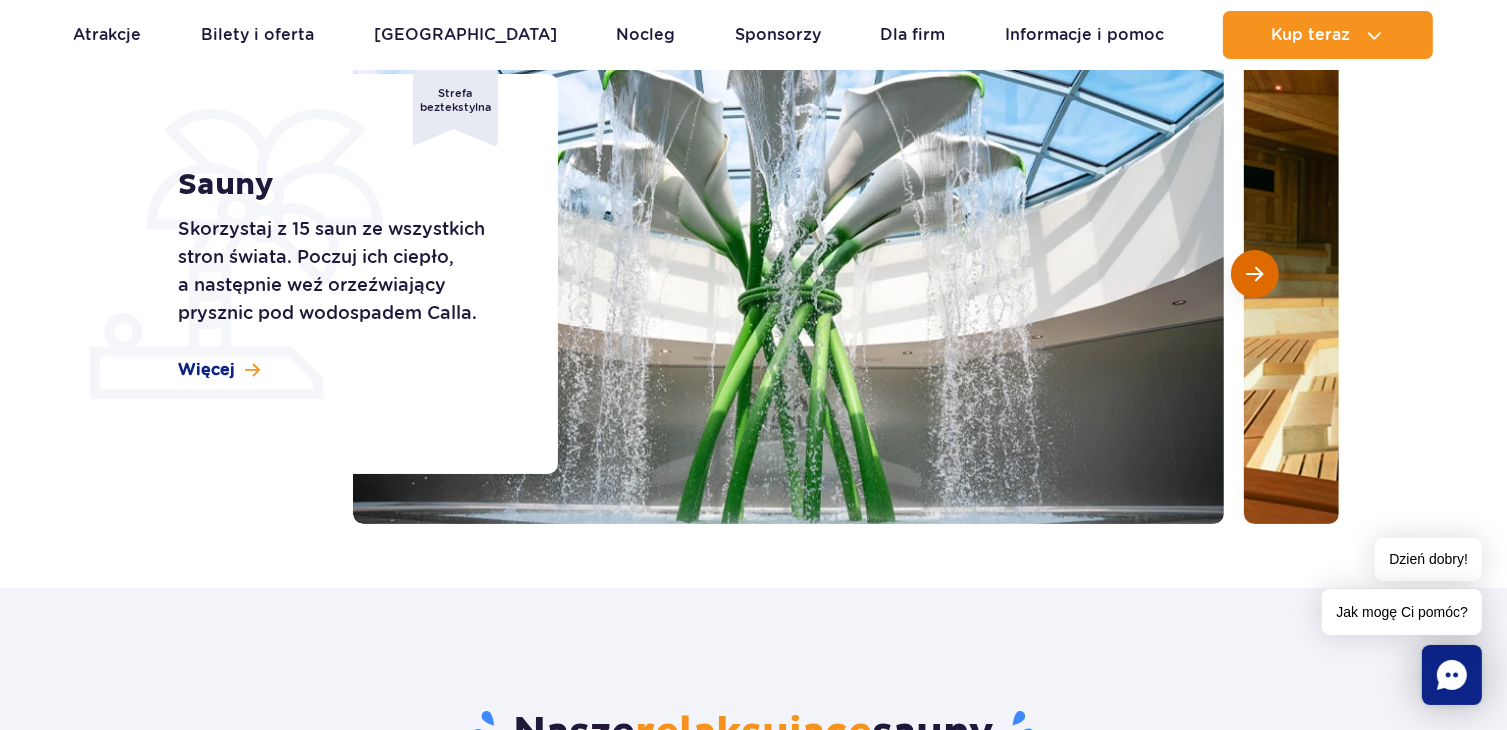 click at bounding box center (1255, 274) 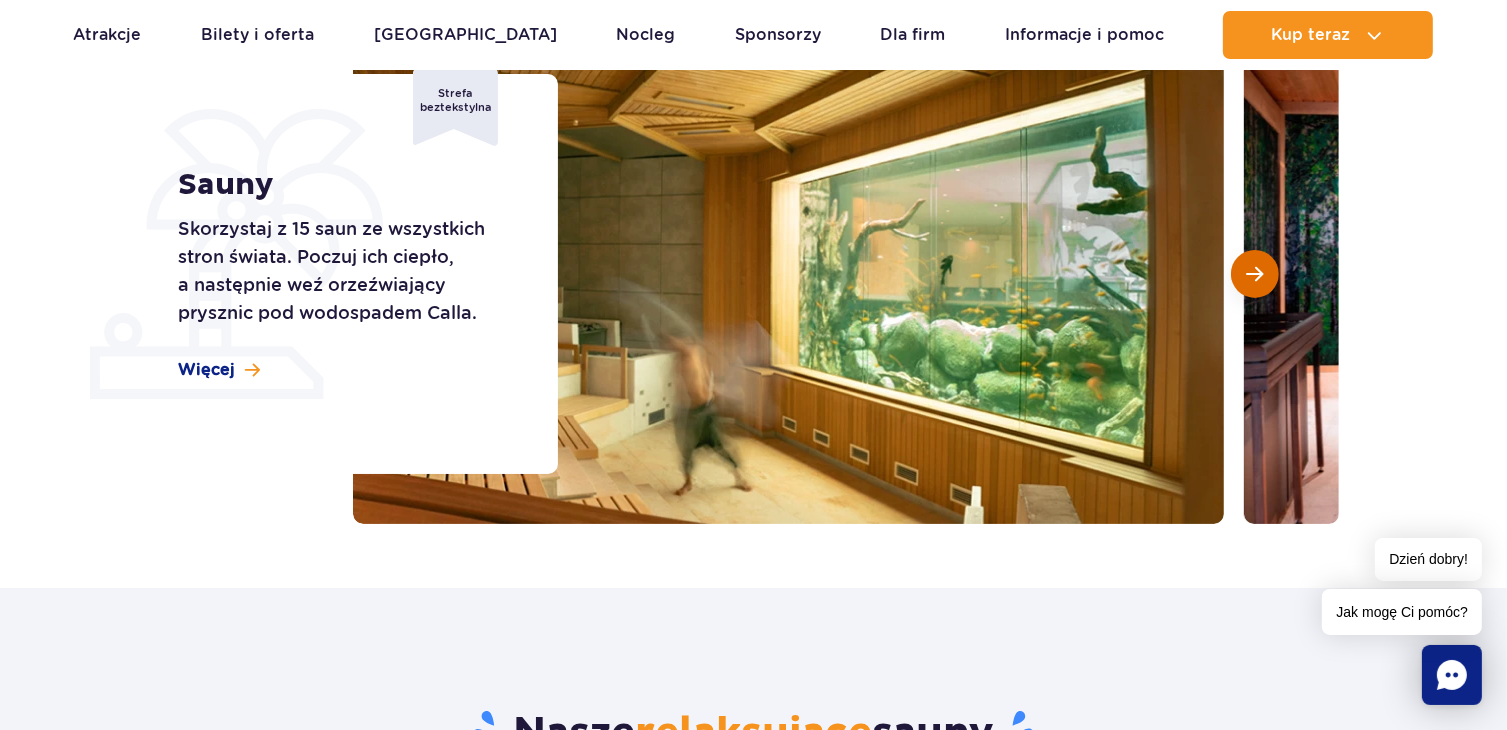click at bounding box center (1255, 274) 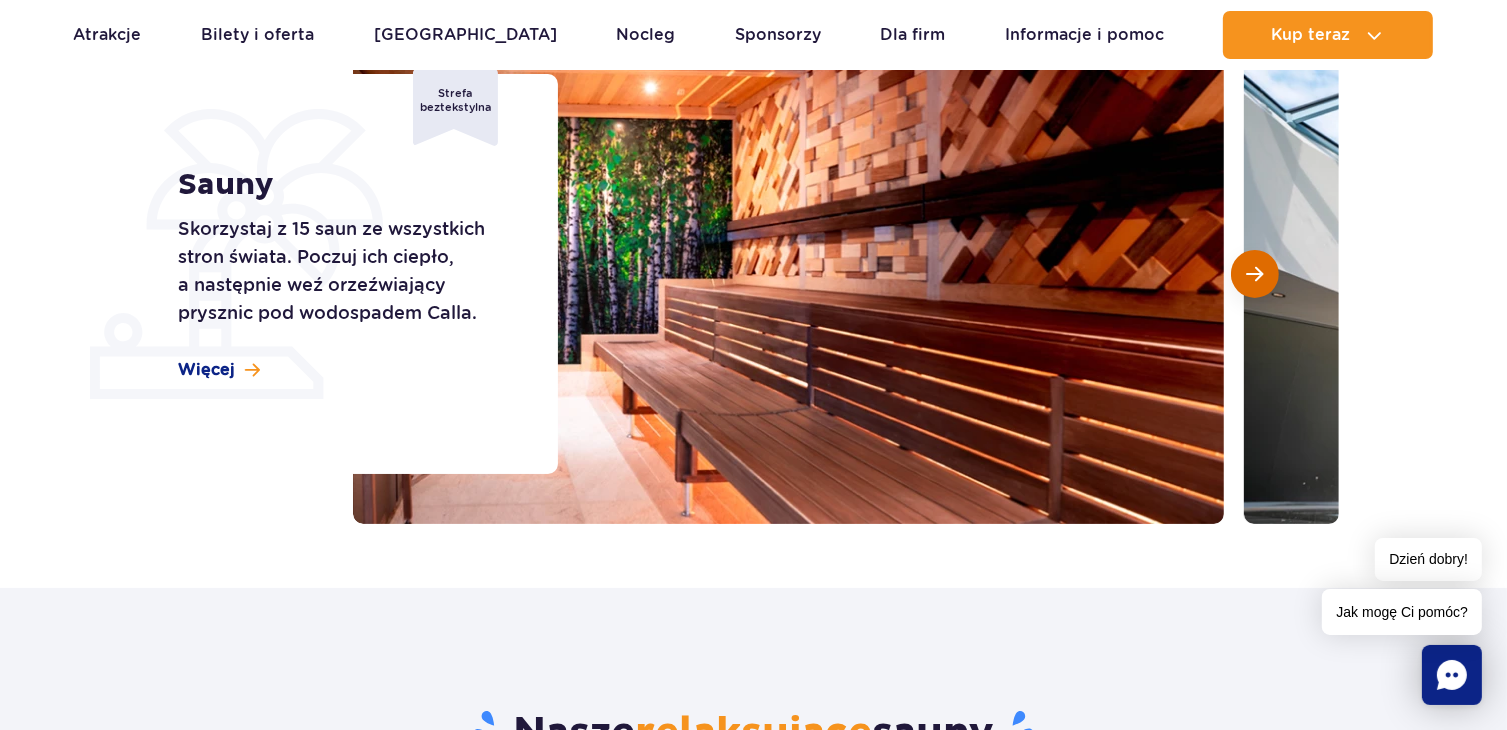 click at bounding box center [1255, 274] 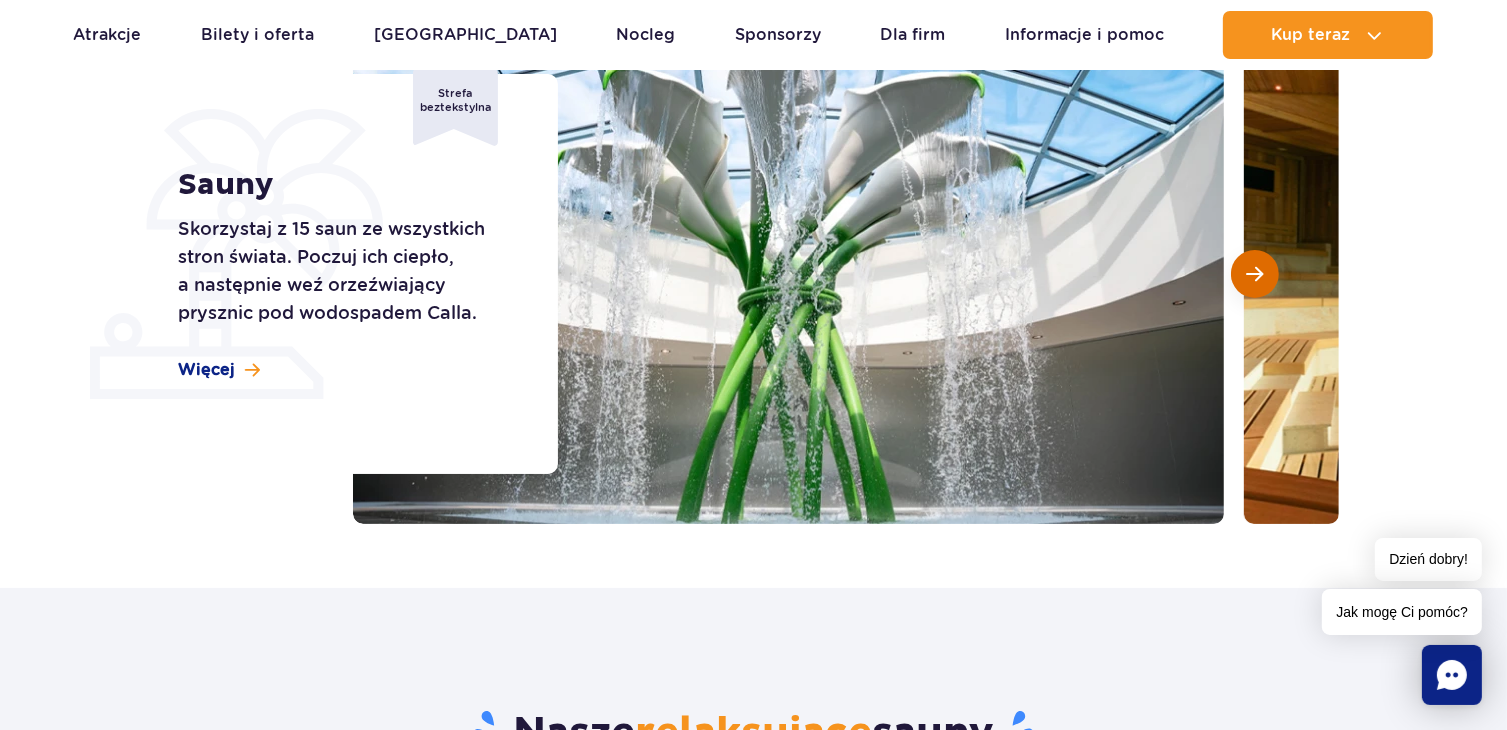 click at bounding box center [1255, 274] 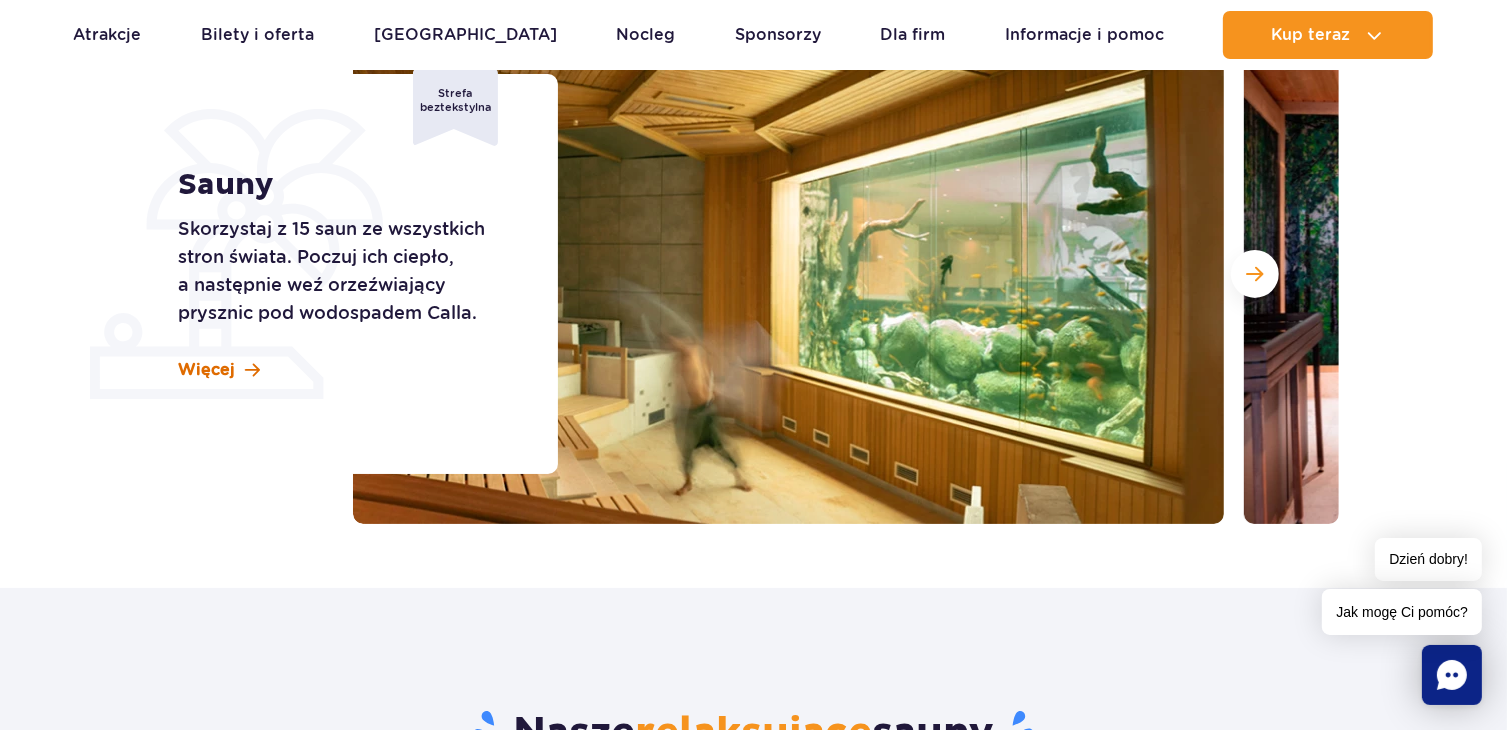 click on "Więcej" at bounding box center [206, 370] 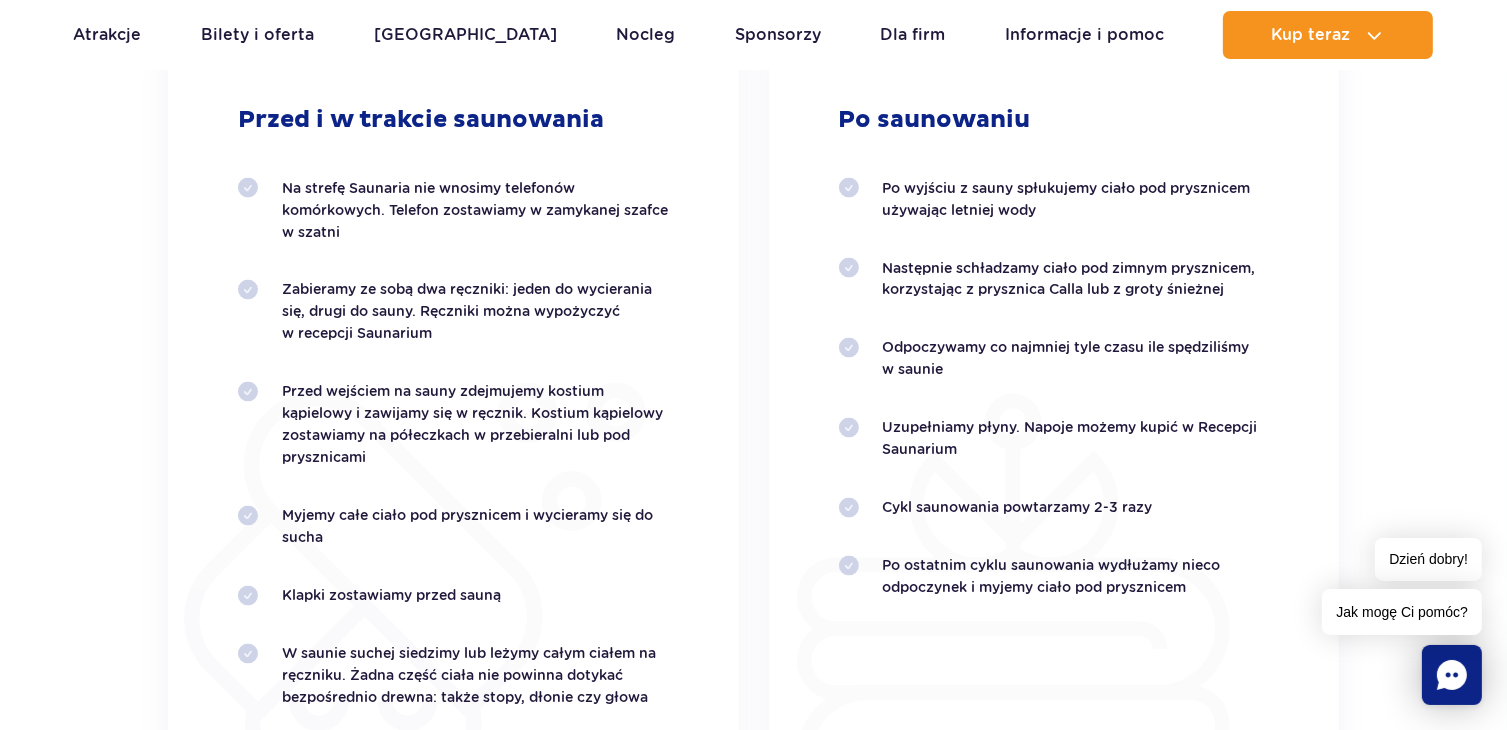 scroll, scrollTop: 3288, scrollLeft: 0, axis: vertical 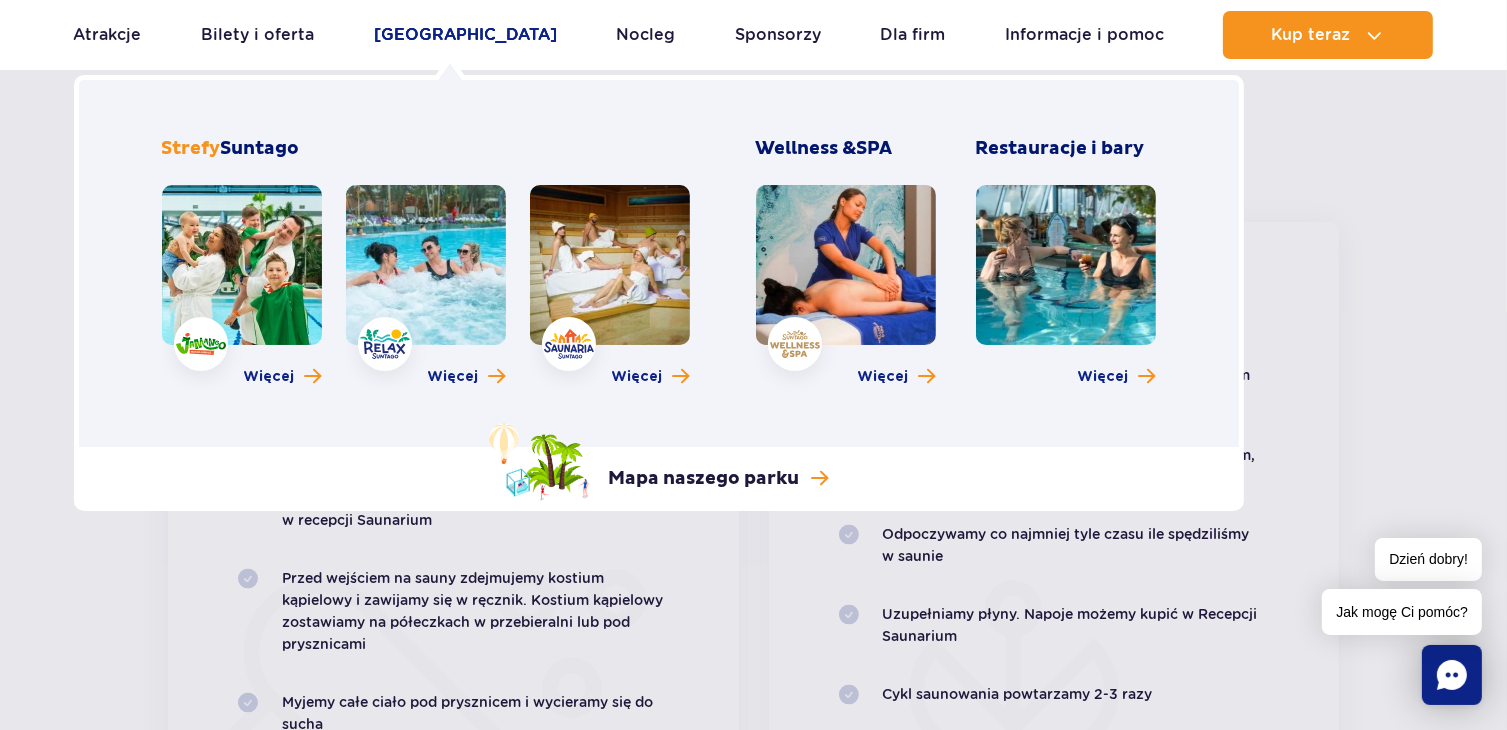 click on "[GEOGRAPHIC_DATA]" at bounding box center (465, 35) 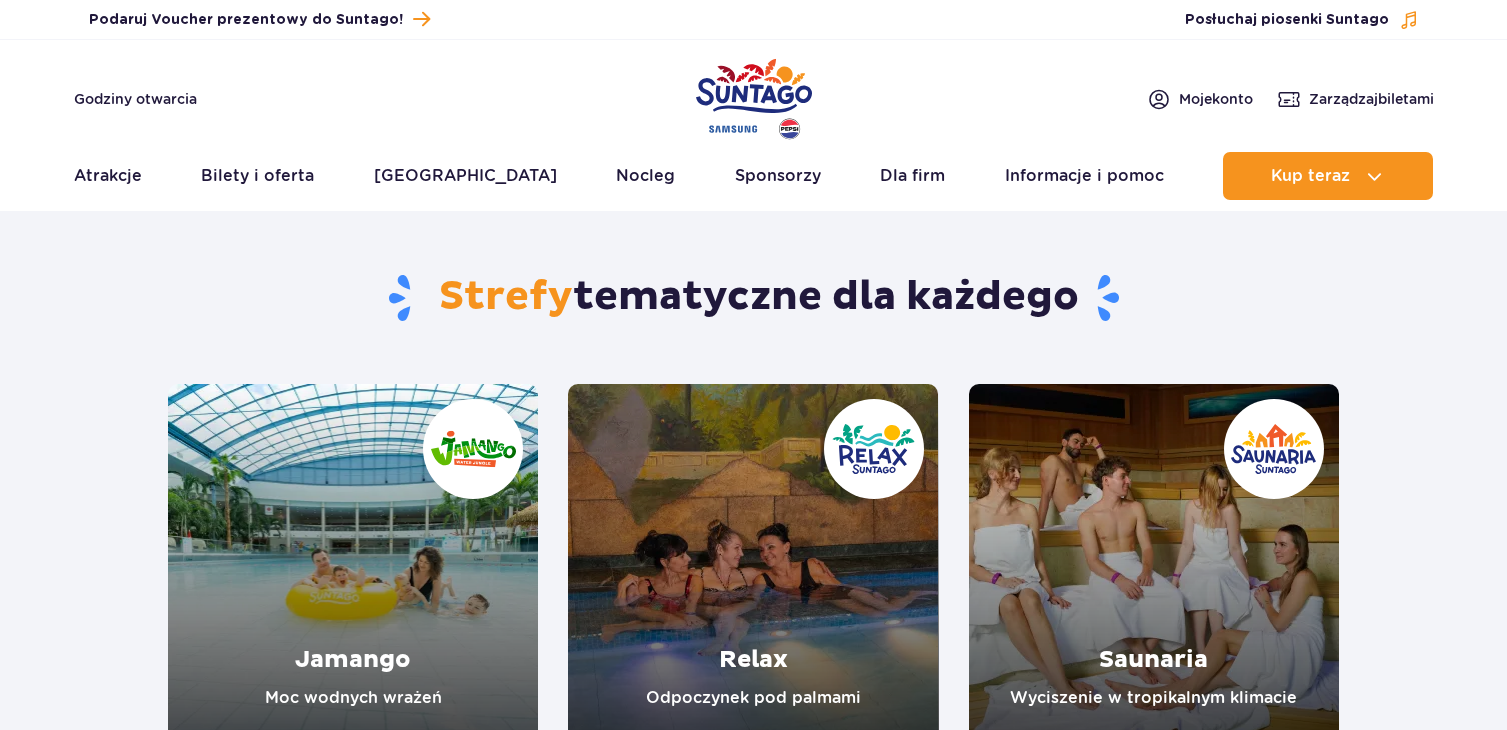 scroll, scrollTop: 0, scrollLeft: 0, axis: both 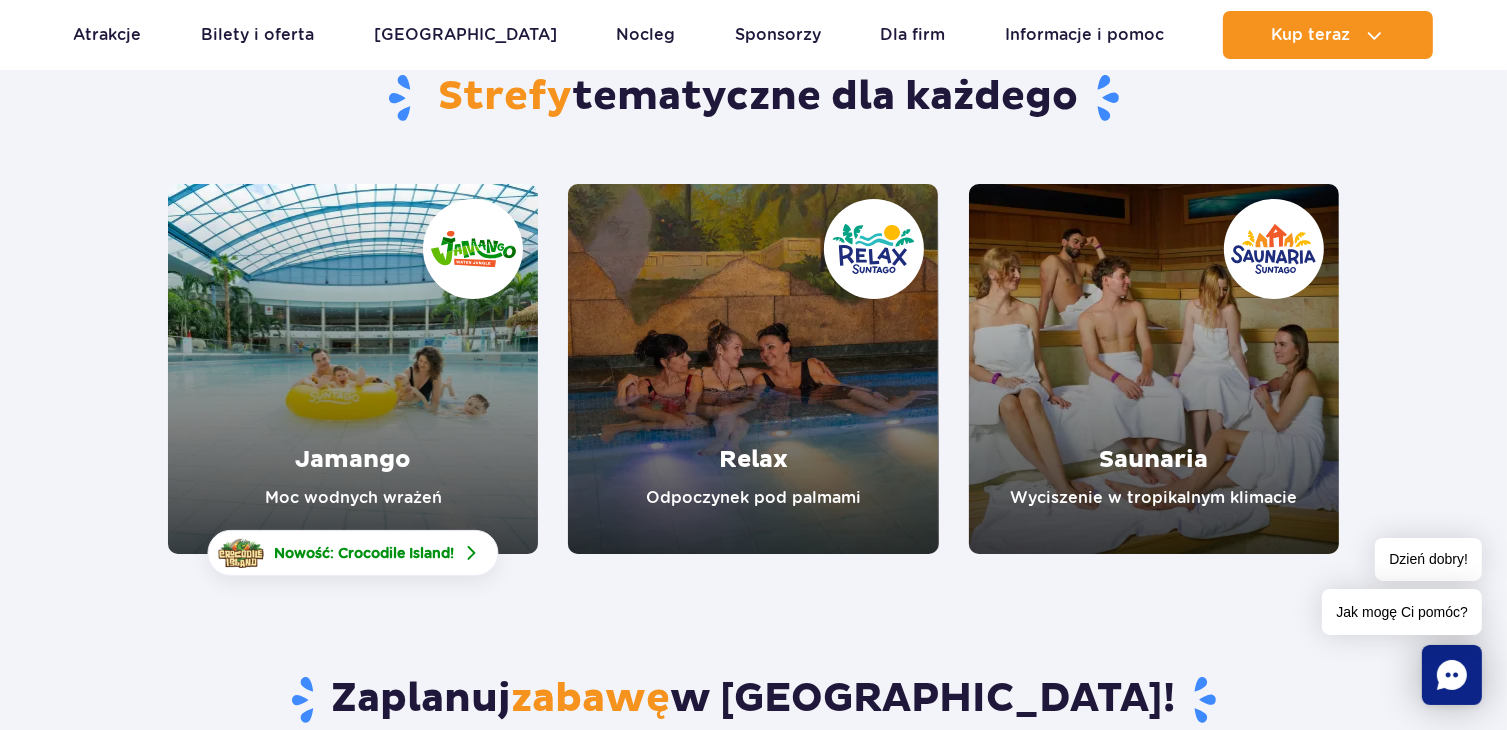 click at bounding box center [753, 369] 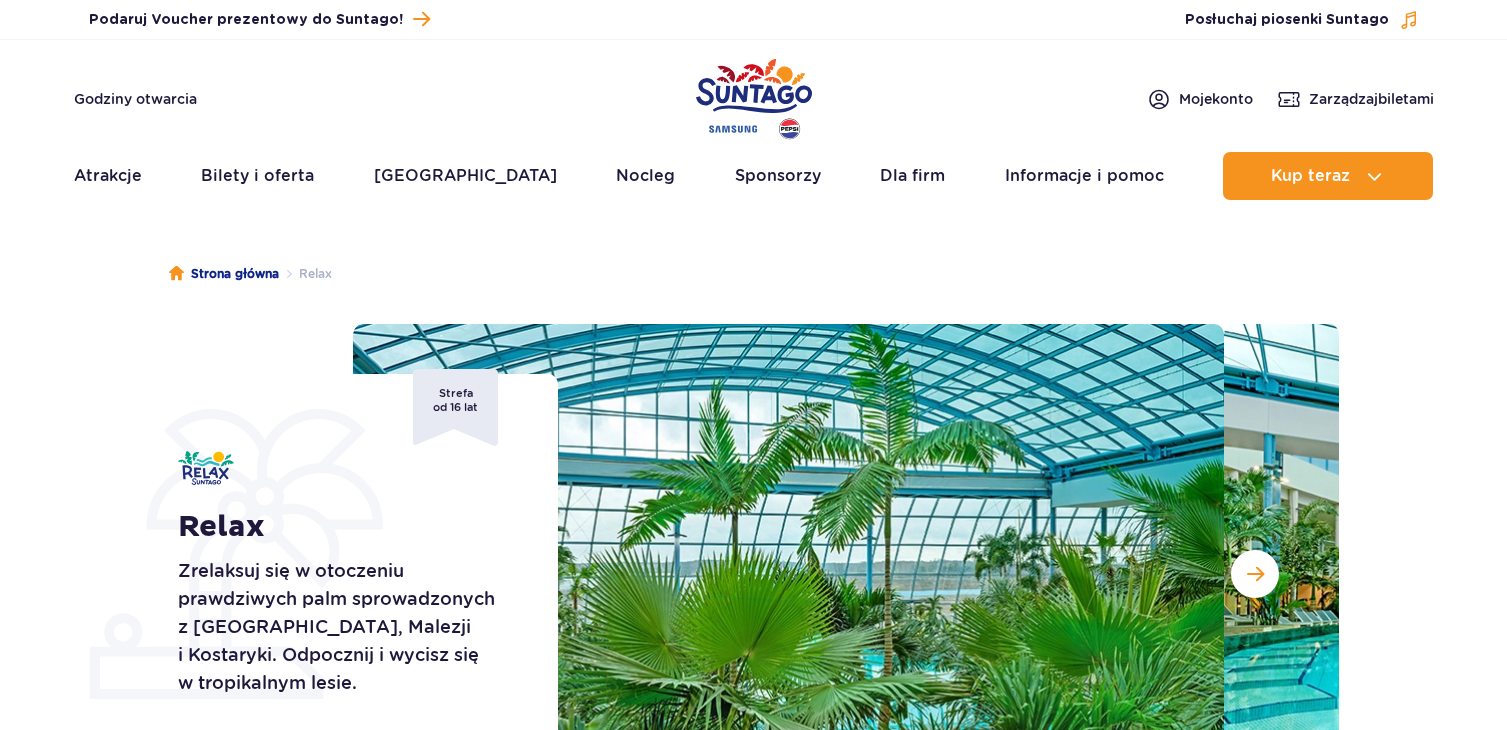 scroll, scrollTop: 0, scrollLeft: 0, axis: both 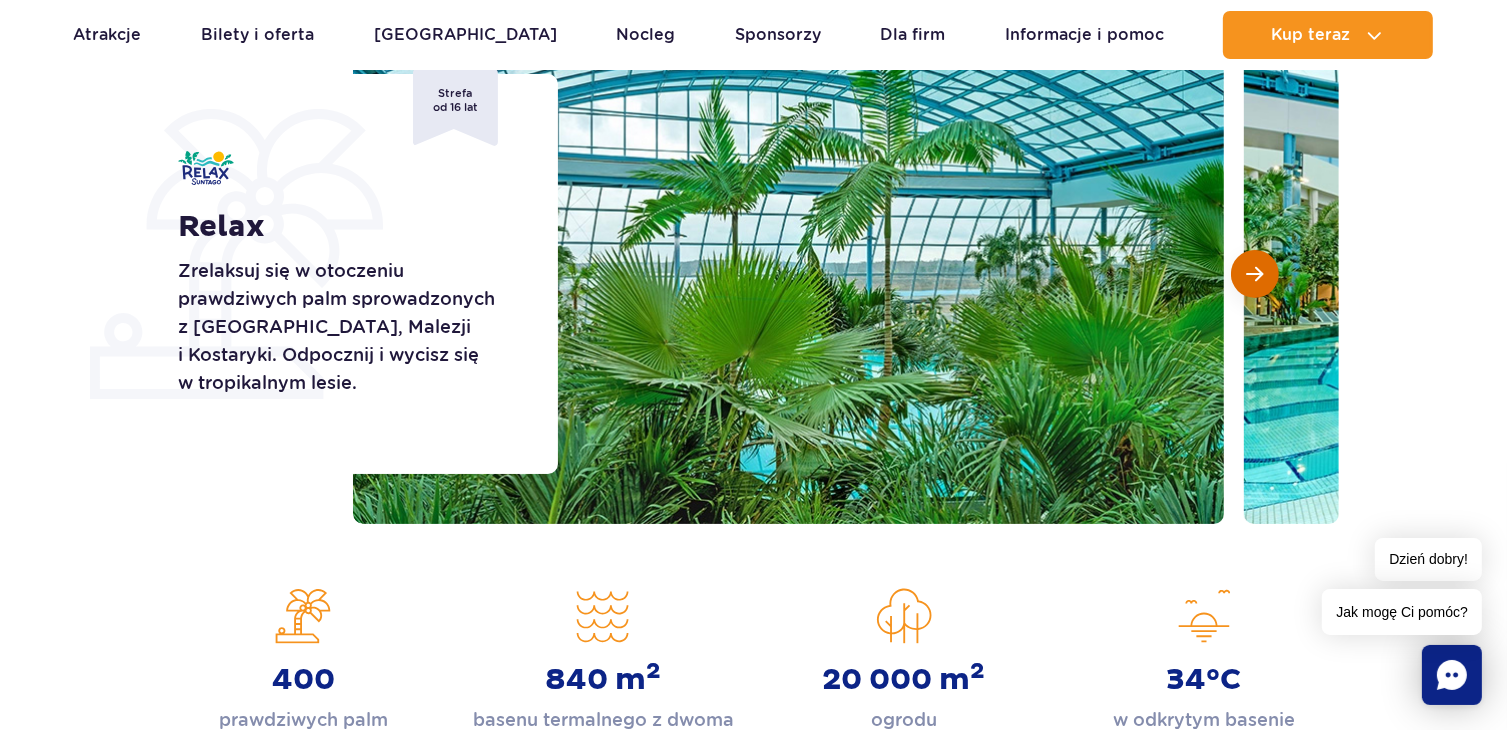 click at bounding box center (1255, 274) 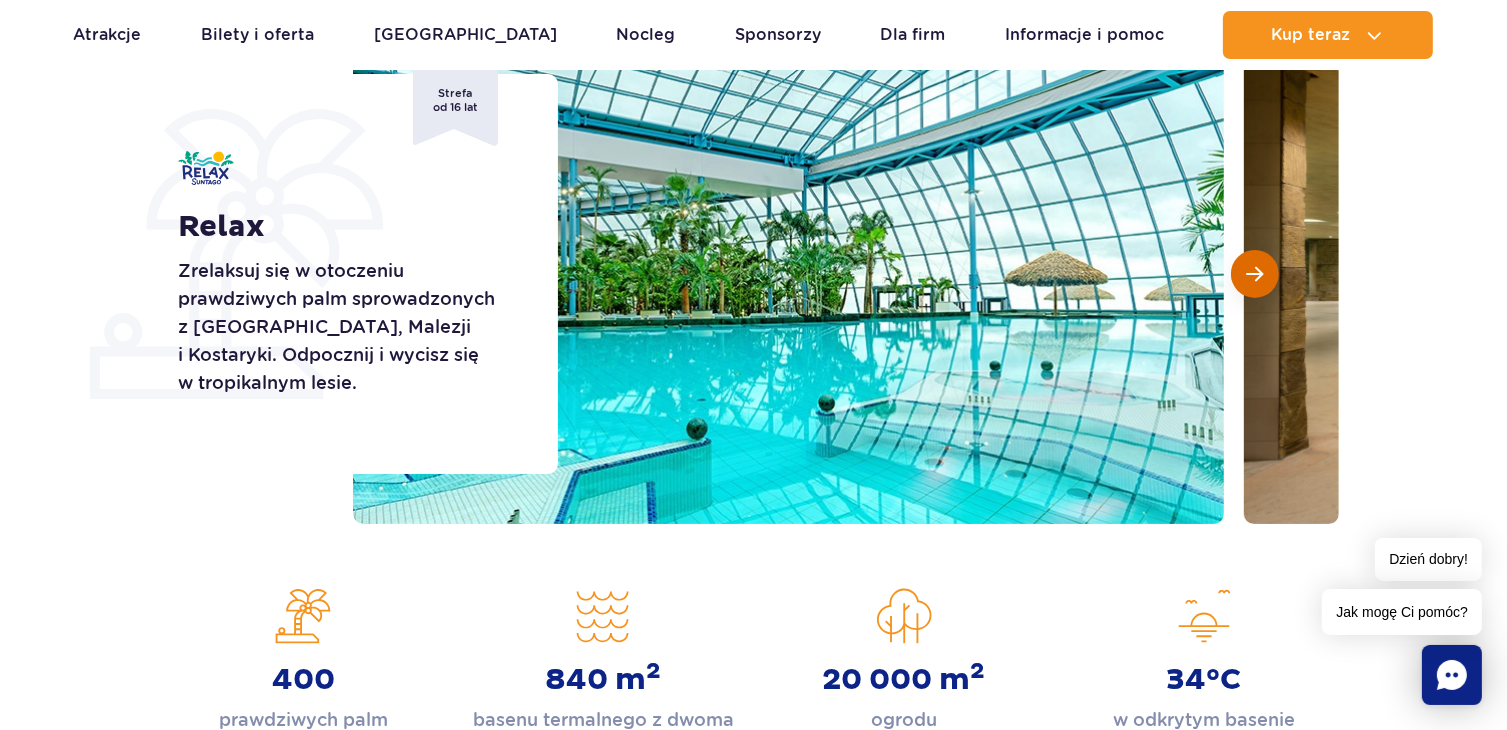 click at bounding box center (1255, 274) 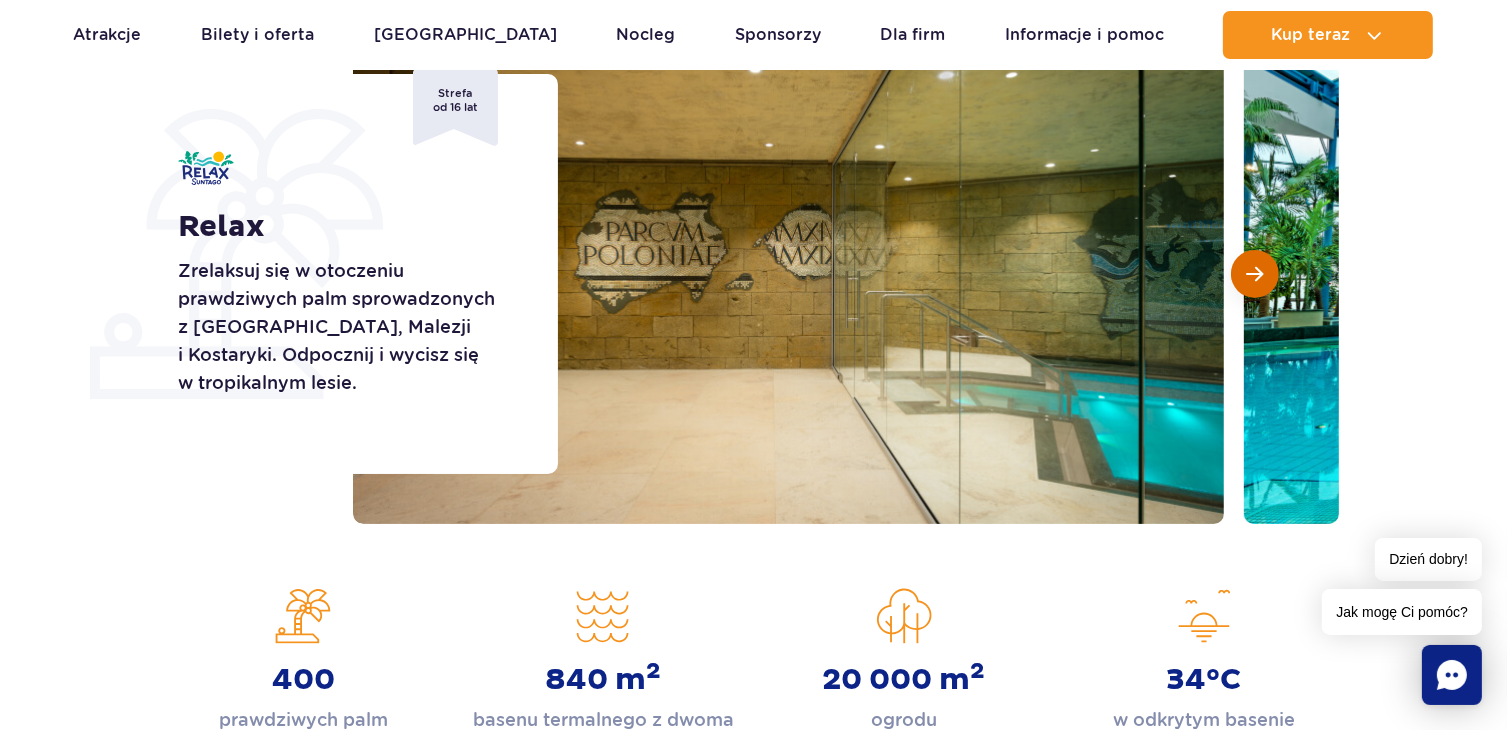 click at bounding box center [1255, 274] 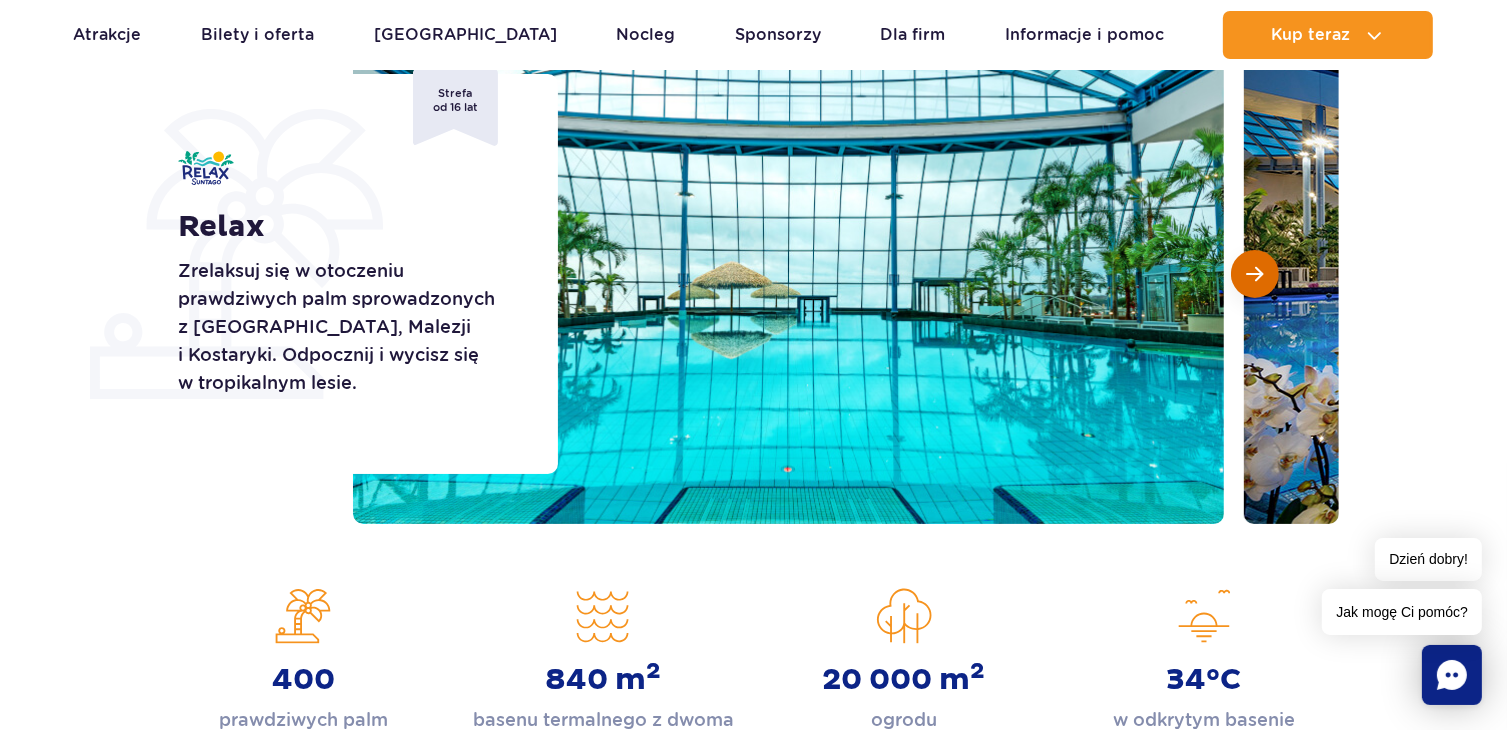 click at bounding box center (1255, 274) 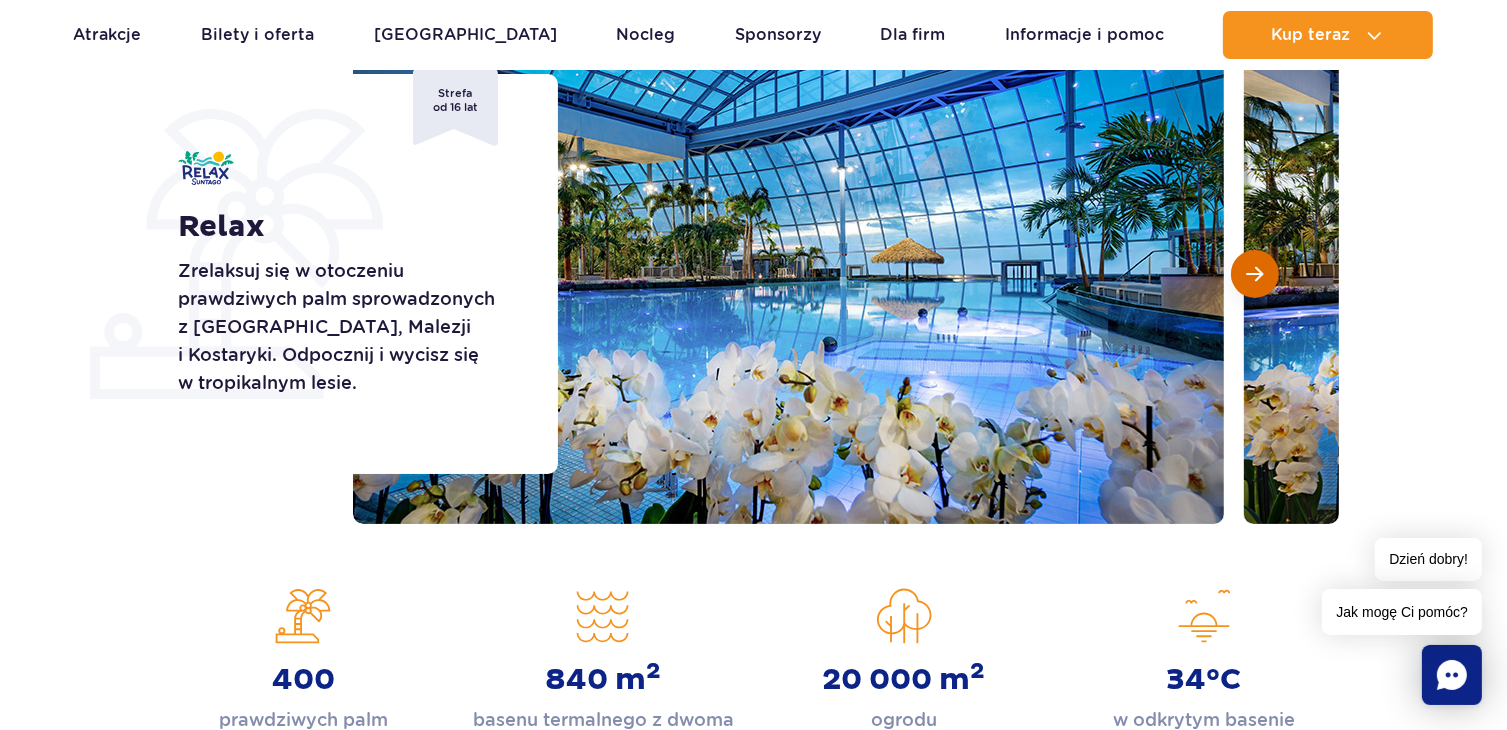 click at bounding box center (1255, 274) 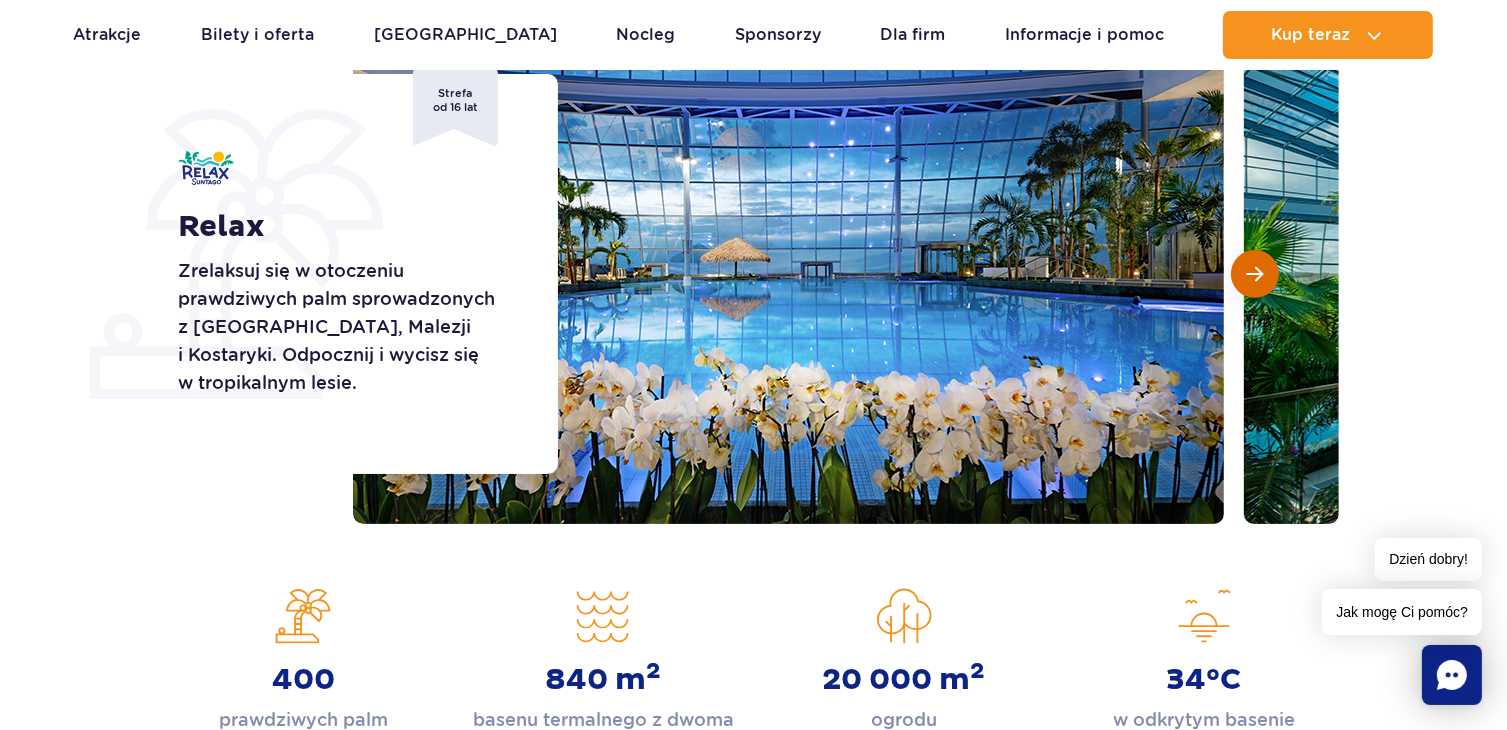 click at bounding box center (1255, 274) 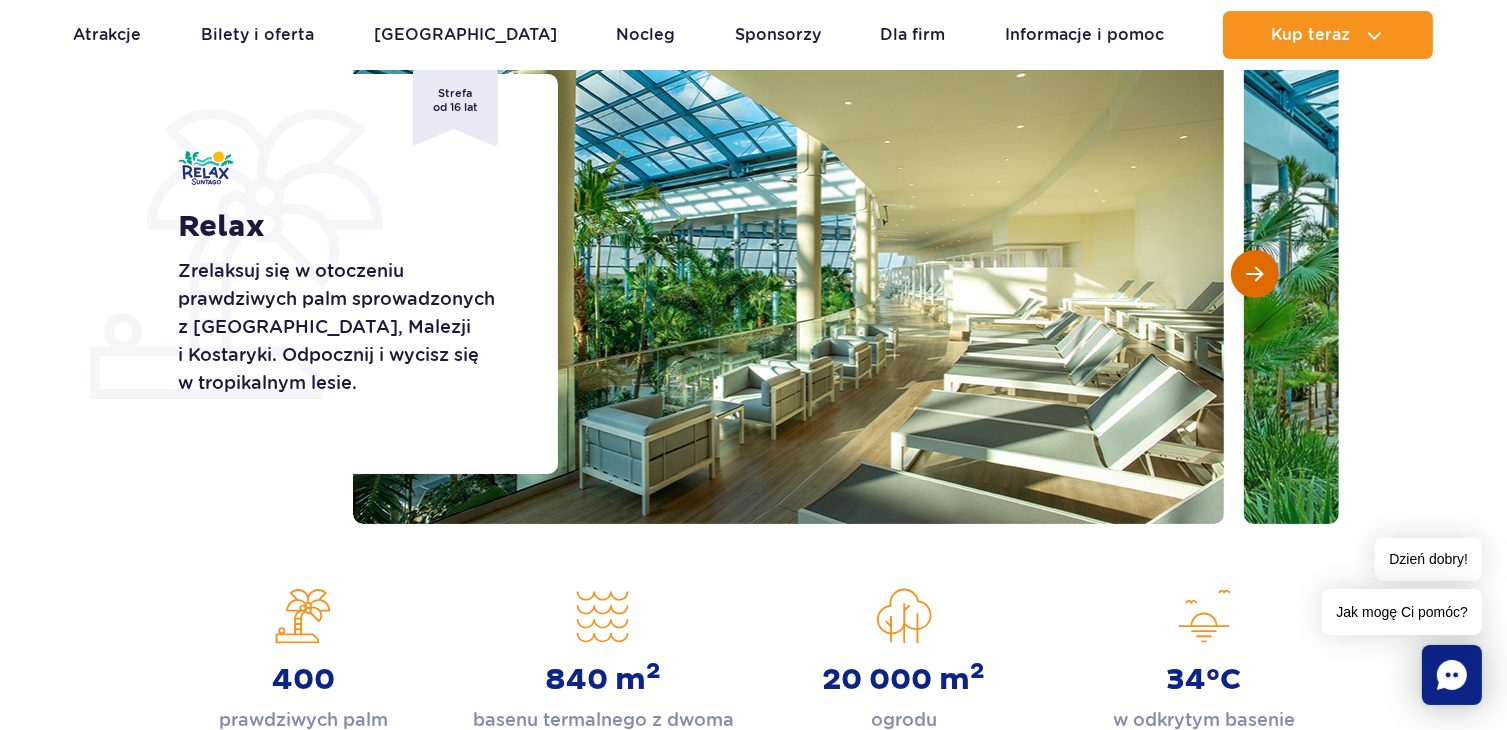 click at bounding box center [1255, 274] 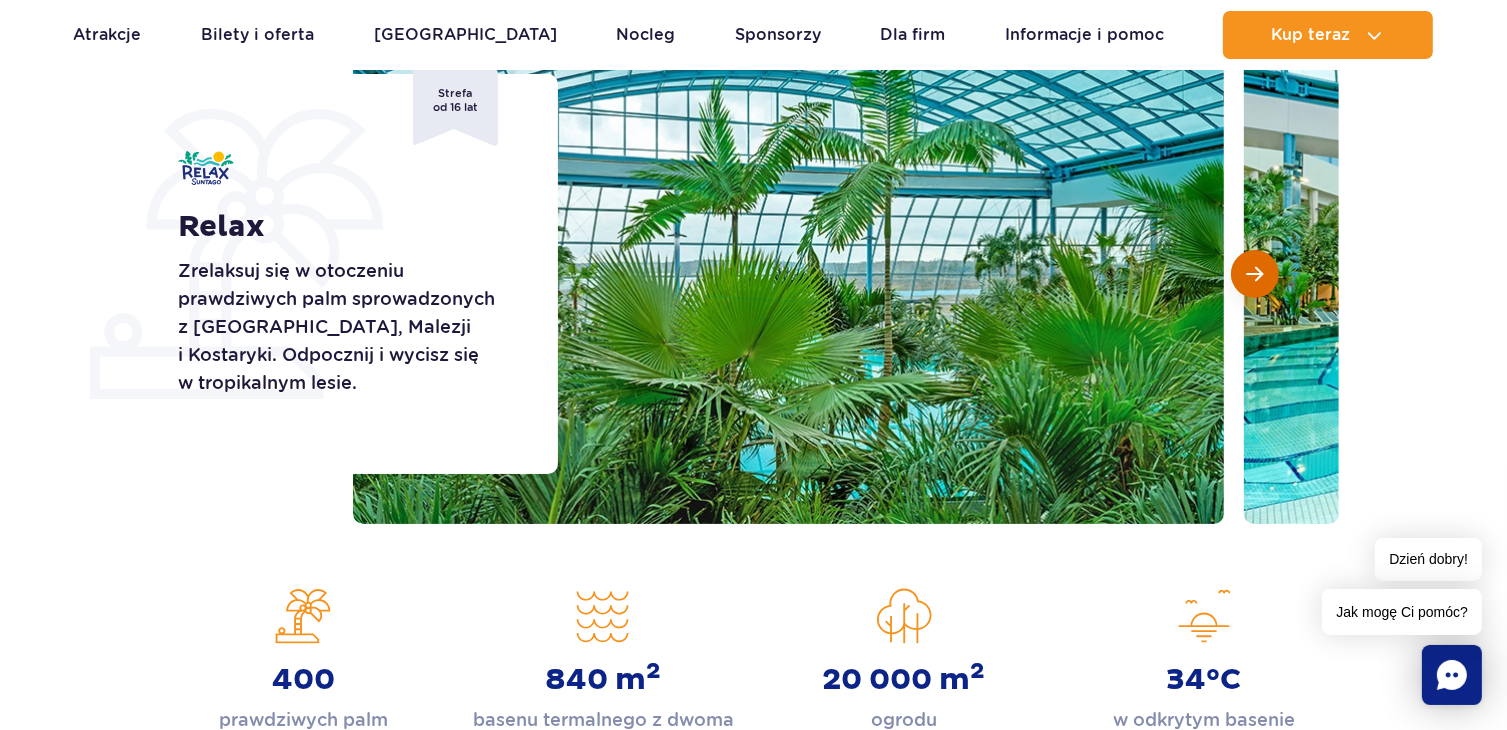 click at bounding box center (1255, 274) 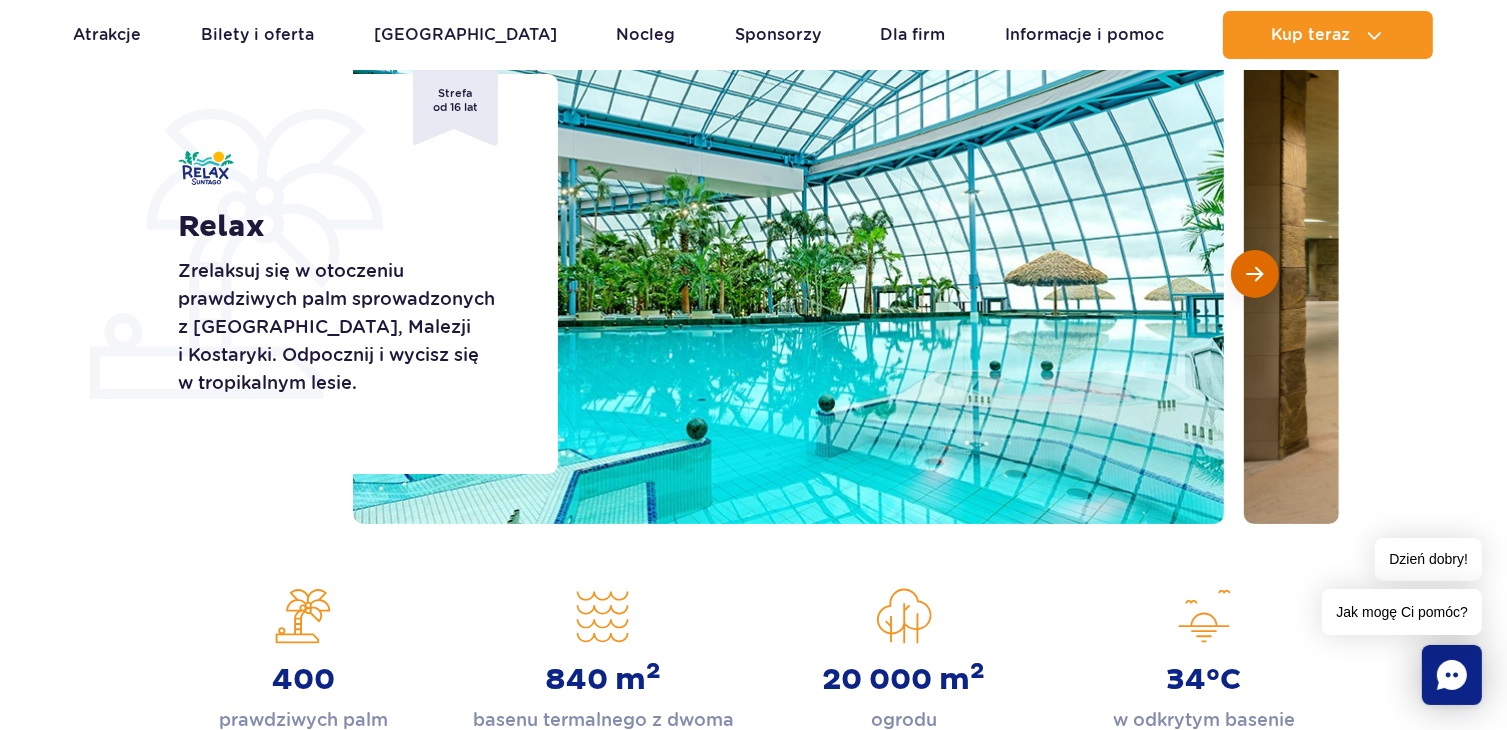 click at bounding box center [1255, 274] 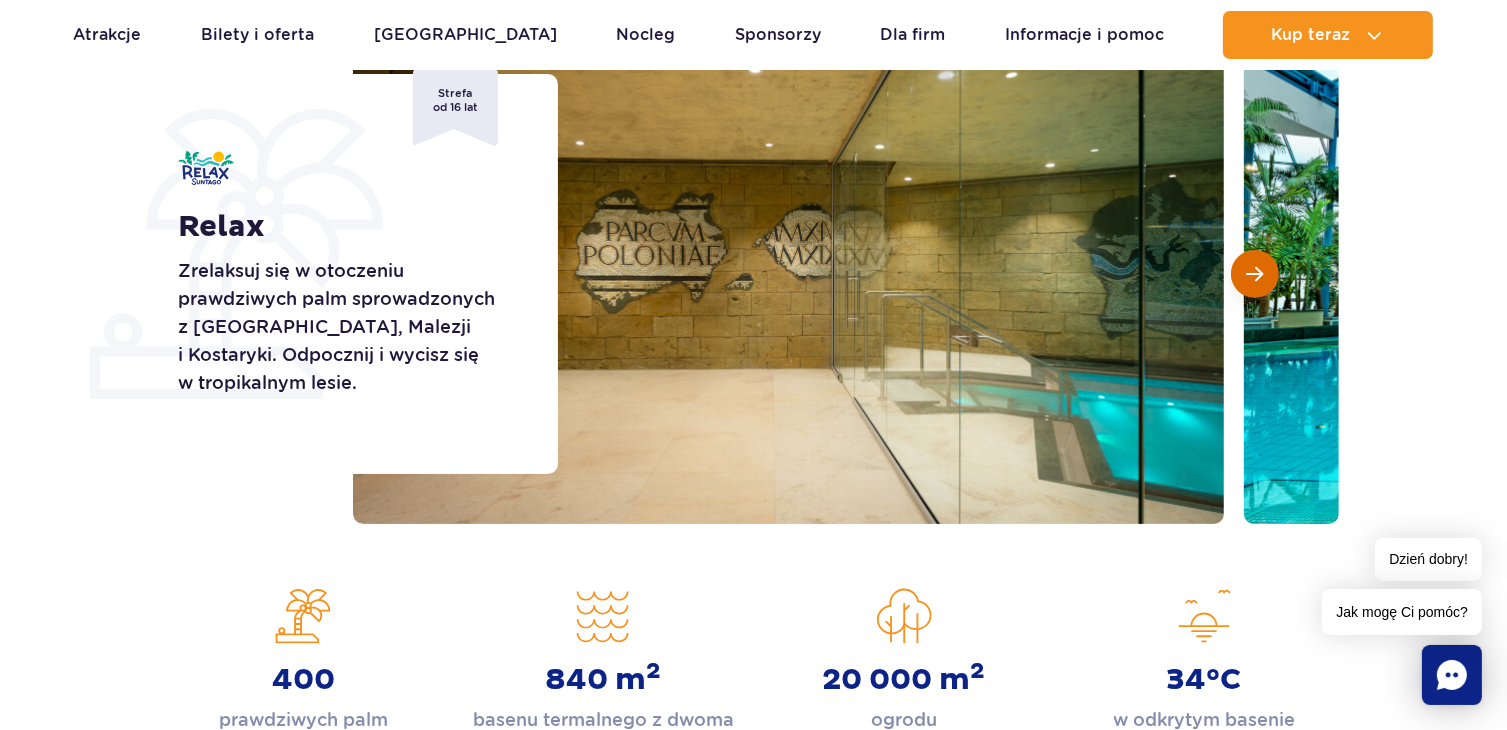 click at bounding box center [1255, 274] 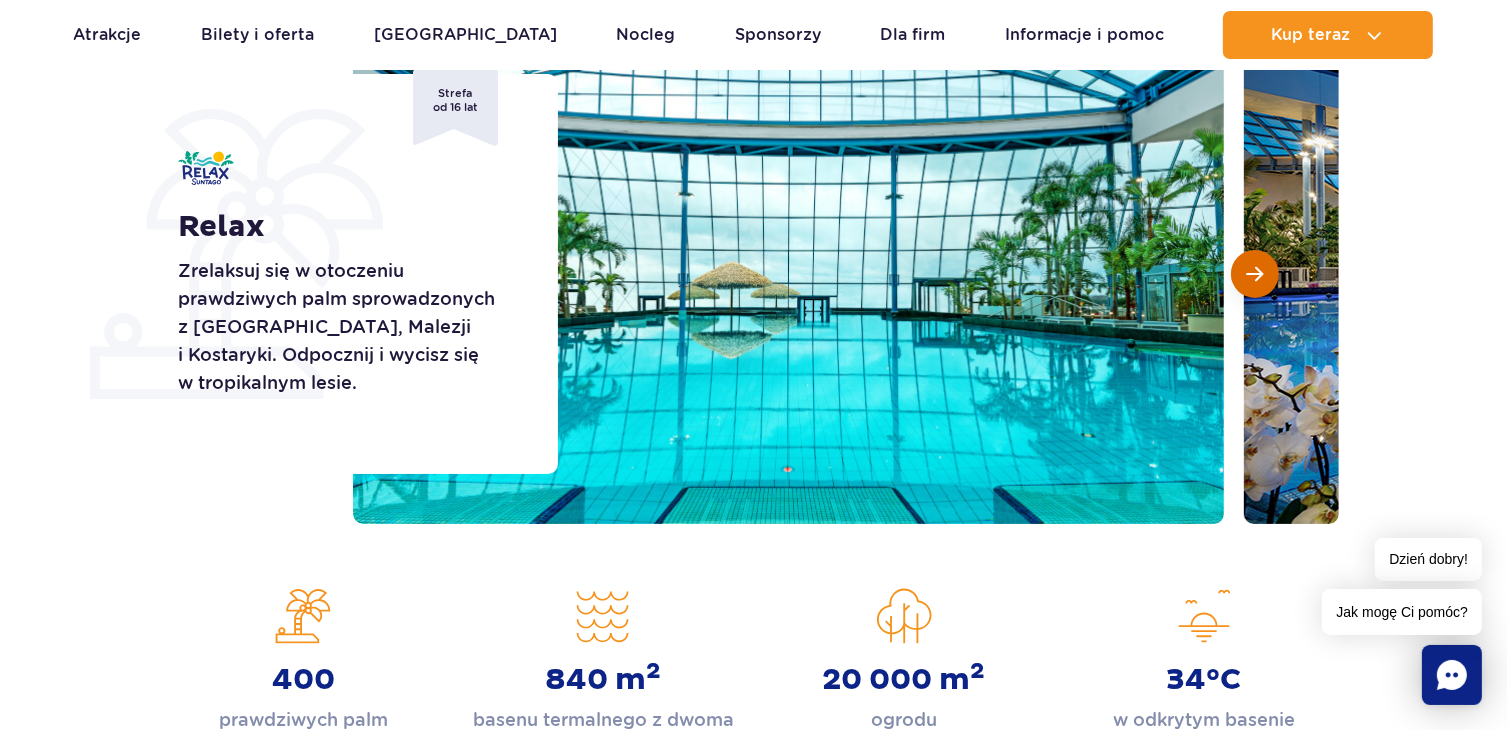 click at bounding box center [1255, 274] 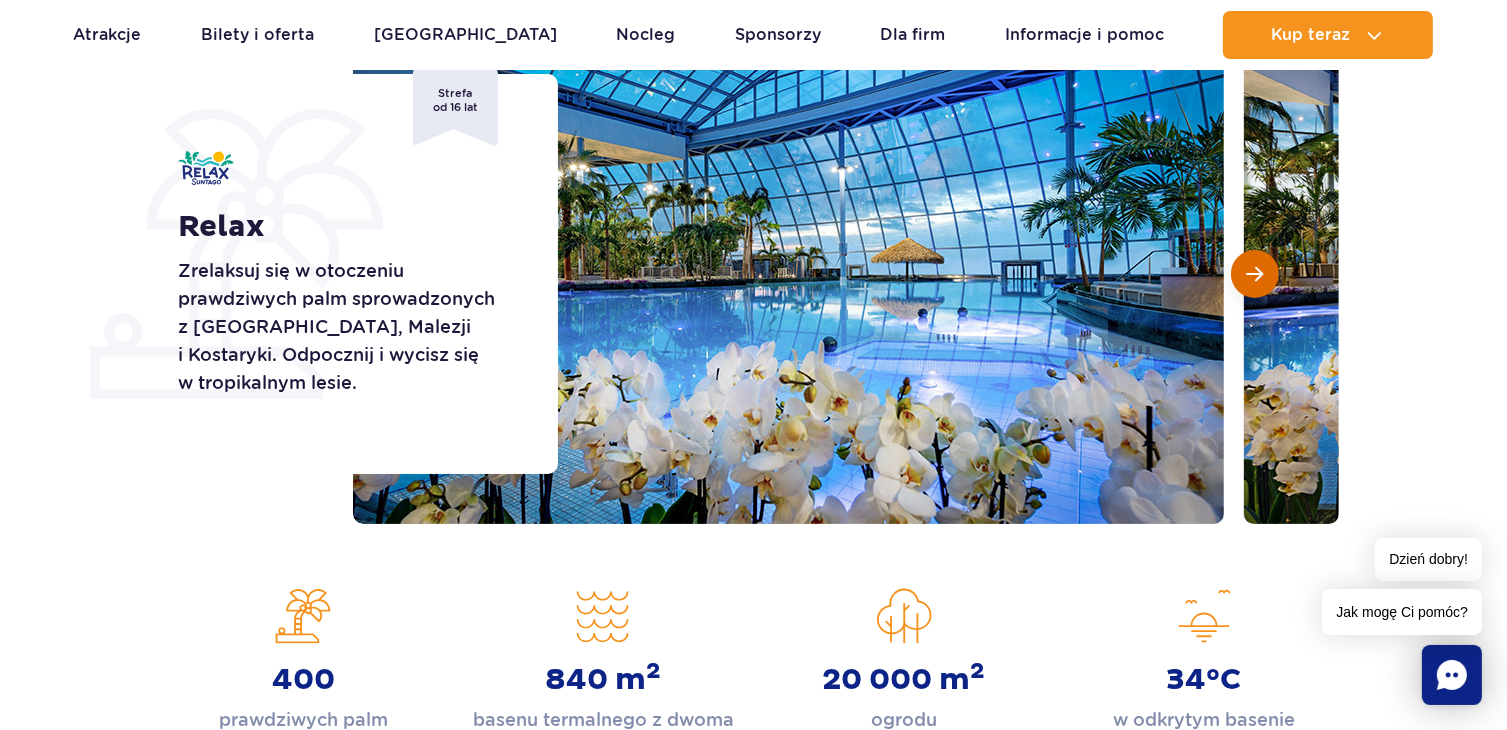 click at bounding box center [1255, 274] 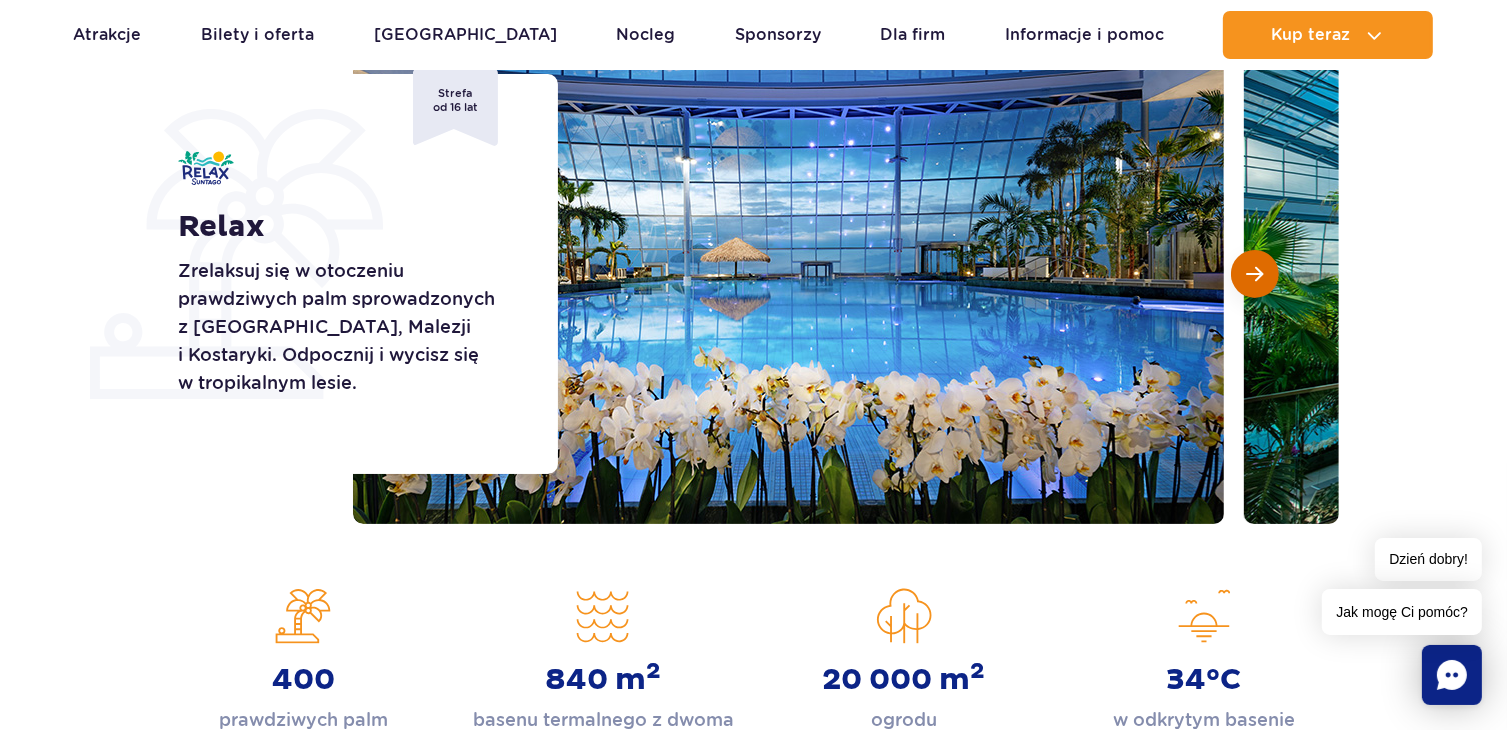click at bounding box center (1255, 274) 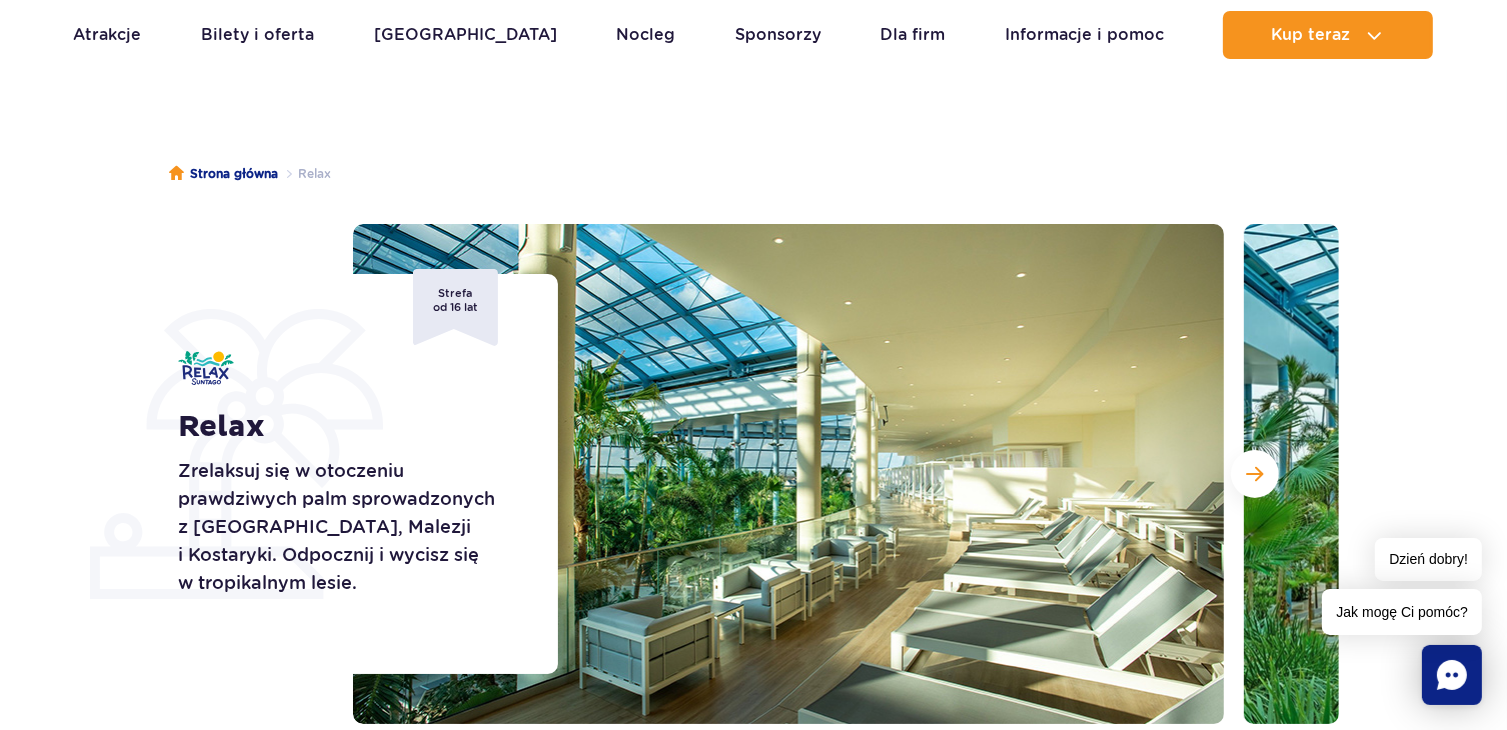 scroll, scrollTop: 0, scrollLeft: 0, axis: both 